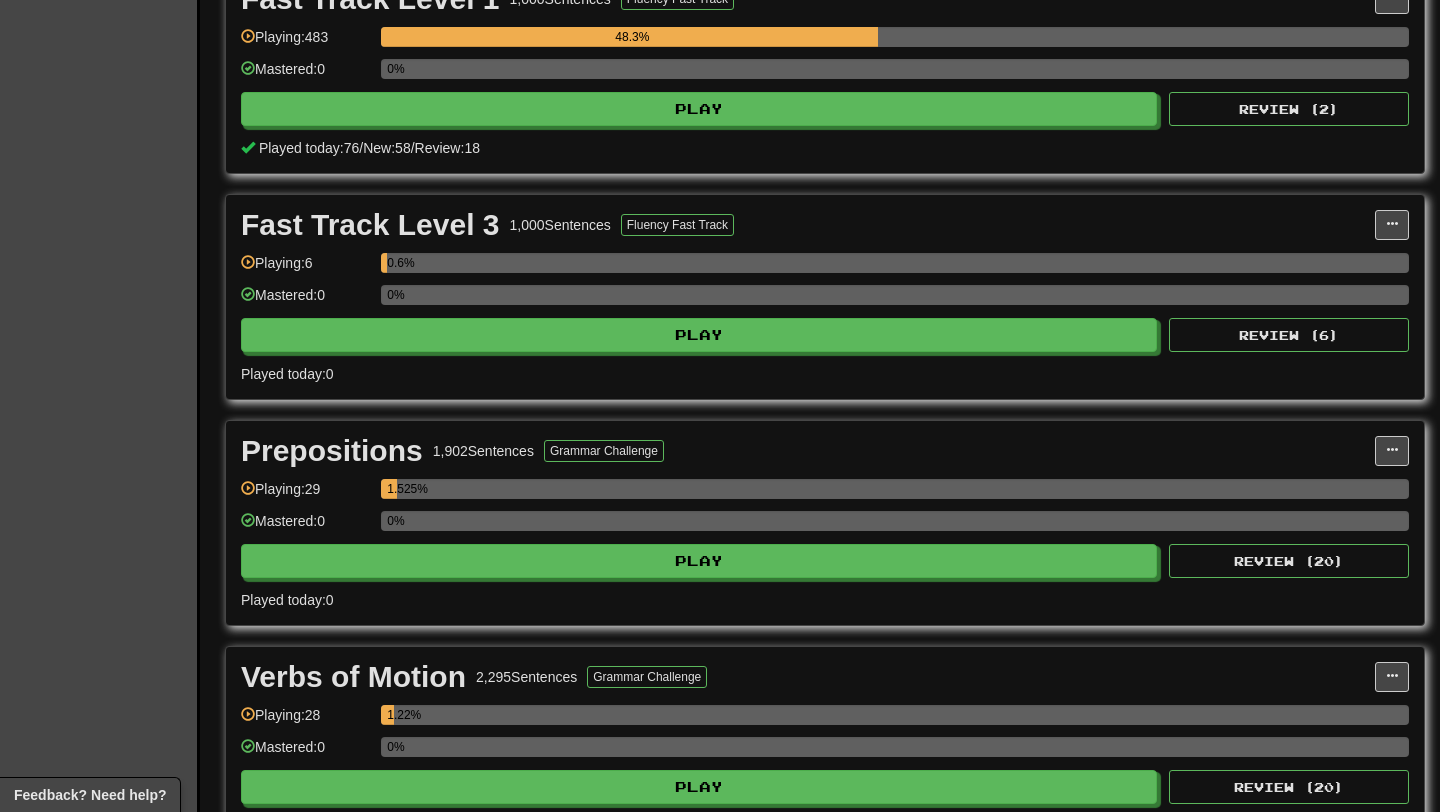 scroll, scrollTop: 721, scrollLeft: 0, axis: vertical 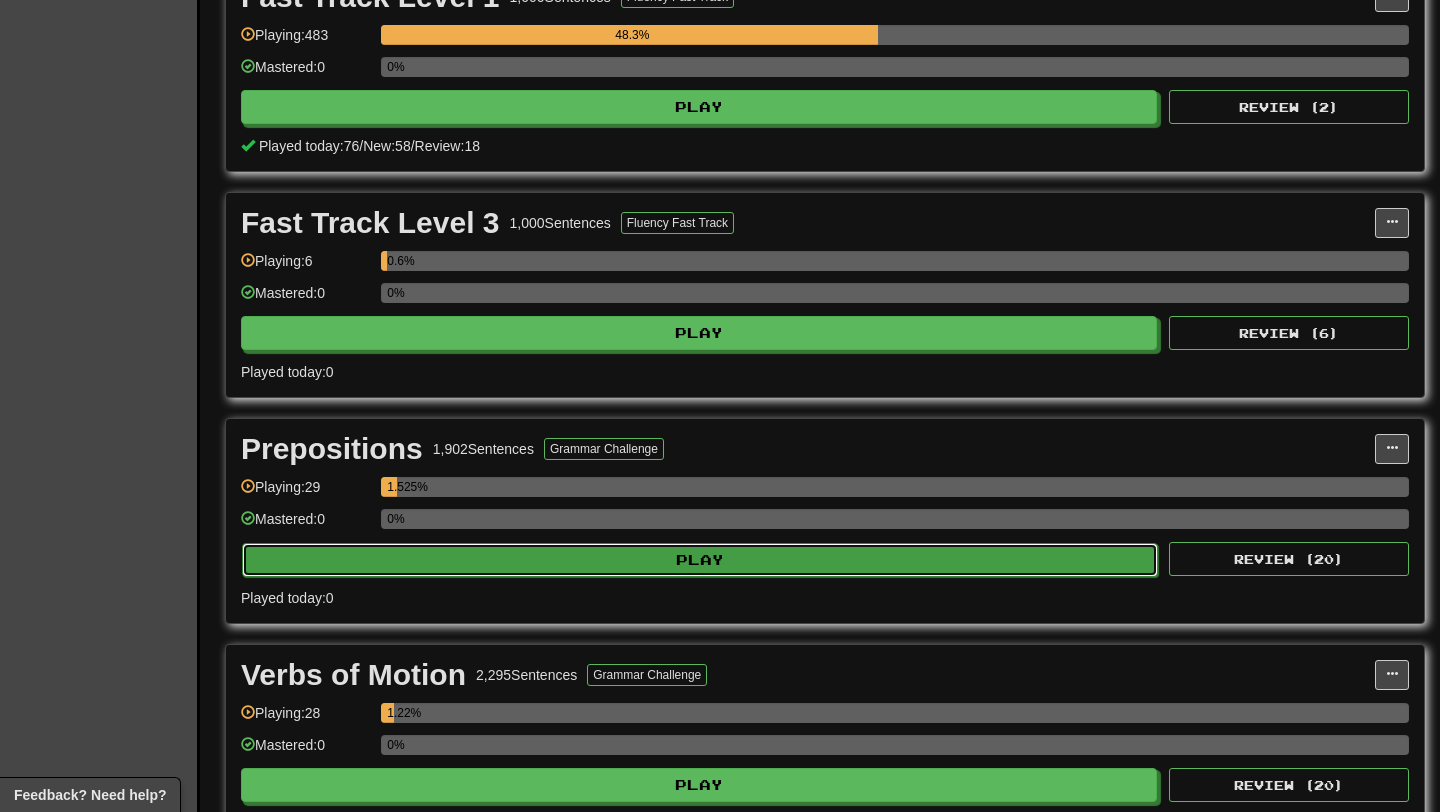 click on "Play" at bounding box center (700, 560) 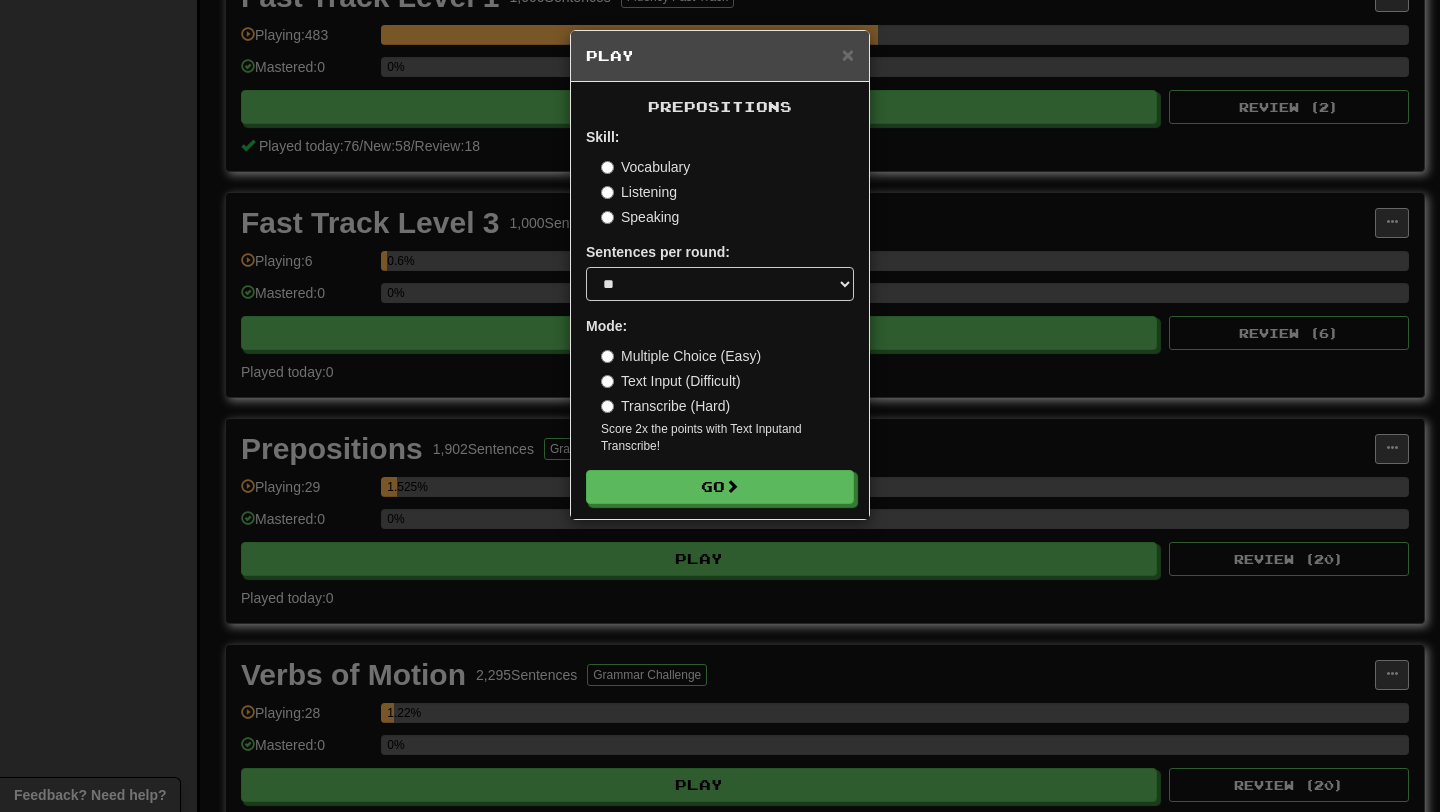 click on "Text Input (Difficult)" at bounding box center [671, 381] 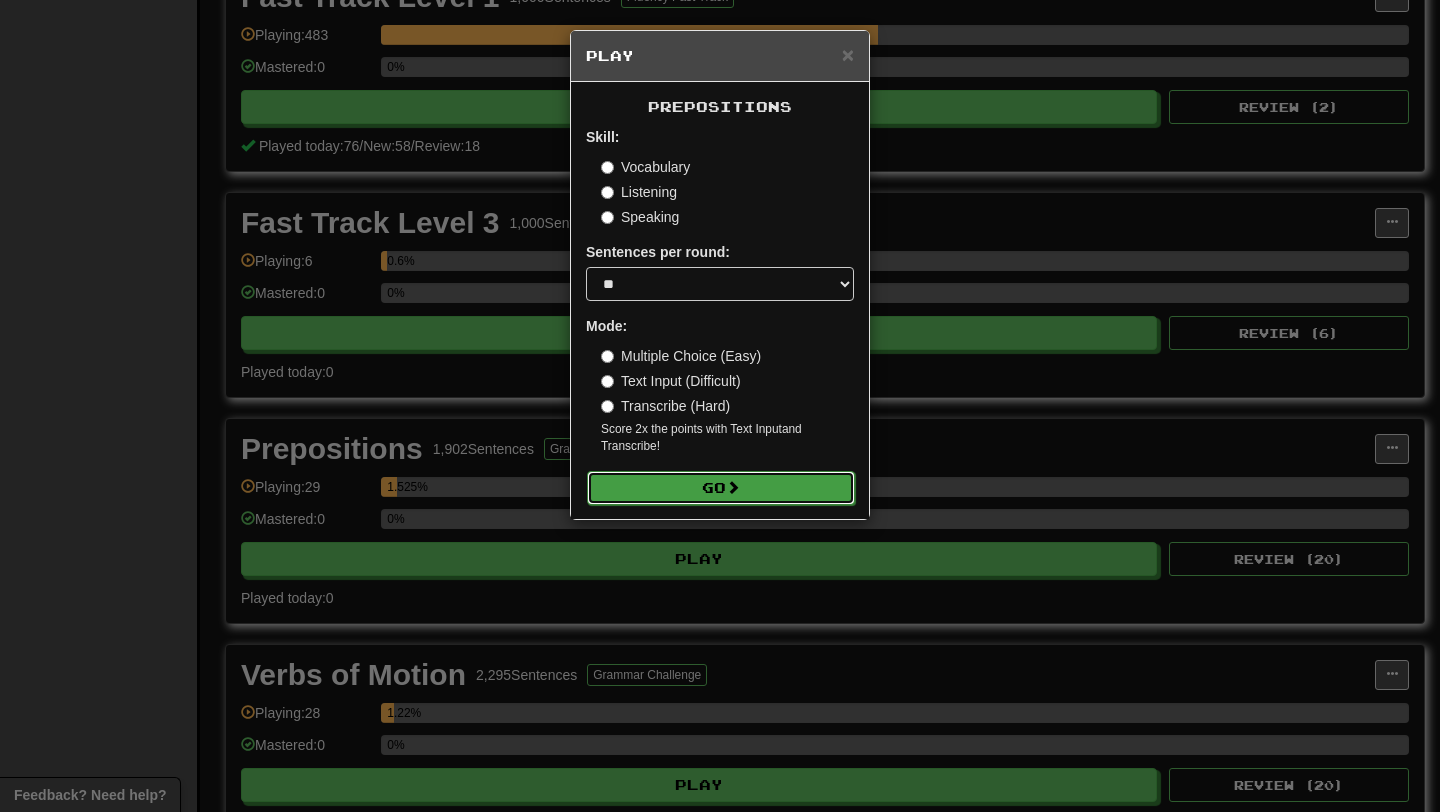 click on "Go" at bounding box center [721, 488] 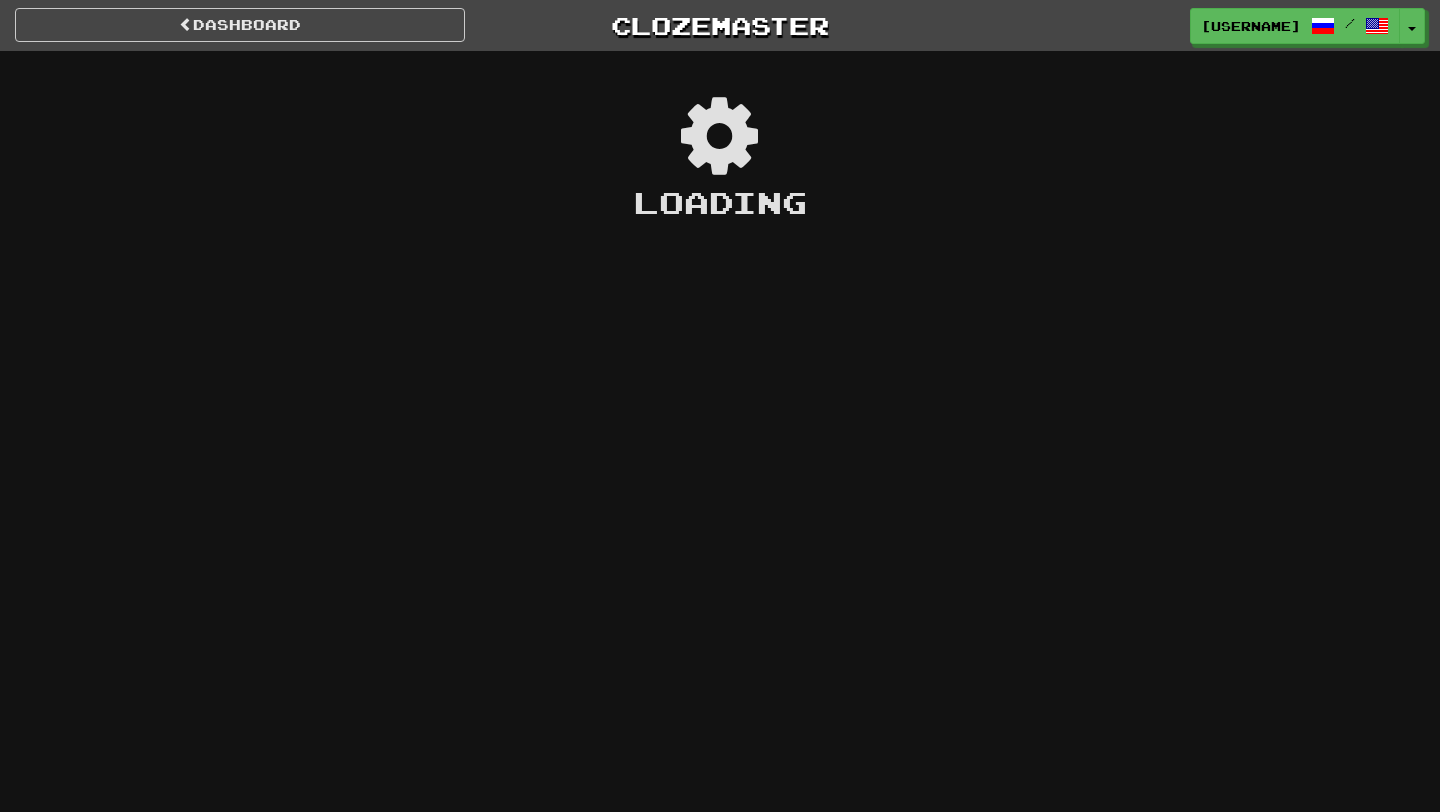 scroll, scrollTop: 0, scrollLeft: 0, axis: both 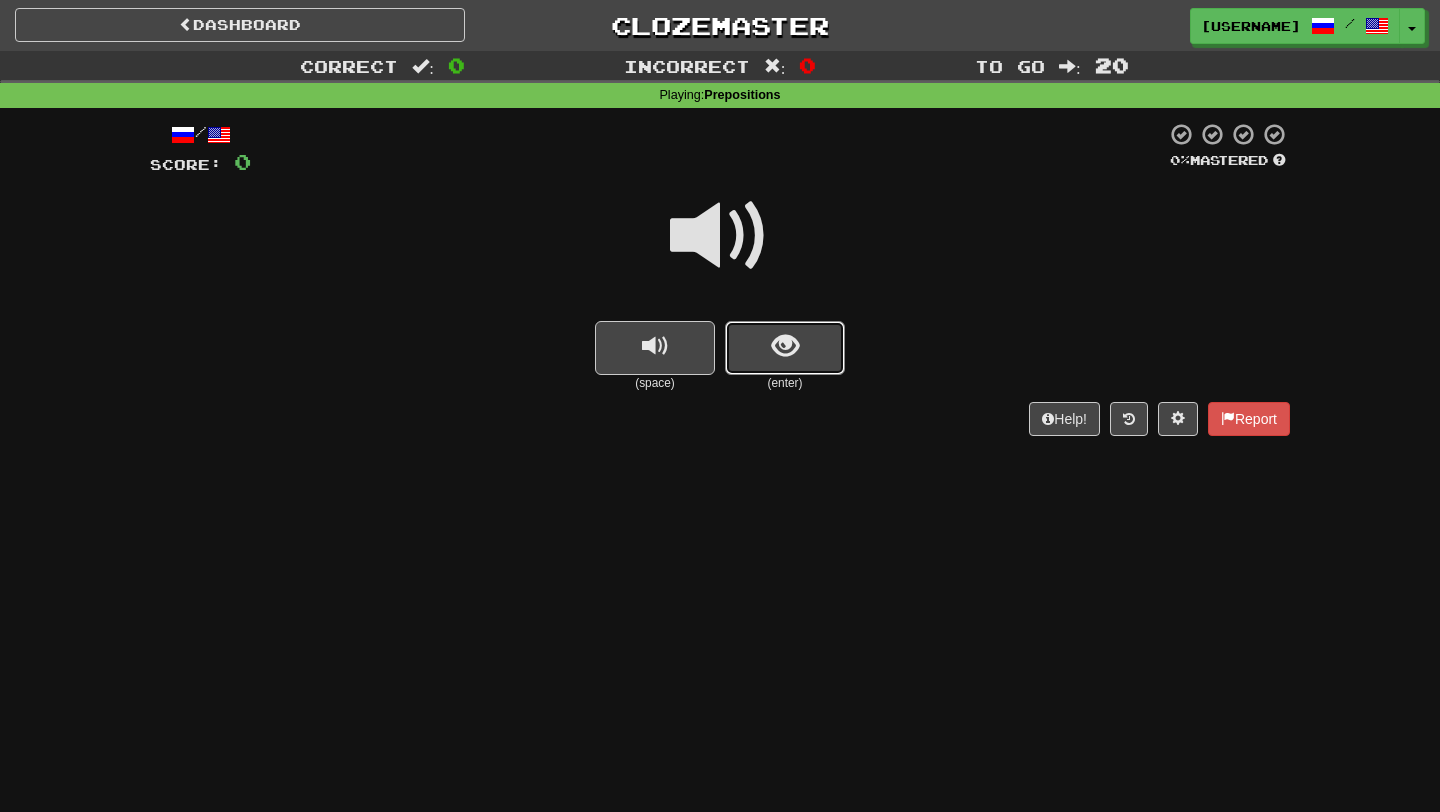 click at bounding box center (785, 348) 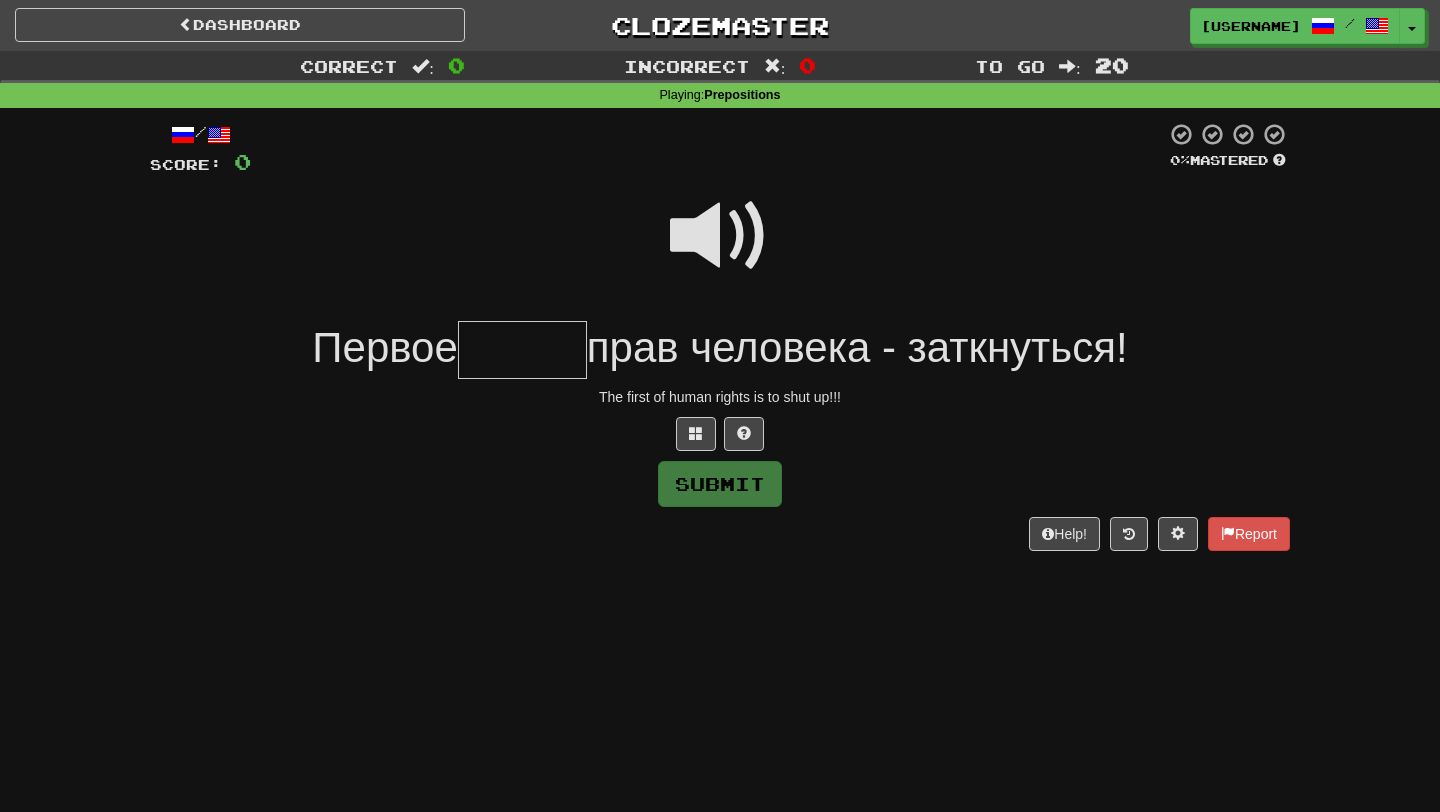click at bounding box center [720, 236] 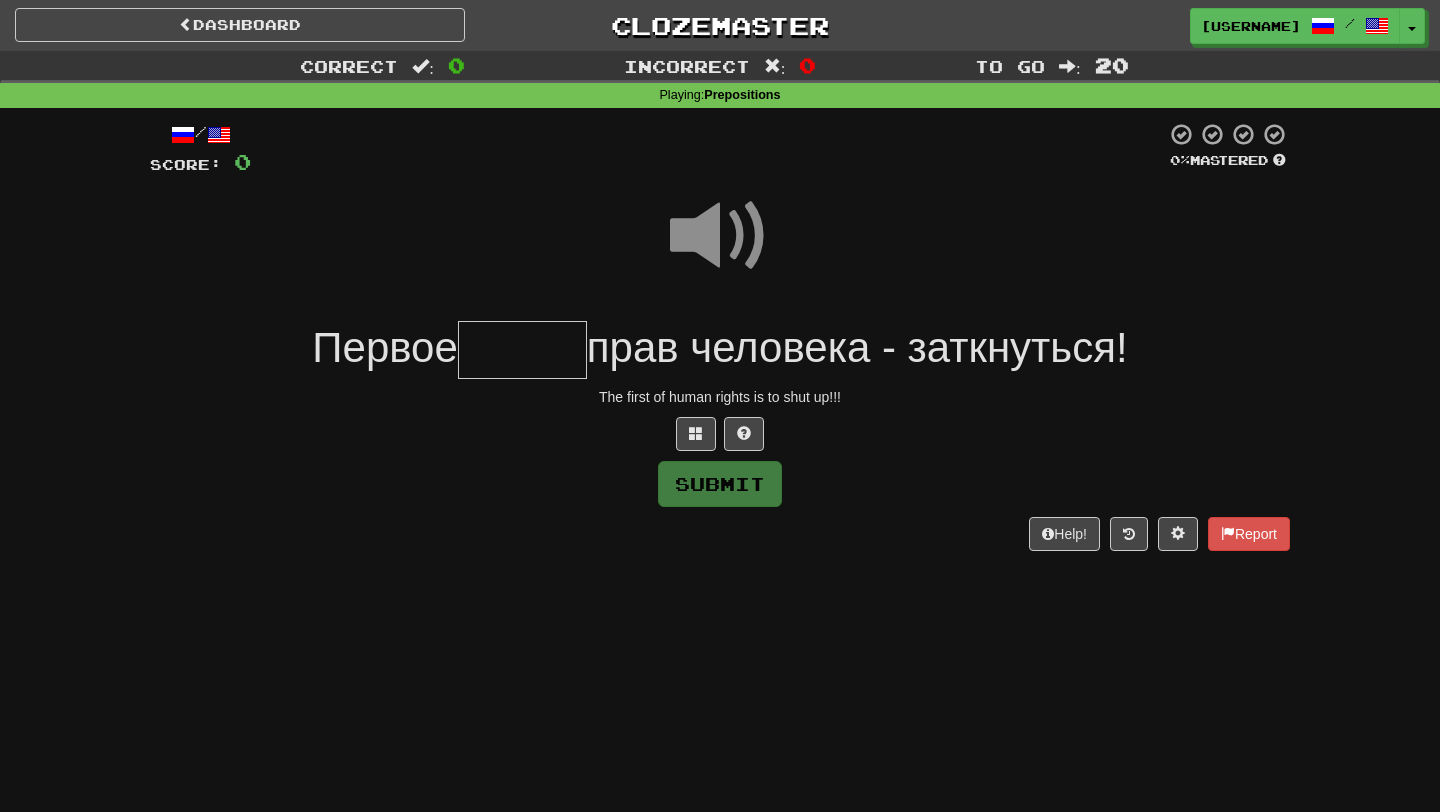 click at bounding box center [522, 350] 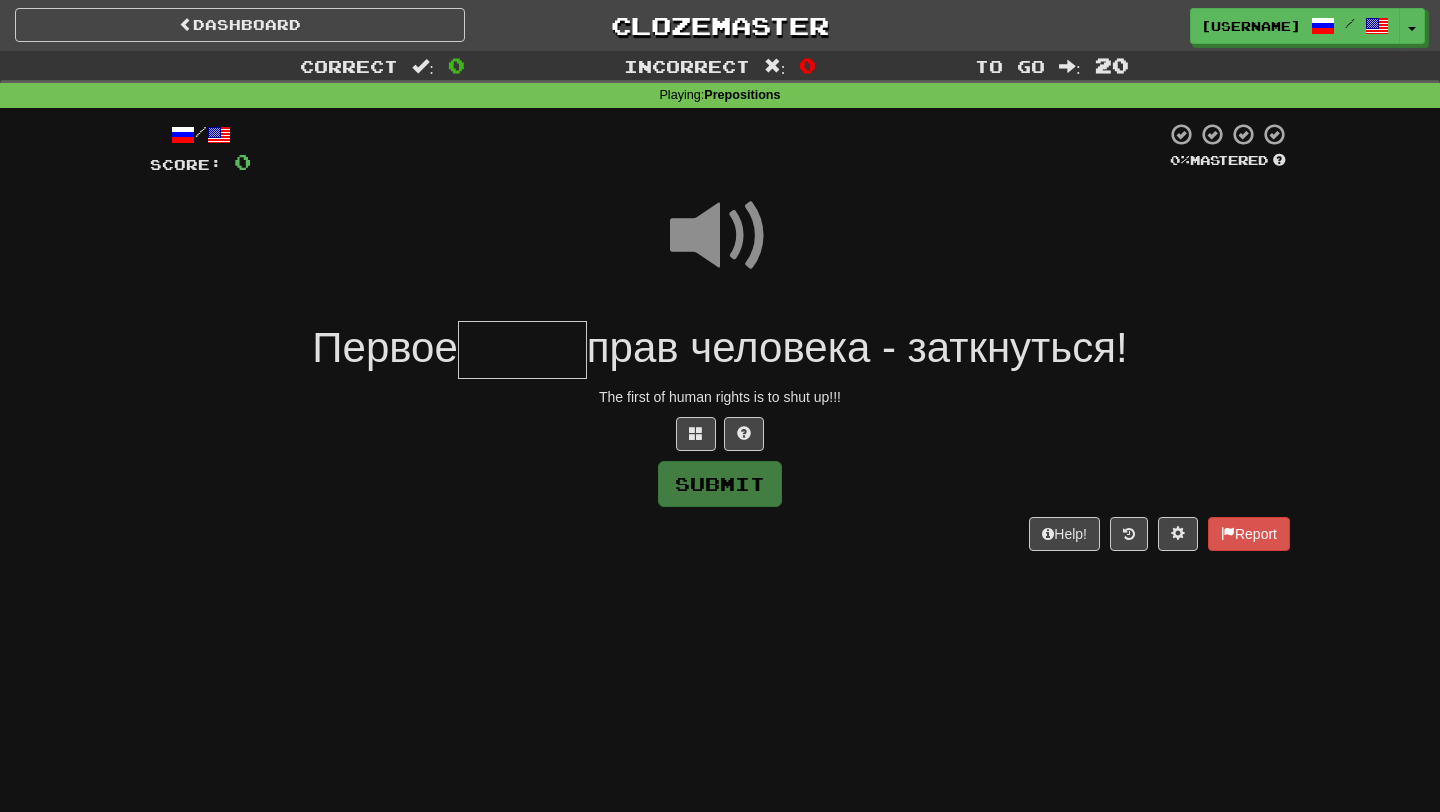 type on "*" 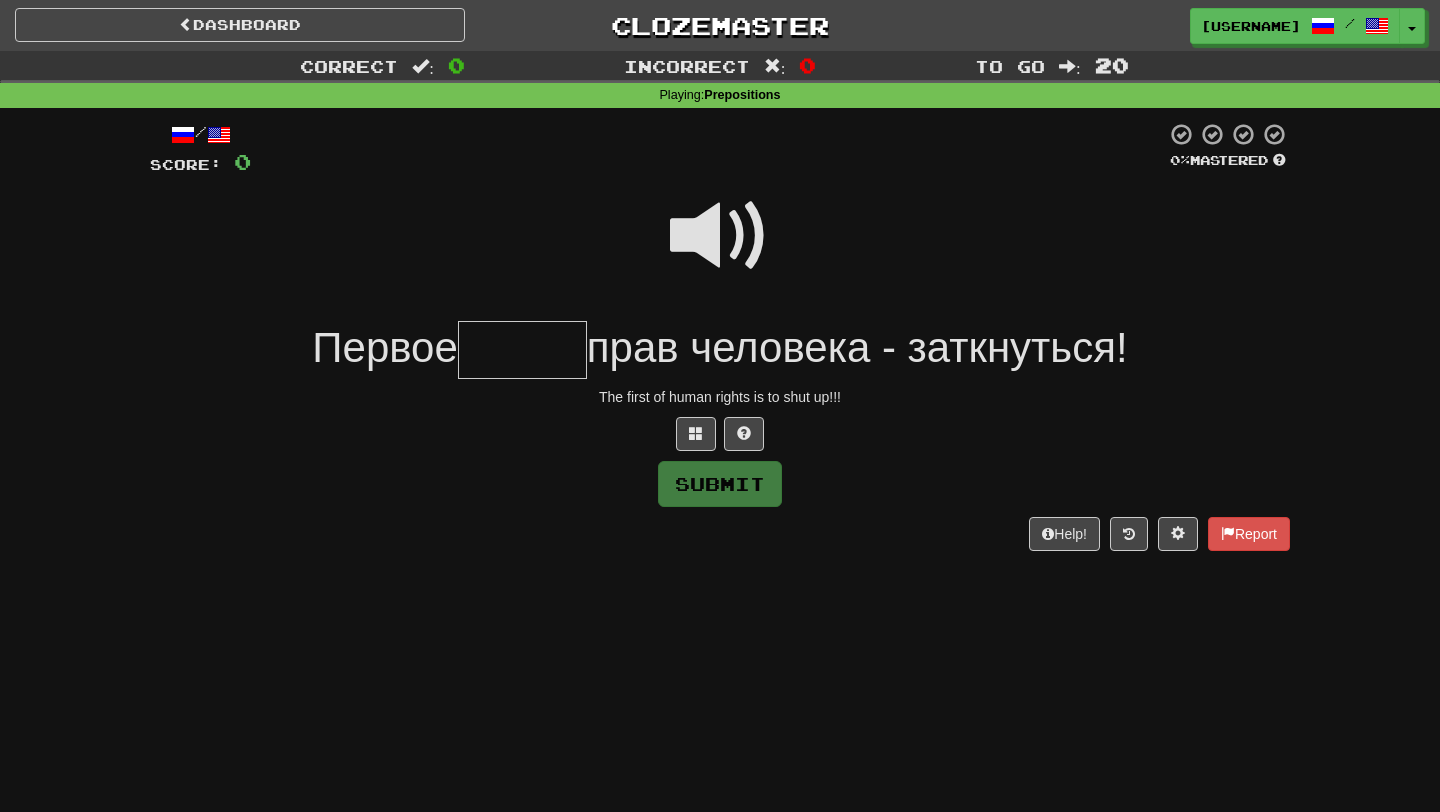 type on "*" 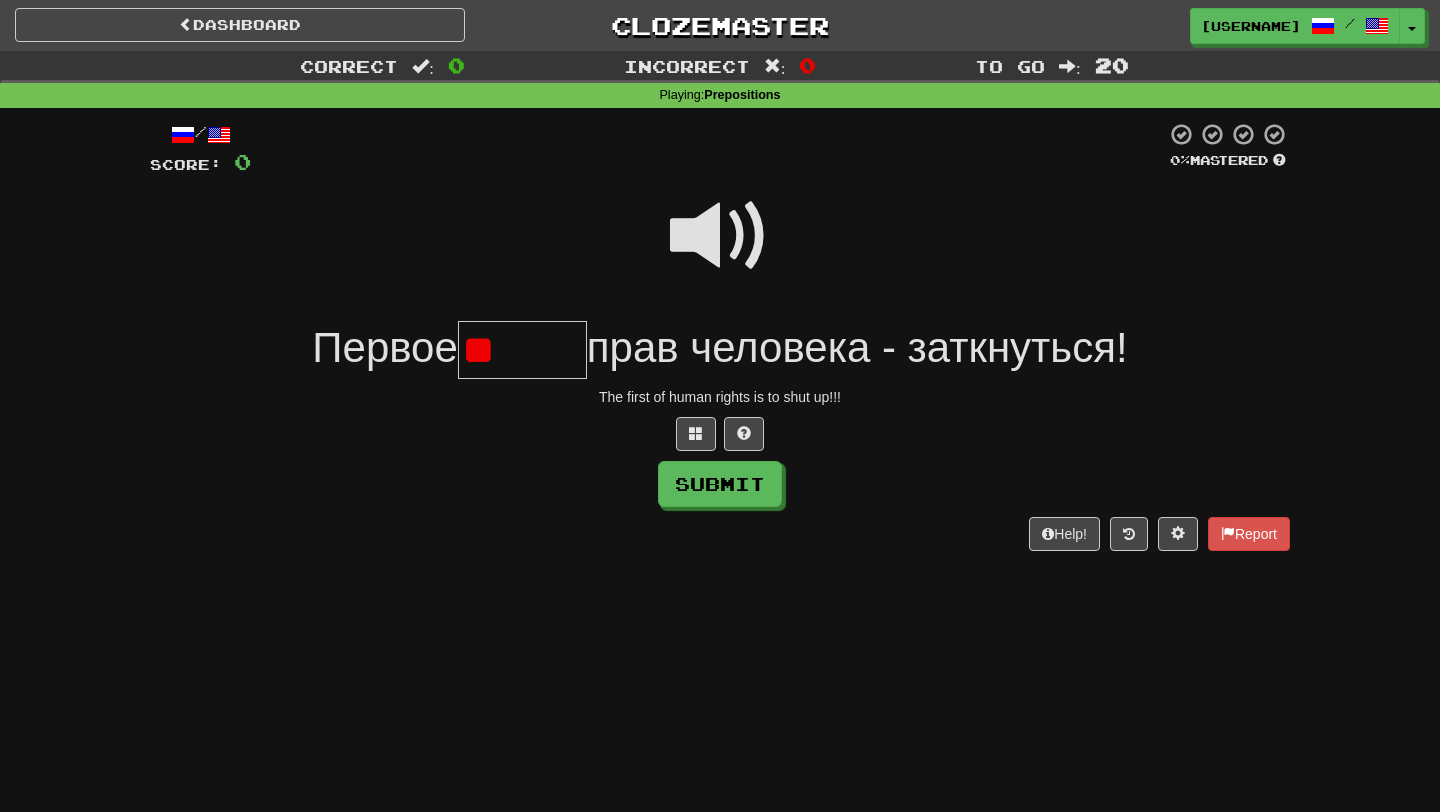 type on "*" 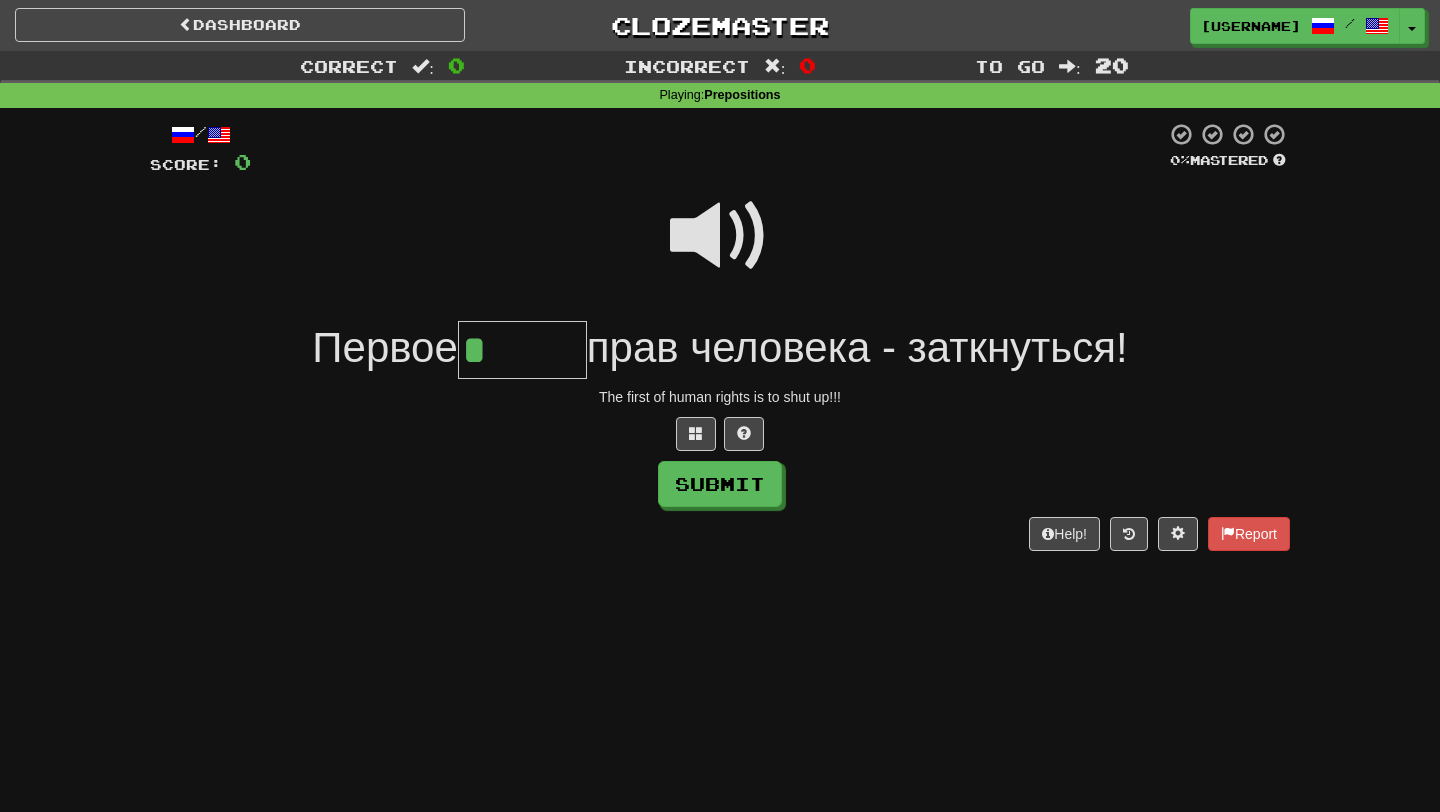 click at bounding box center [720, 236] 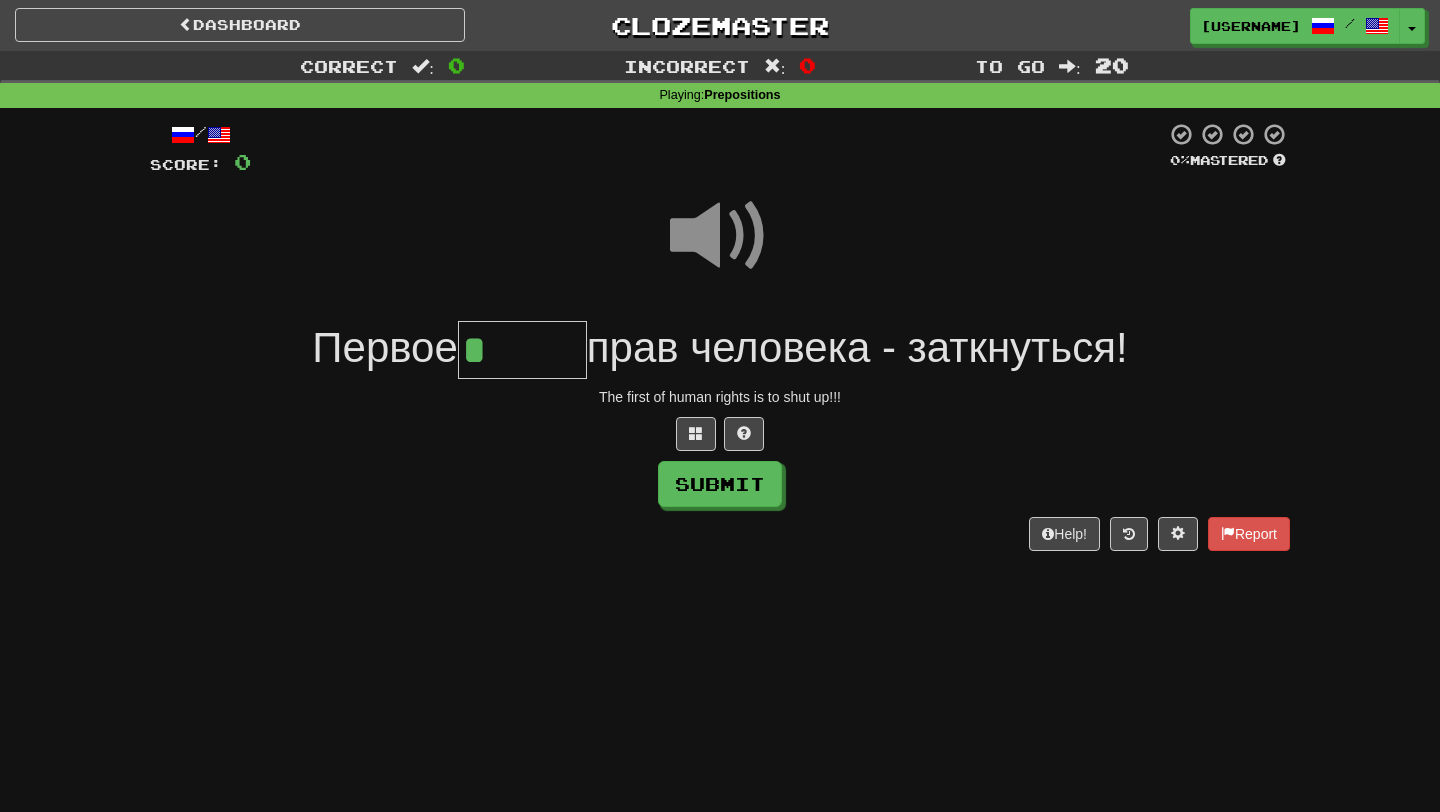 click on "*" at bounding box center [522, 350] 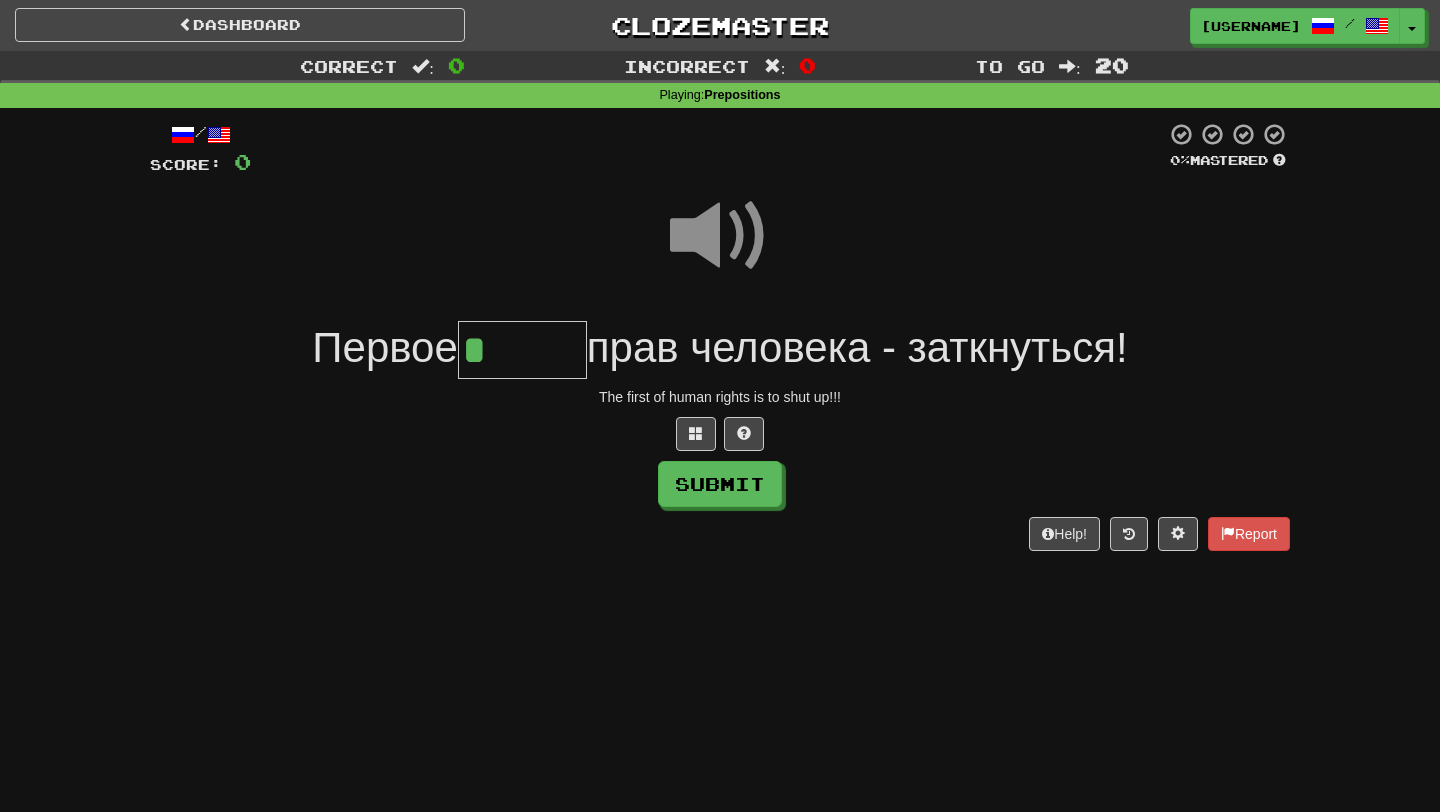 type on "*****" 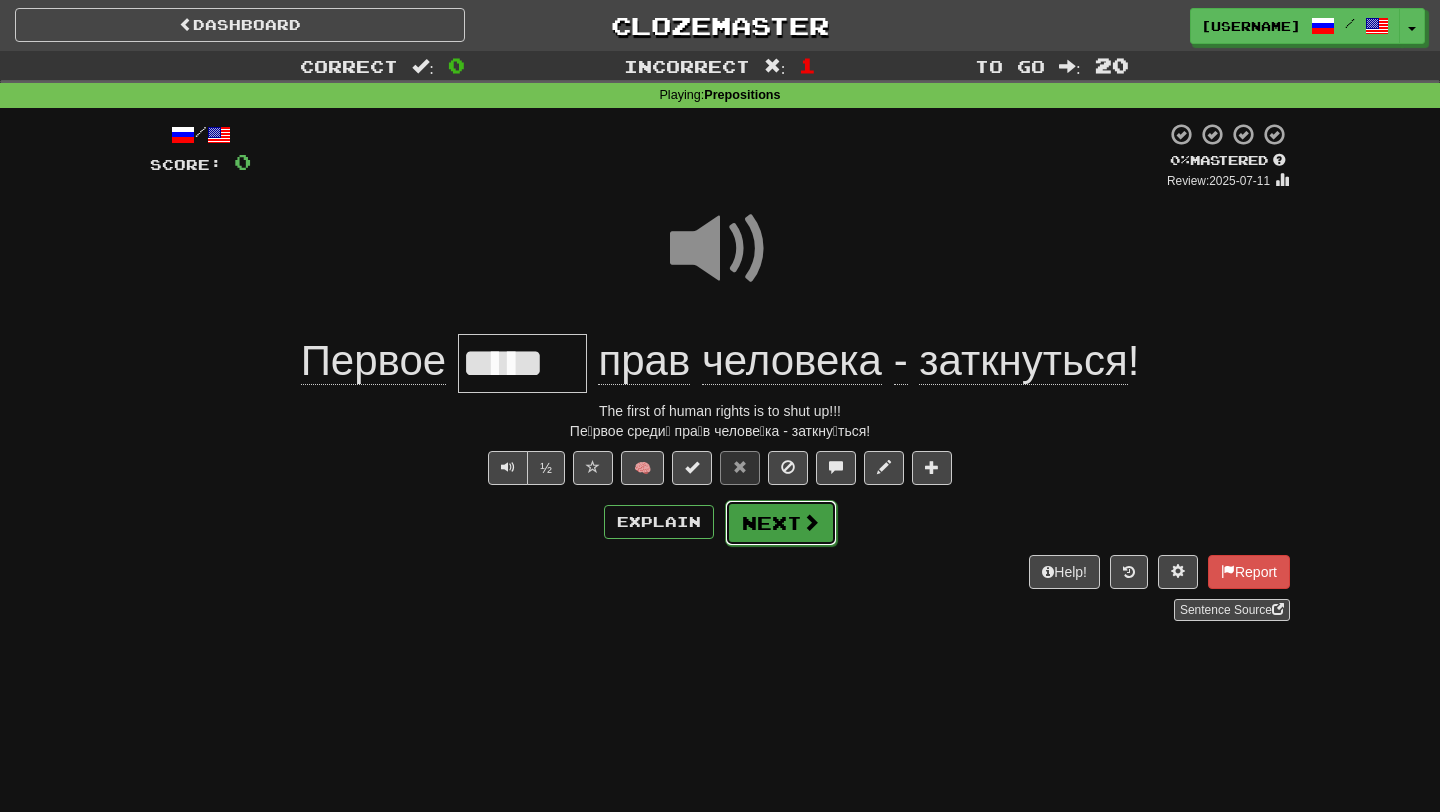 click on "Next" at bounding box center (781, 523) 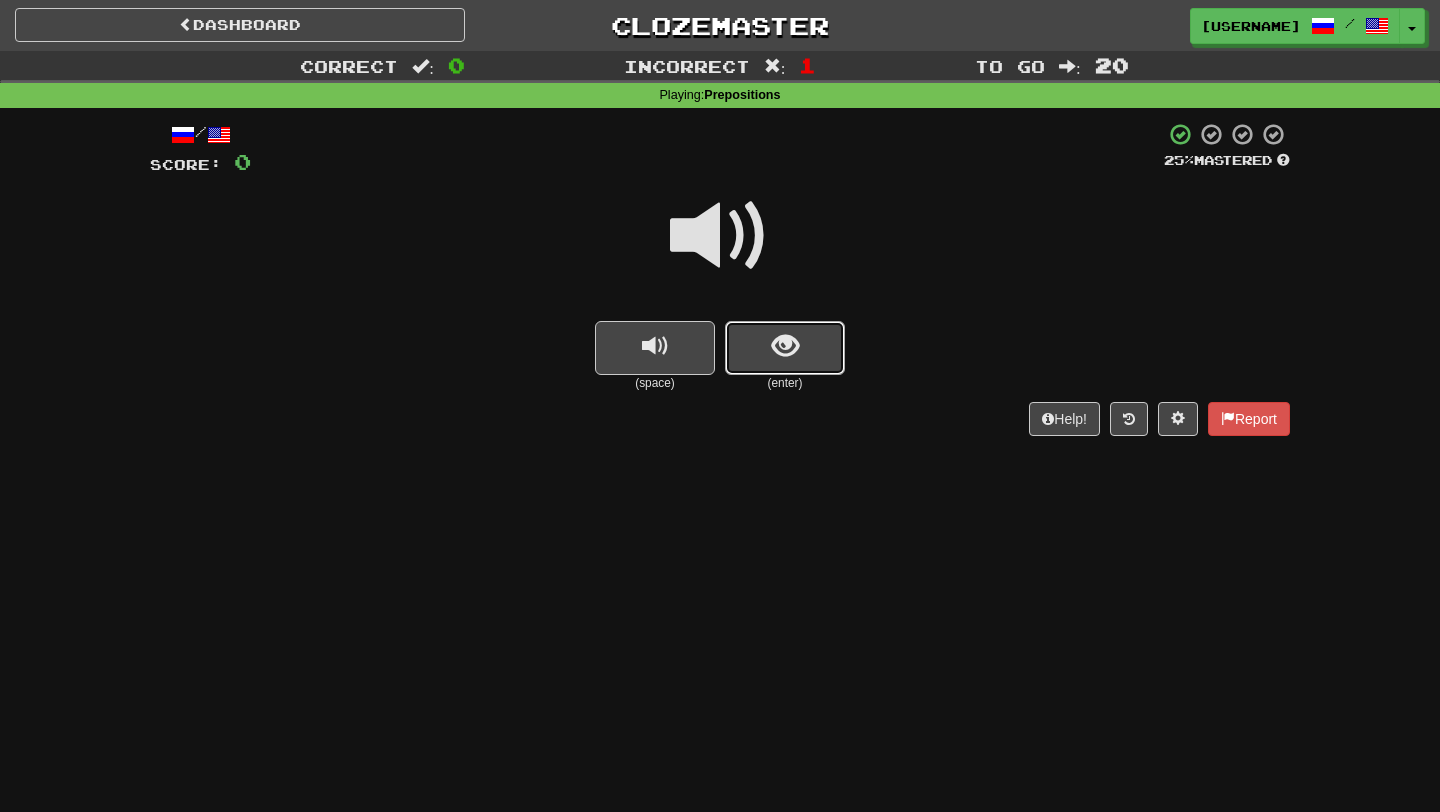 click at bounding box center [785, 346] 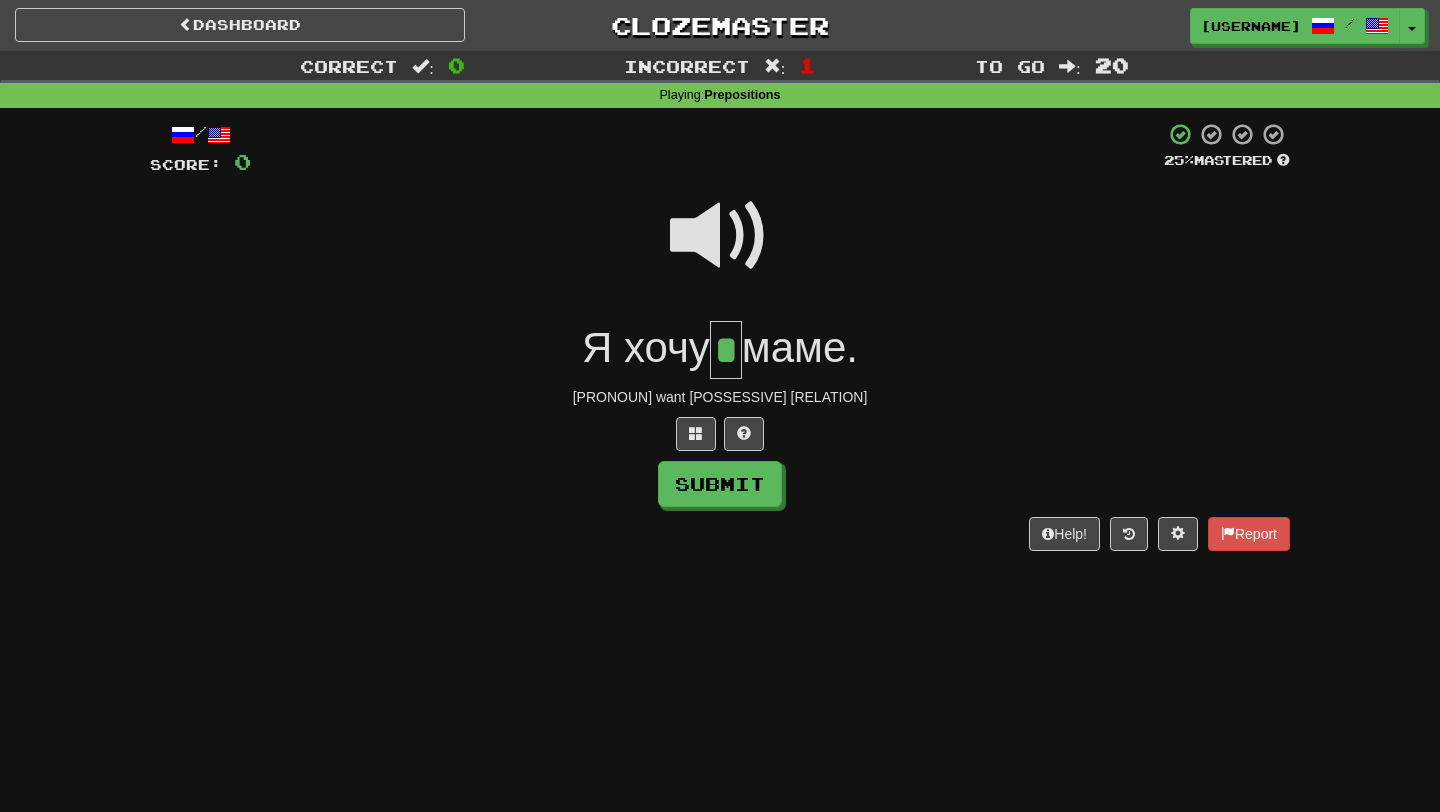 type on "*" 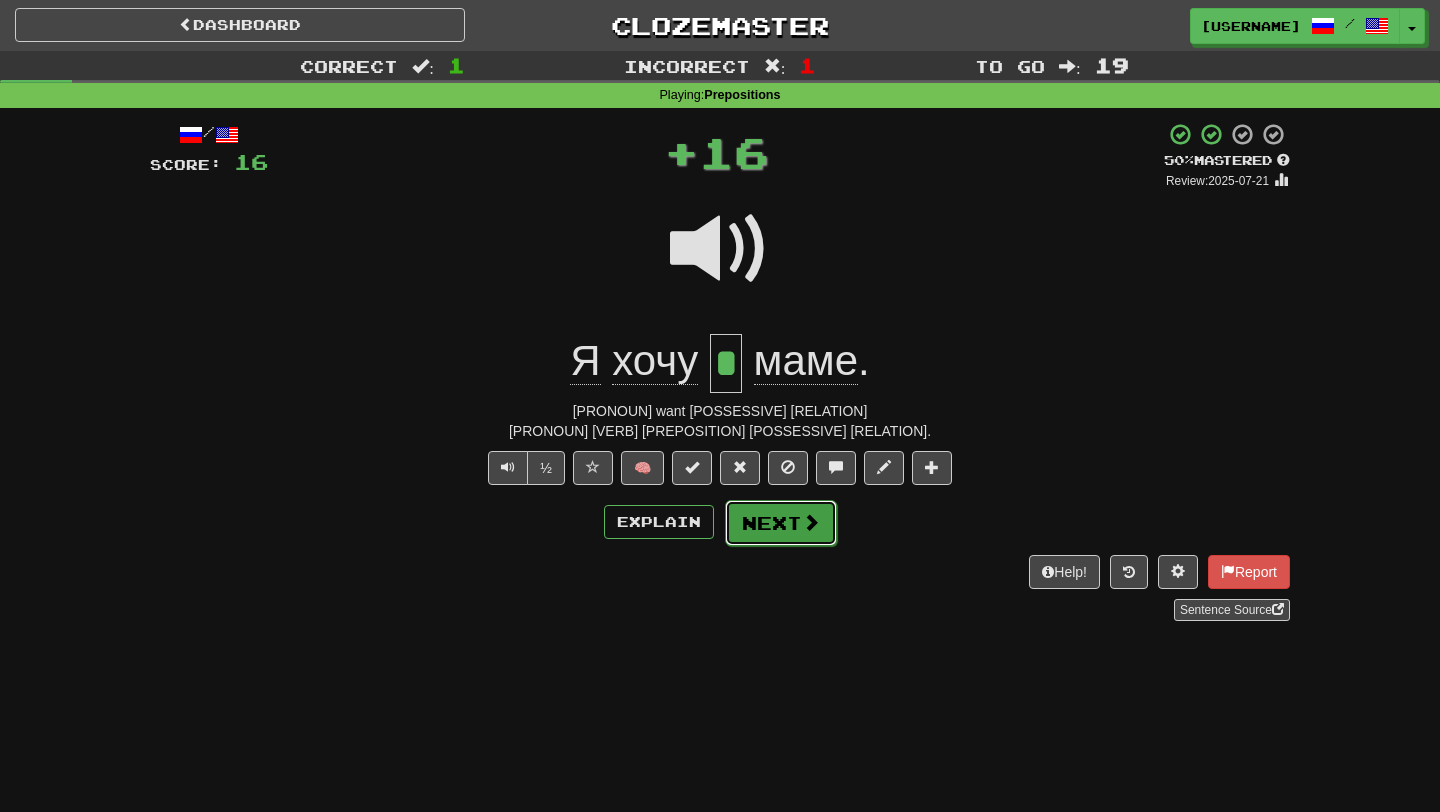 click on "Next" at bounding box center (781, 523) 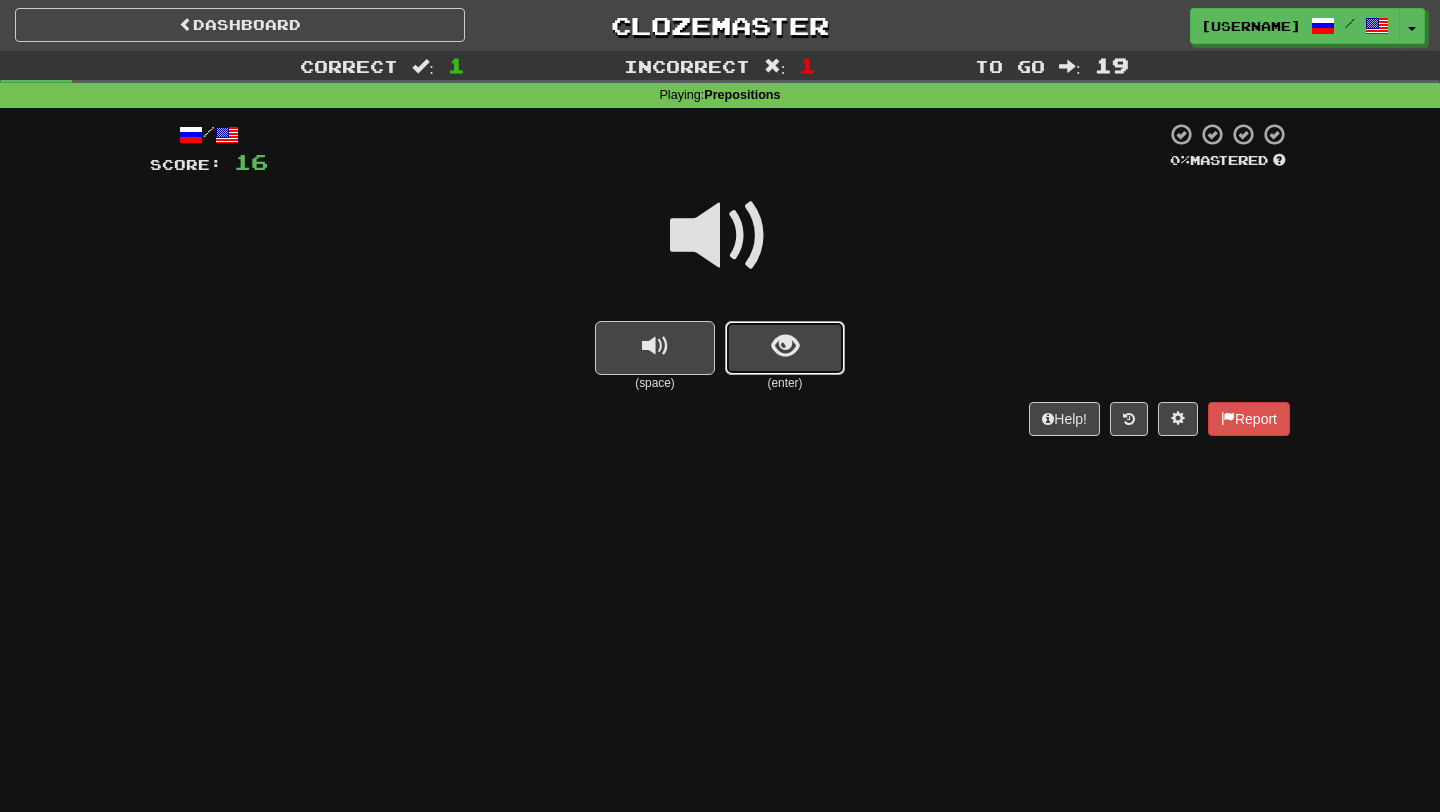 click at bounding box center (785, 348) 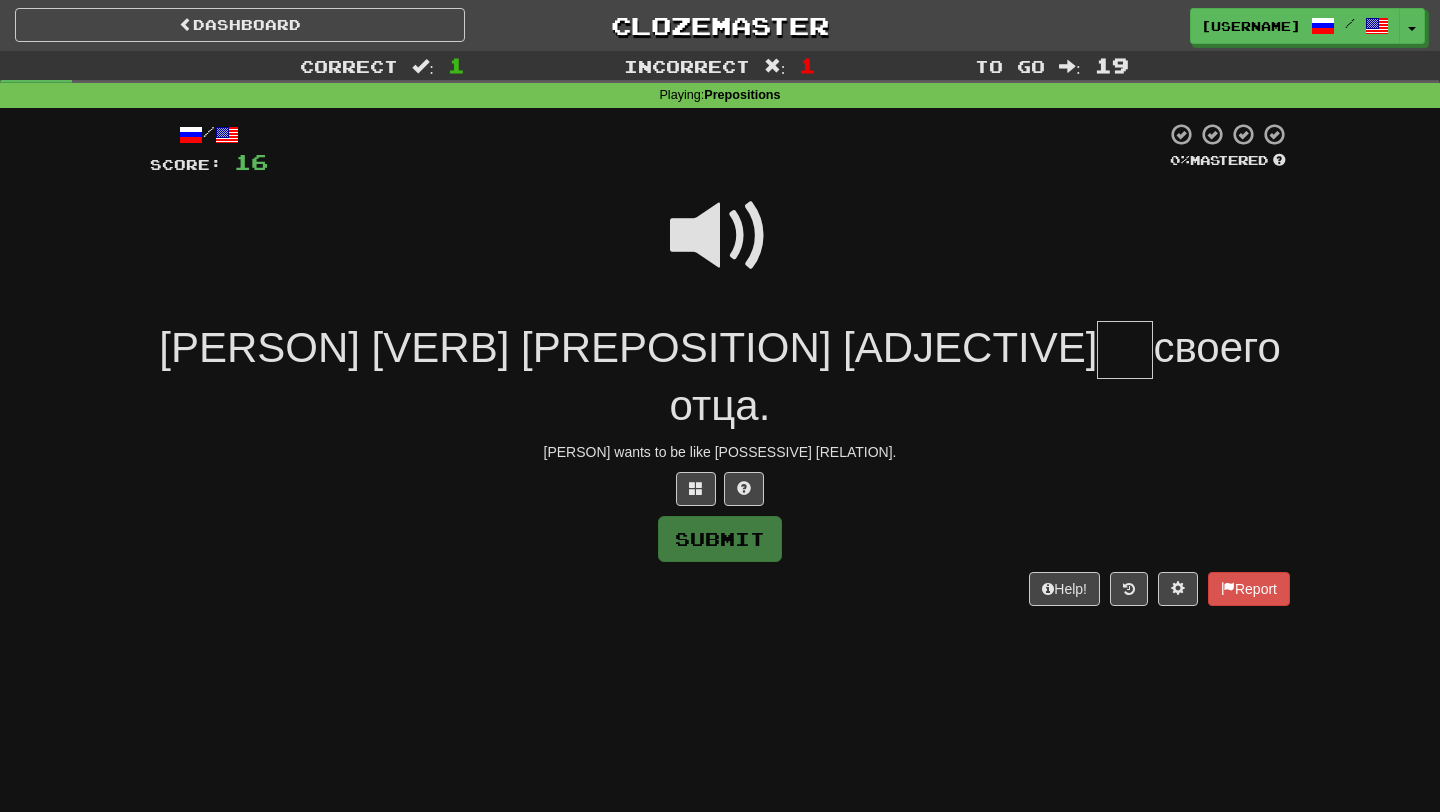 click at bounding box center (720, 236) 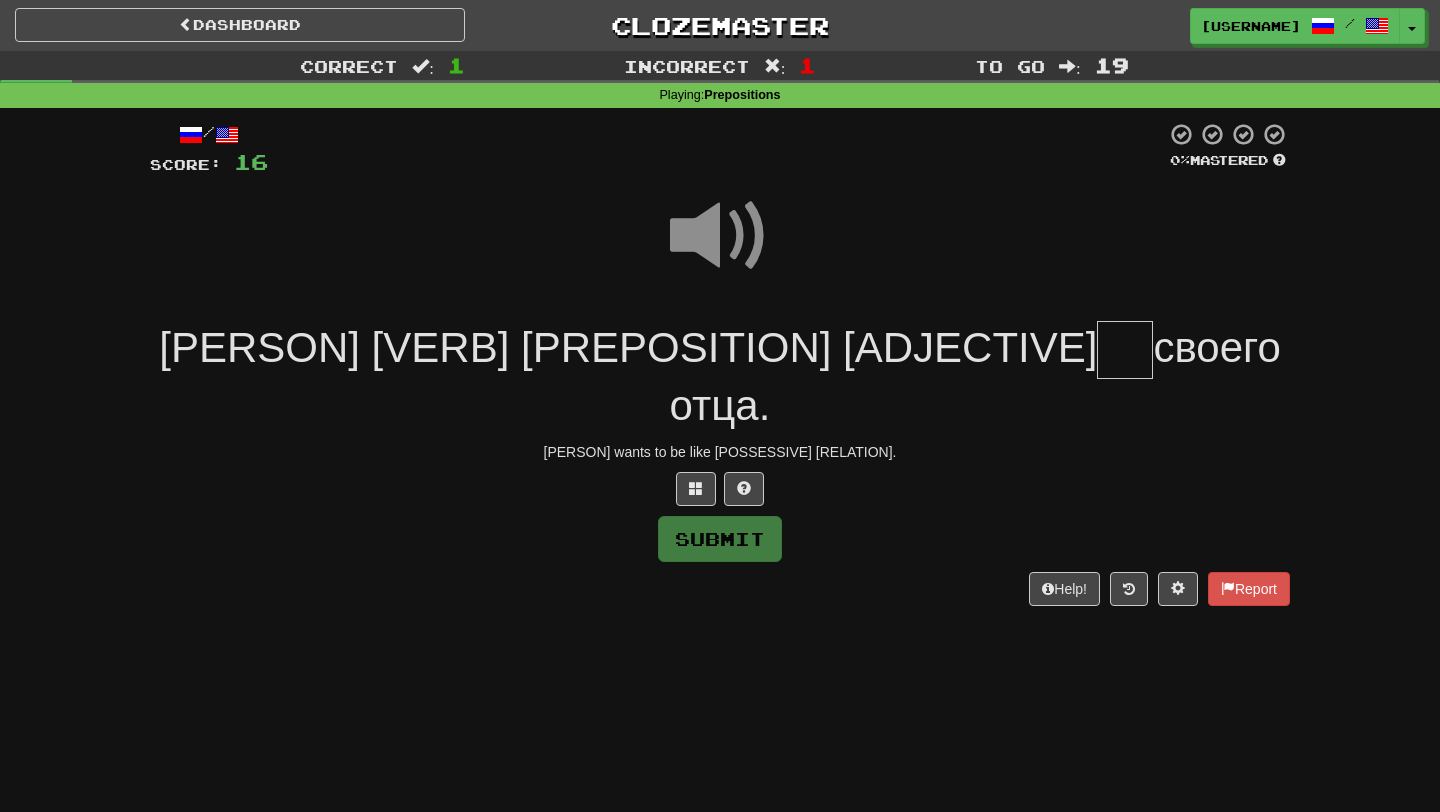 click at bounding box center (1125, 350) 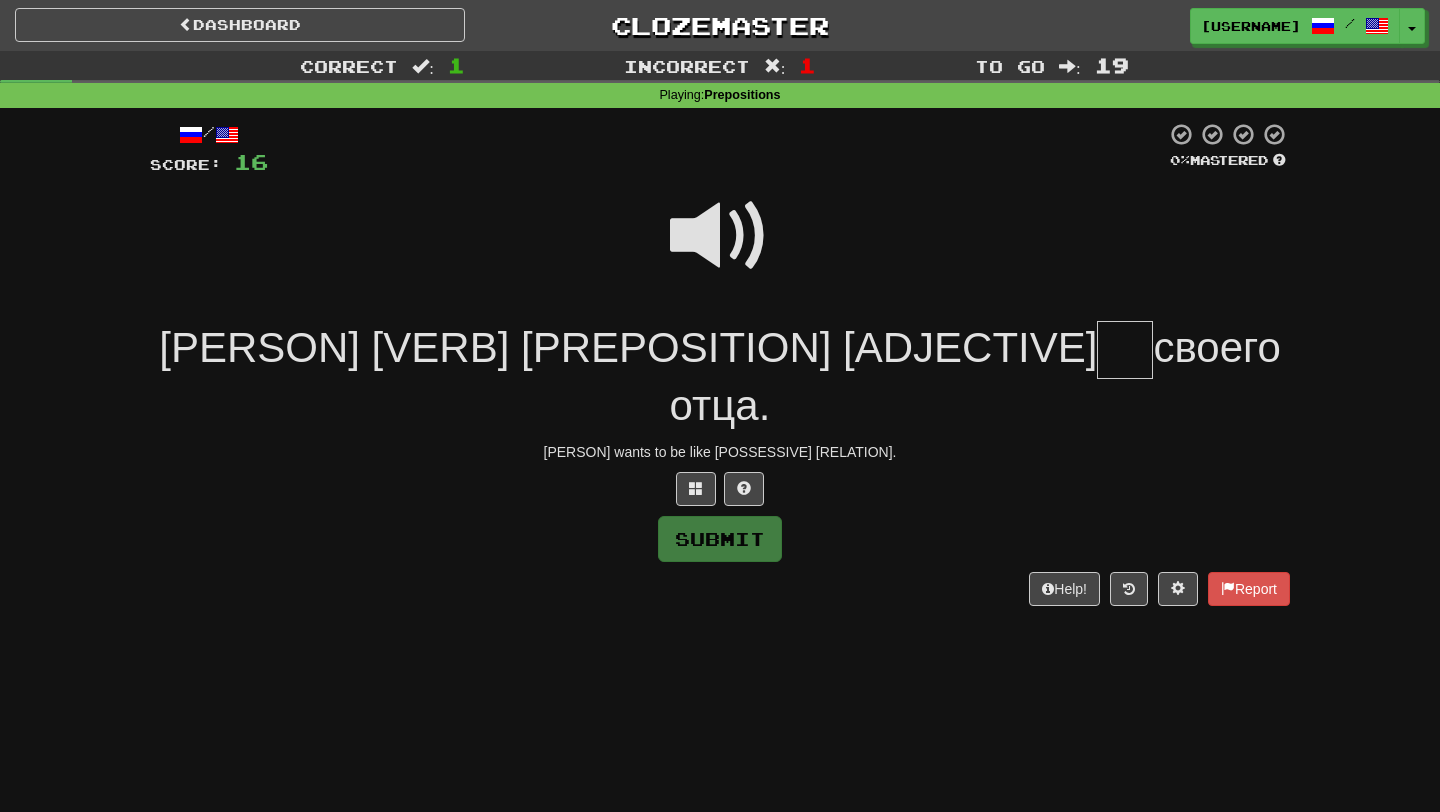 type on "*" 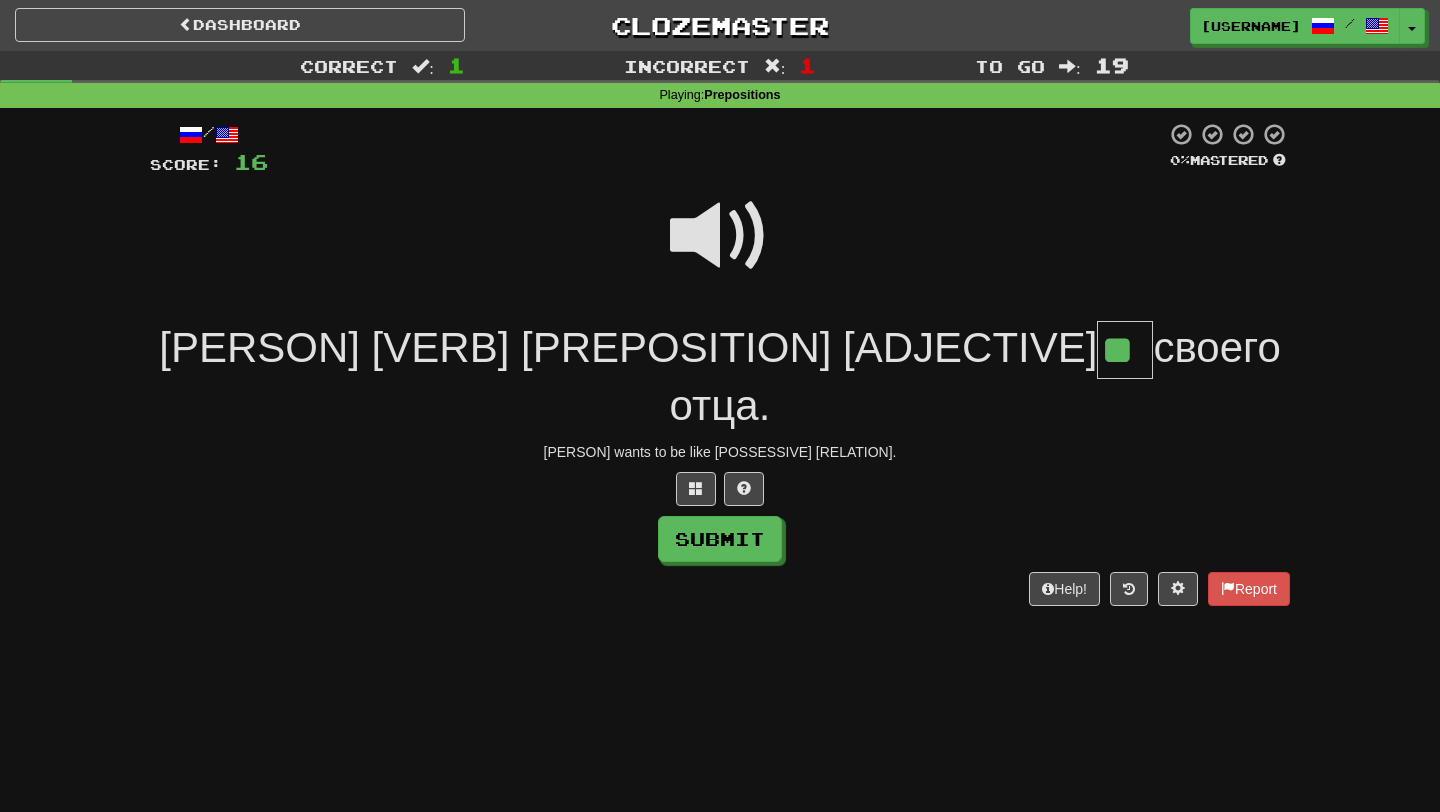 type on "**" 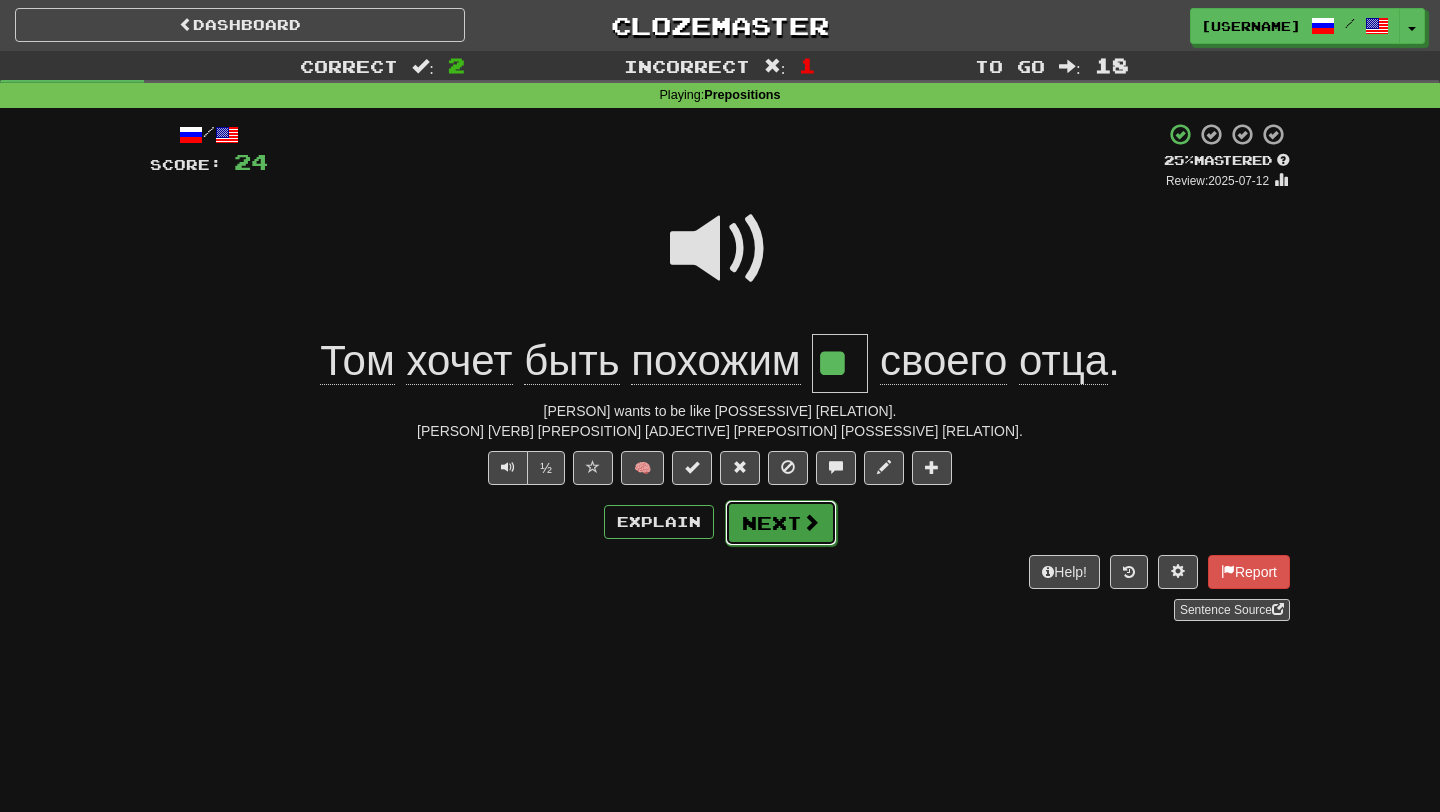 click on "Next" at bounding box center [781, 523] 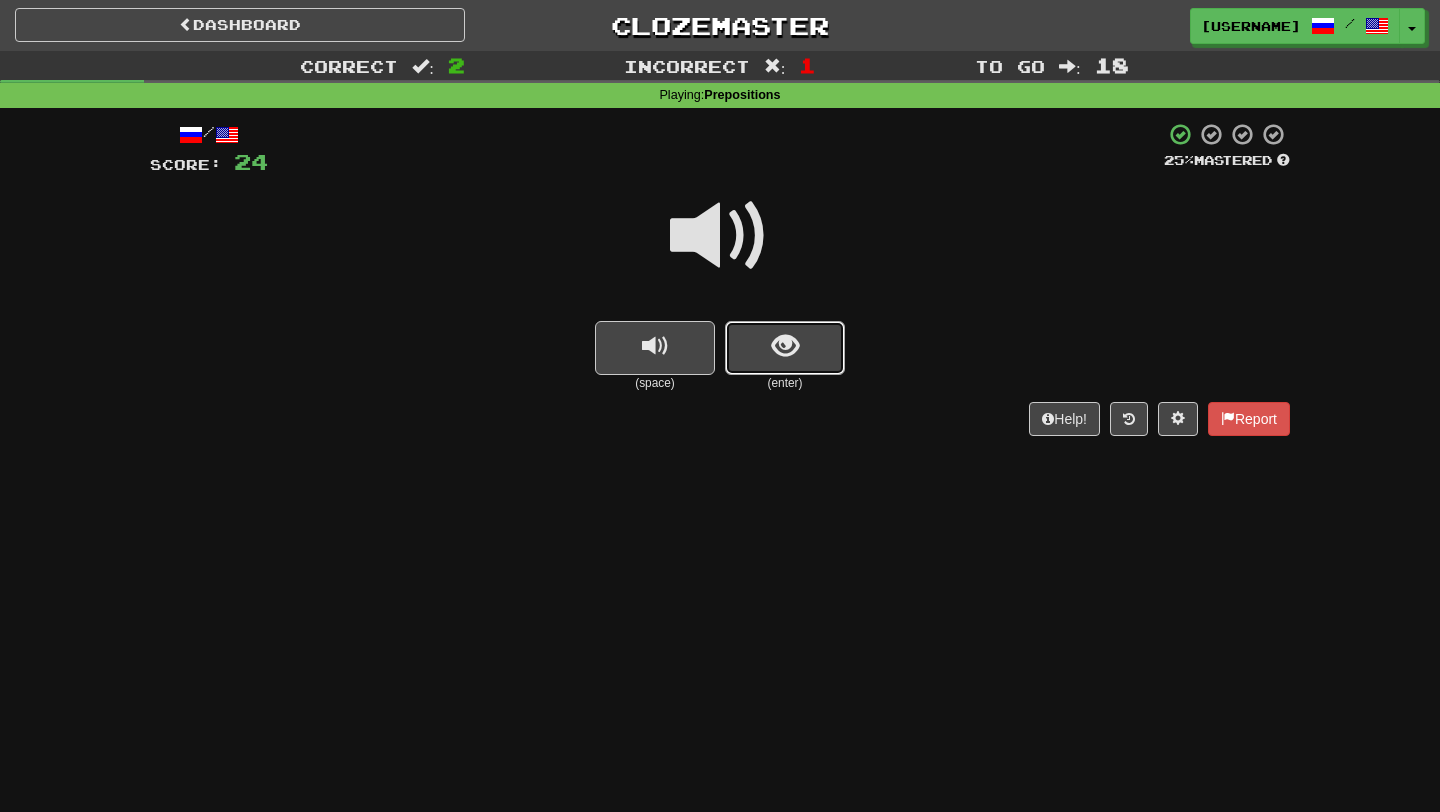 click at bounding box center (785, 348) 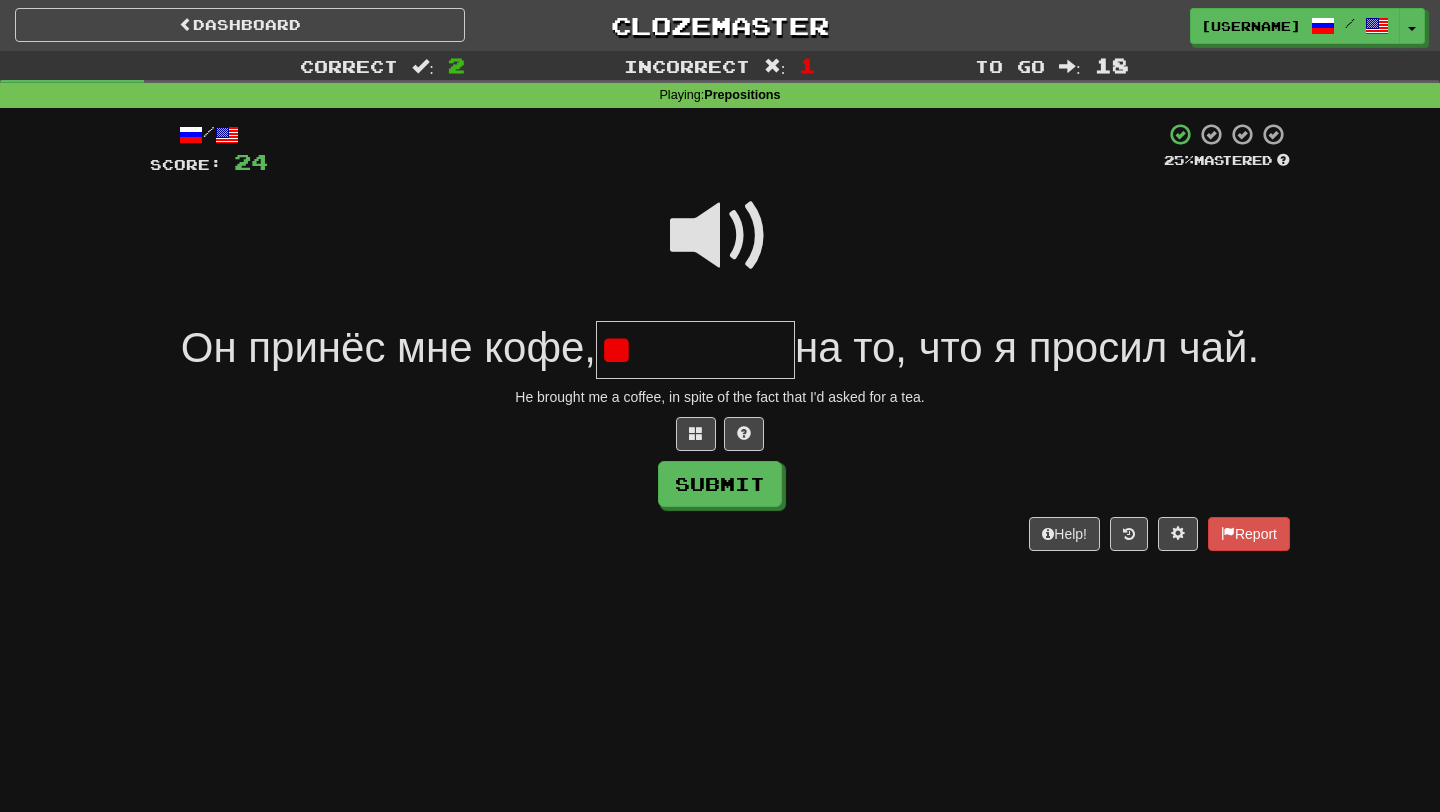 type on "*" 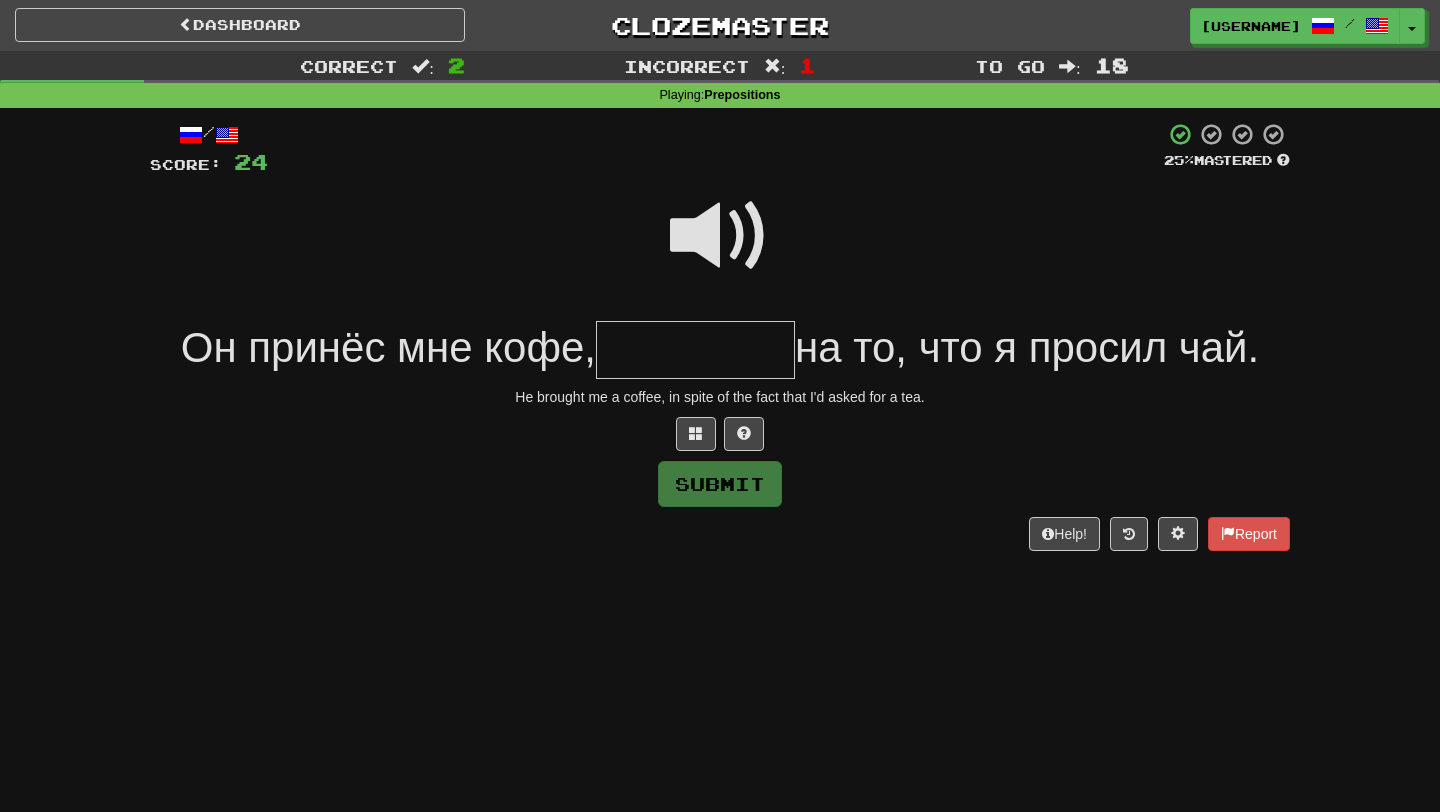 type on "*" 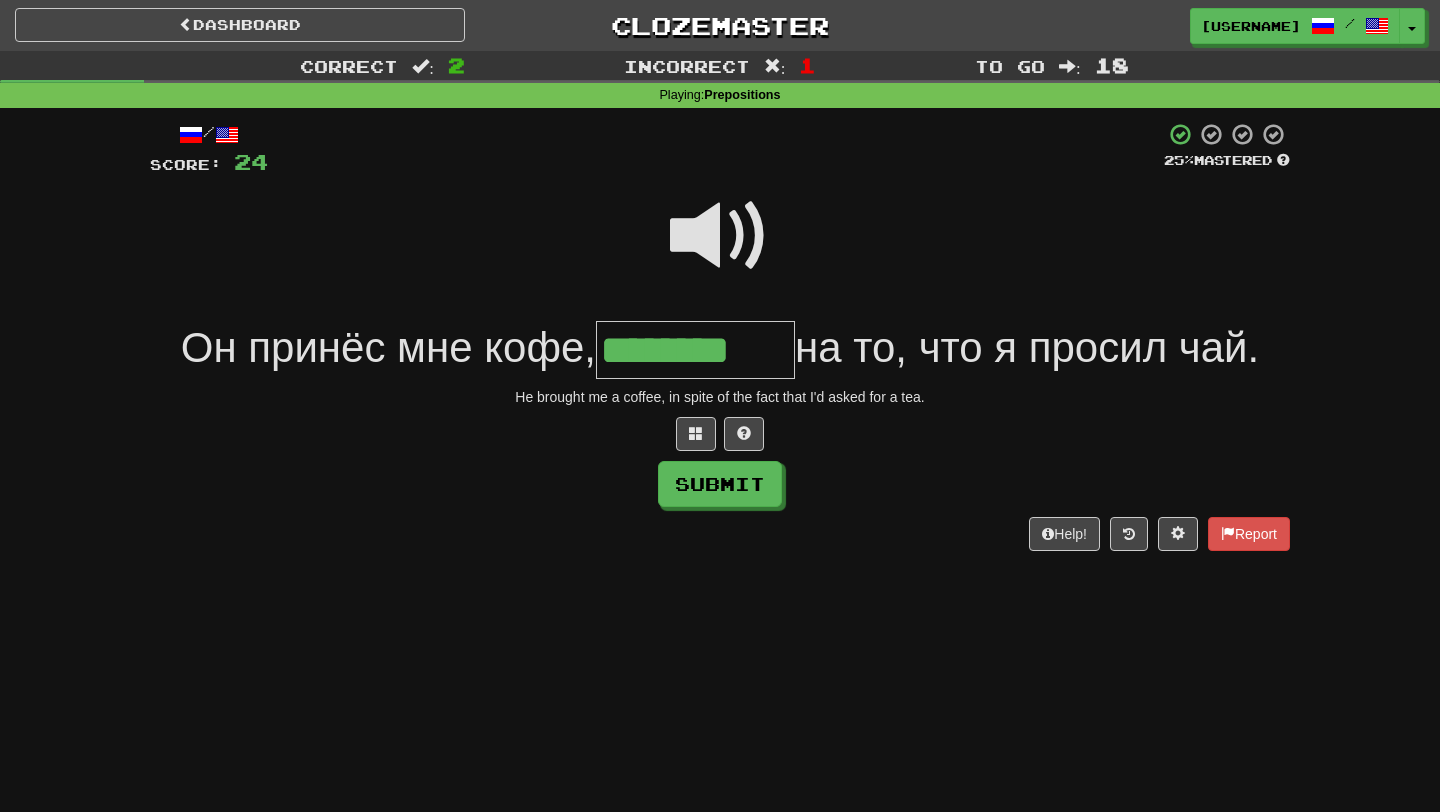 scroll, scrollTop: 0, scrollLeft: 4, axis: horizontal 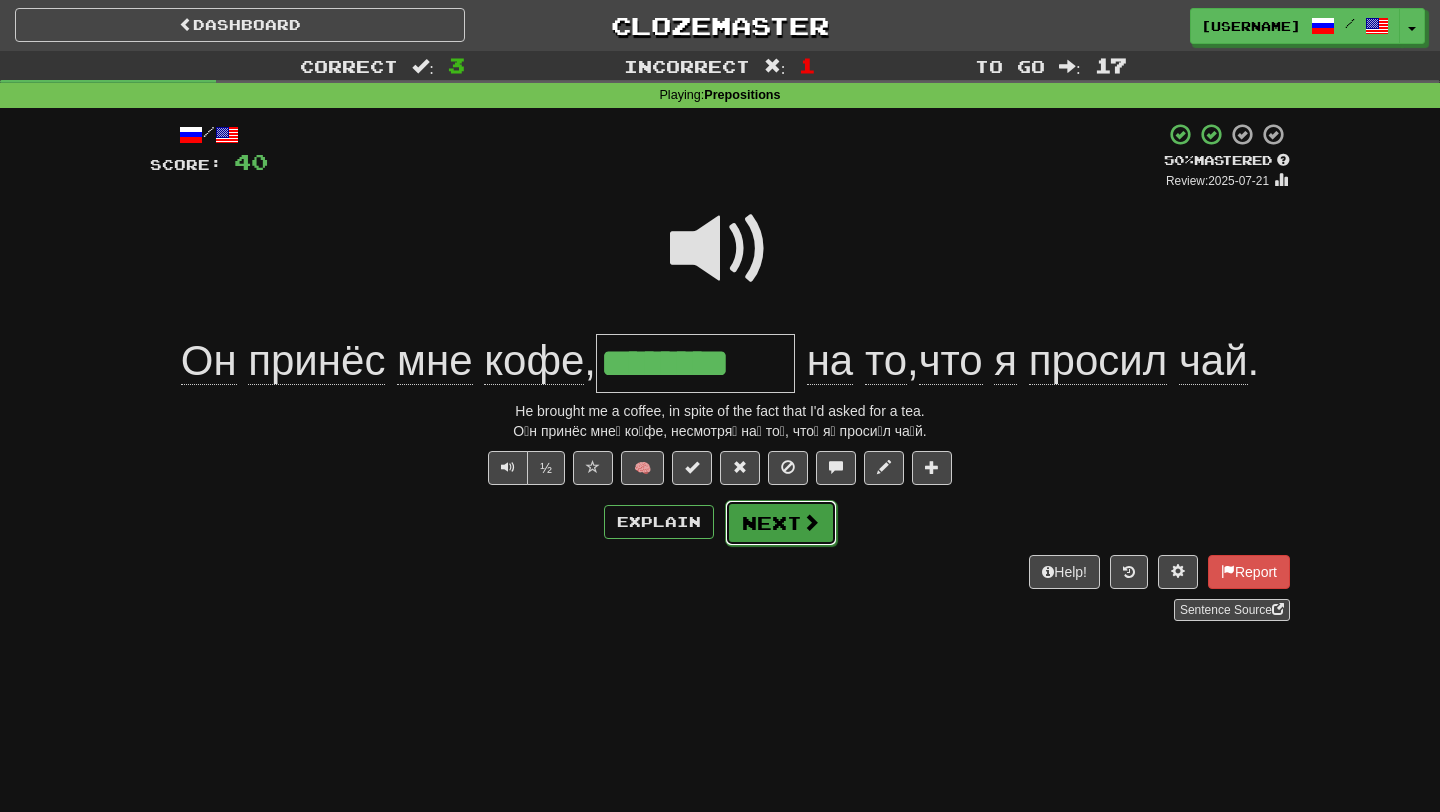 click on "Next" at bounding box center (781, 523) 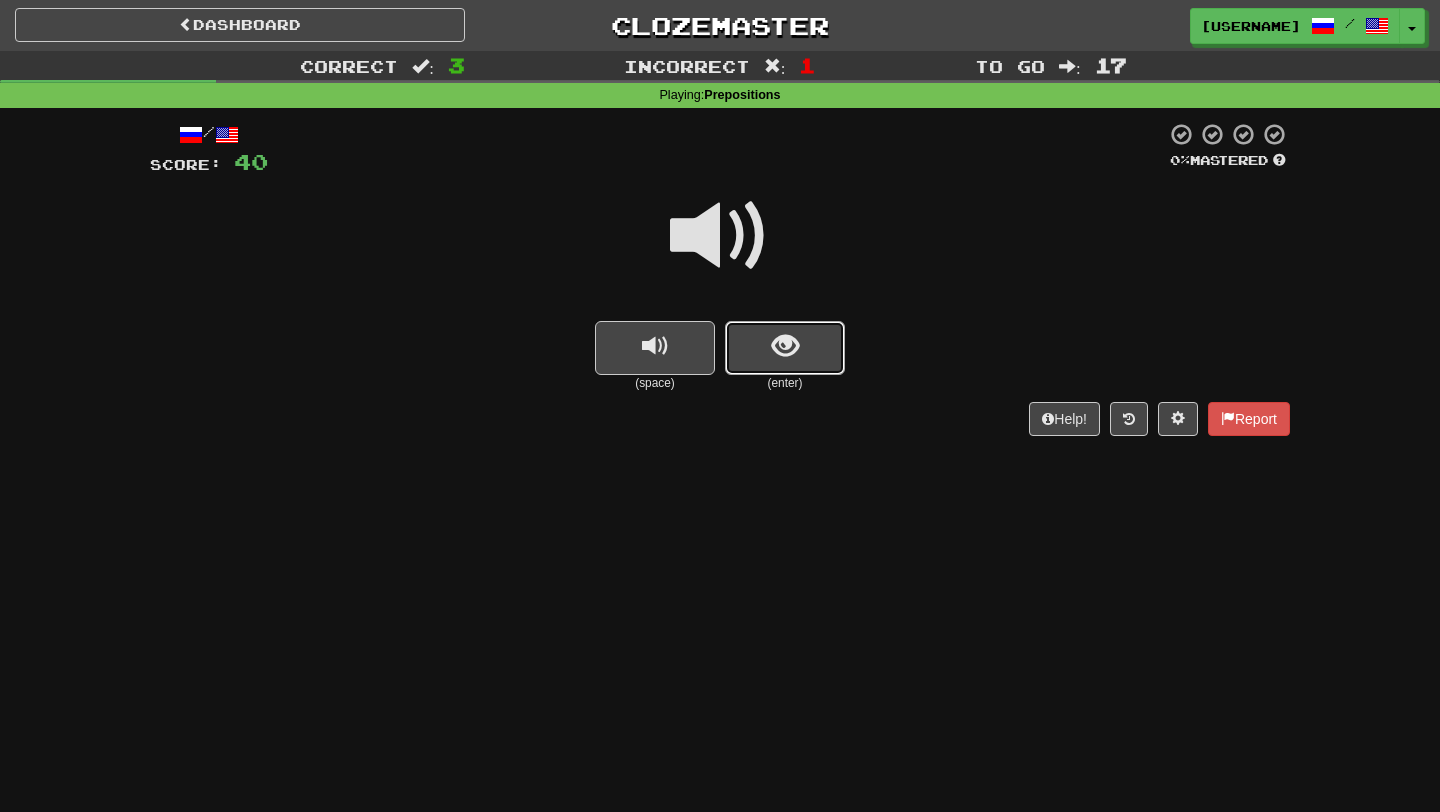 click at bounding box center (785, 346) 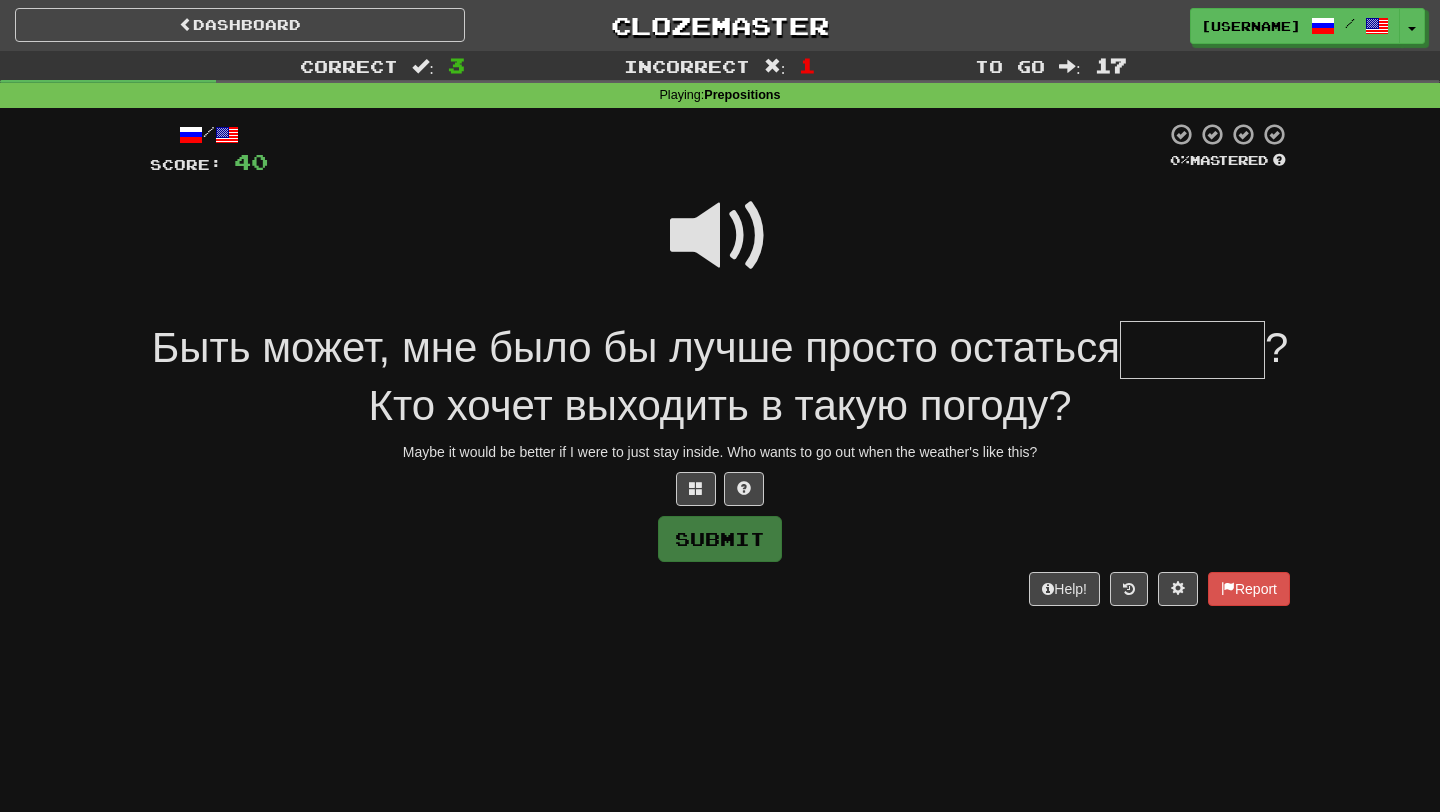 type on "*" 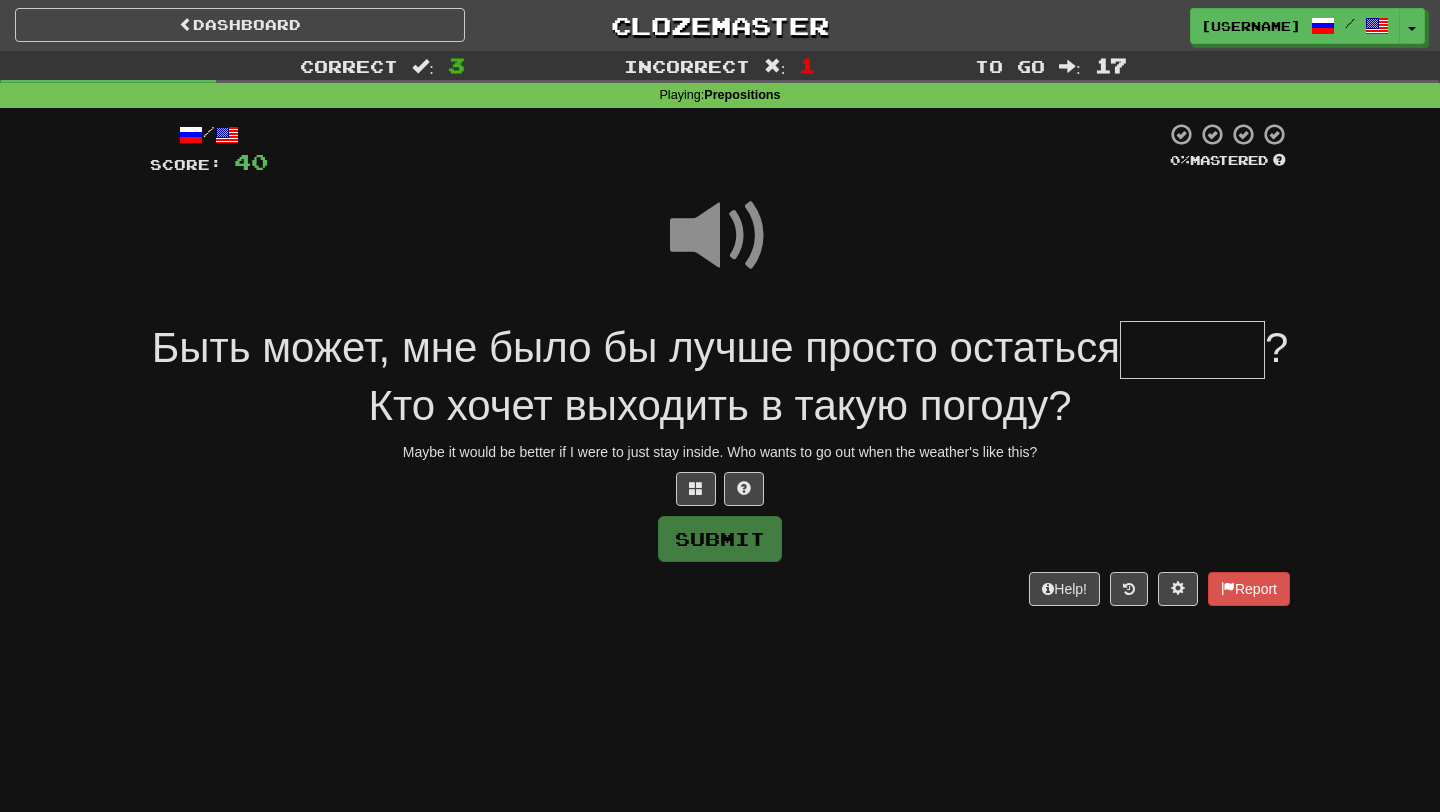 click at bounding box center [1192, 350] 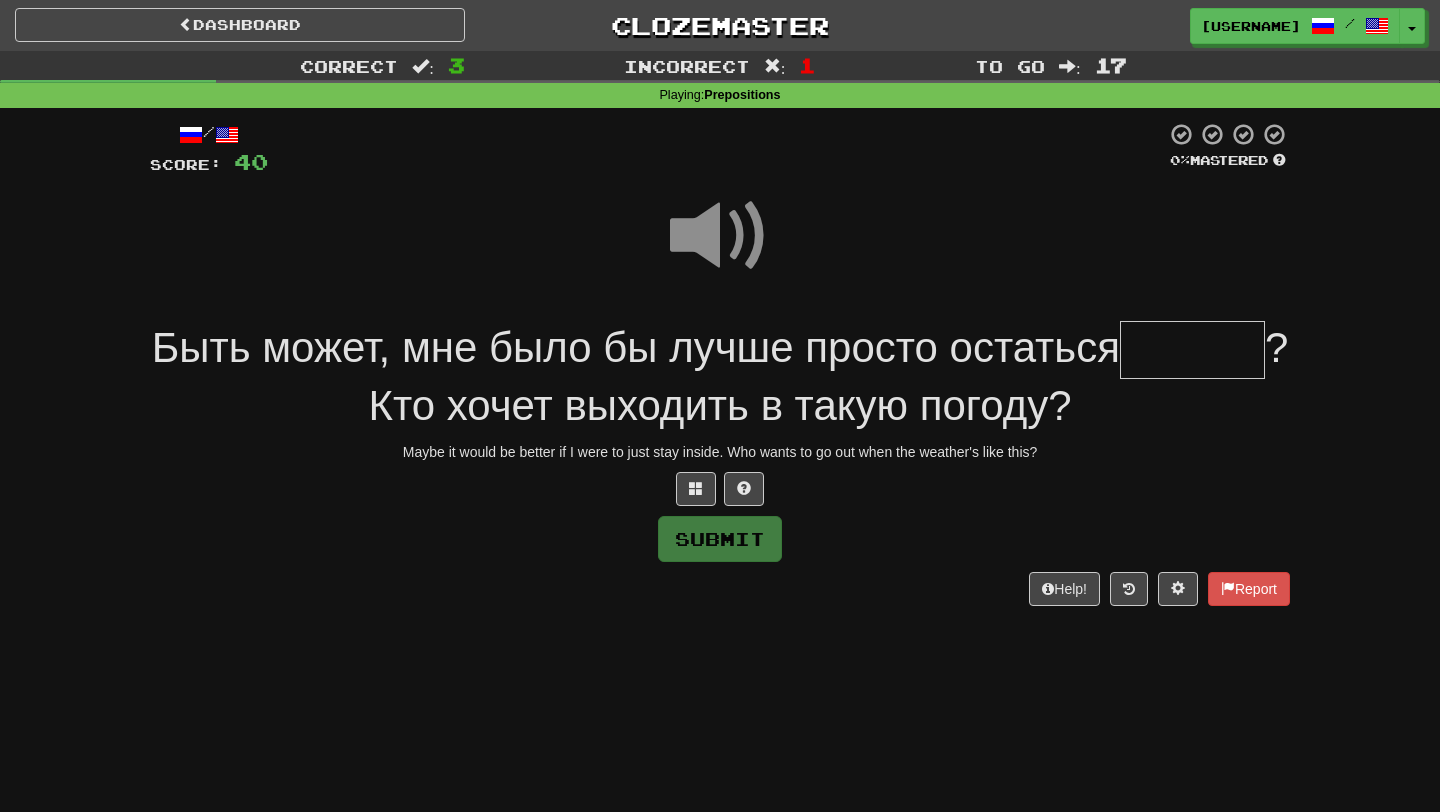 type on "*" 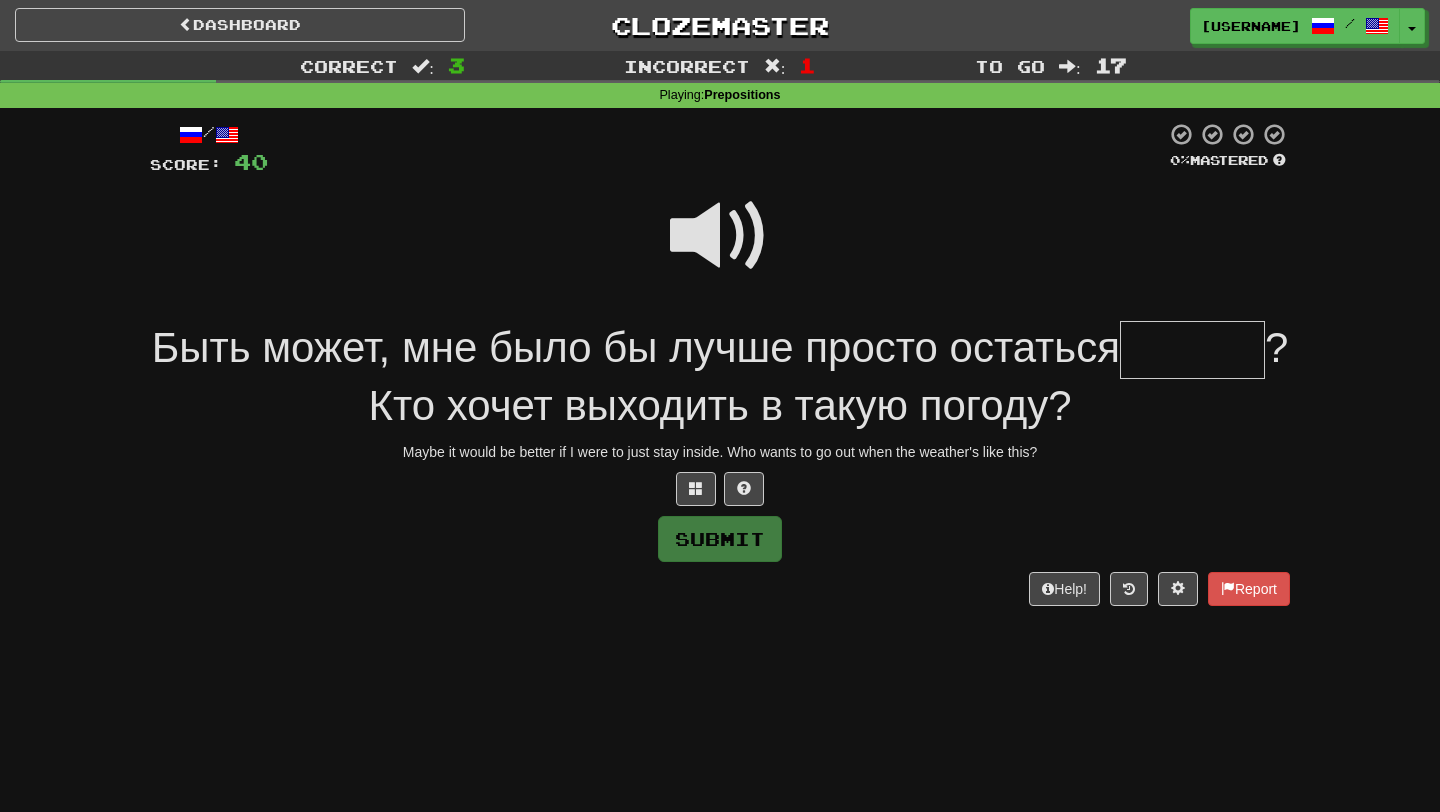 type on "*" 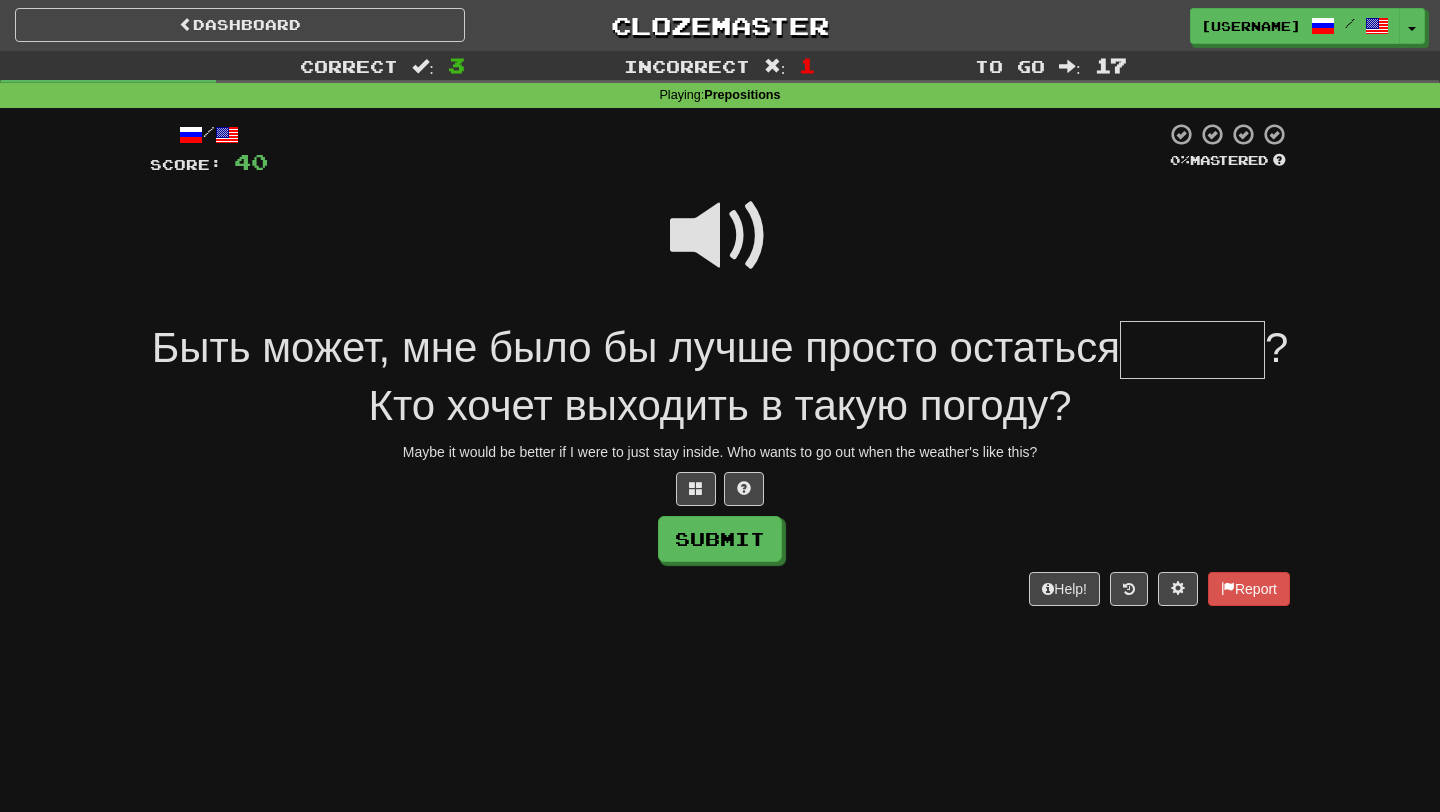 type on "*" 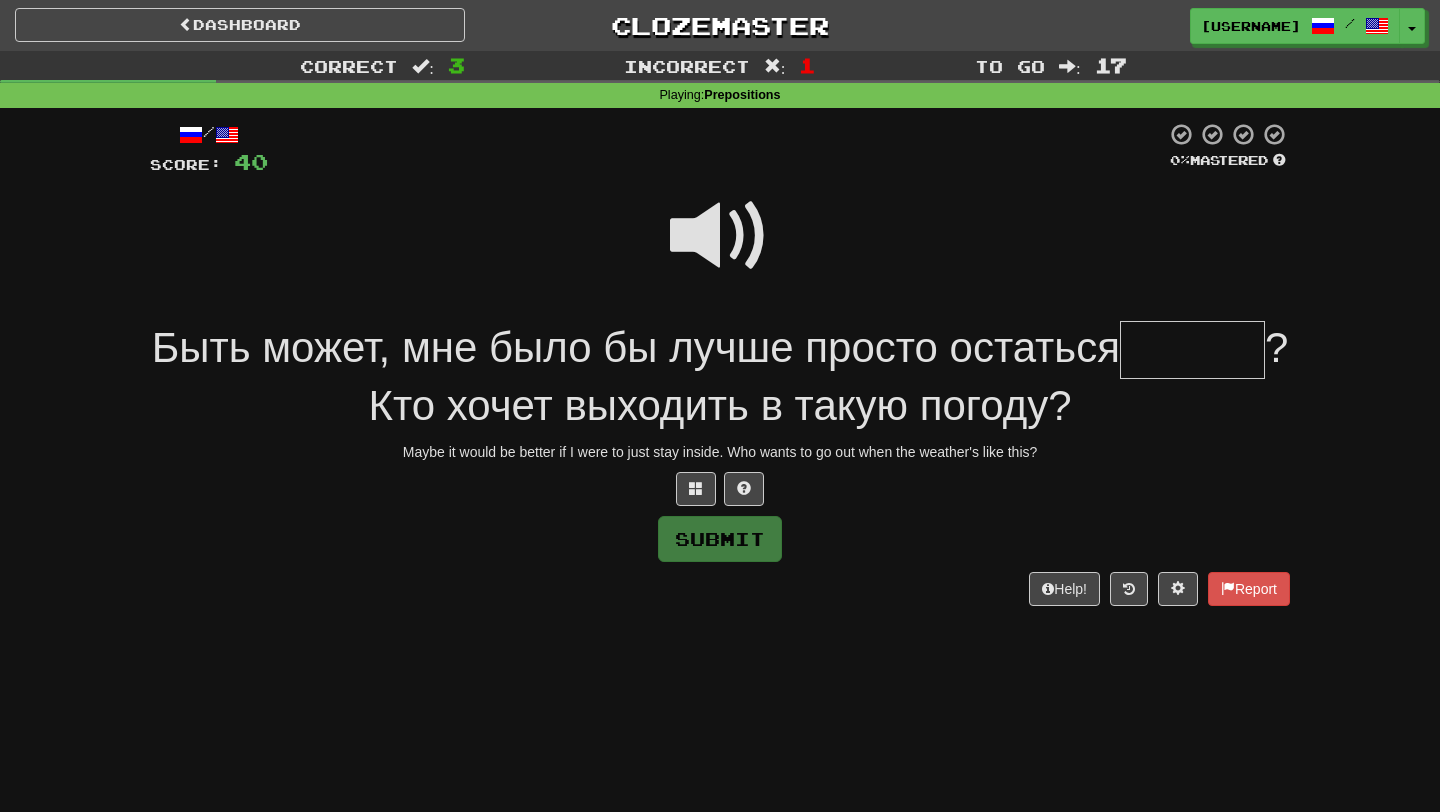 type on "*" 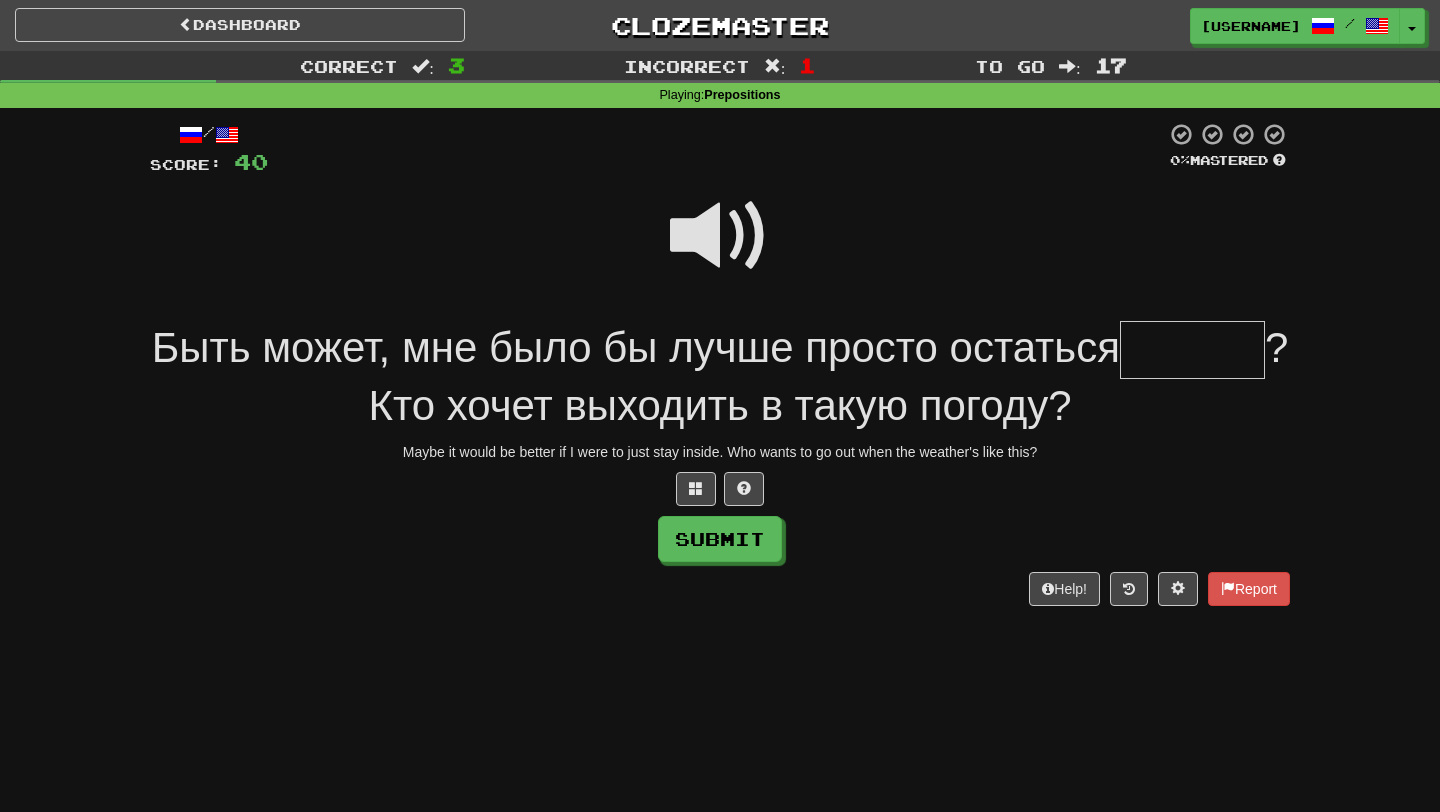 type on "*" 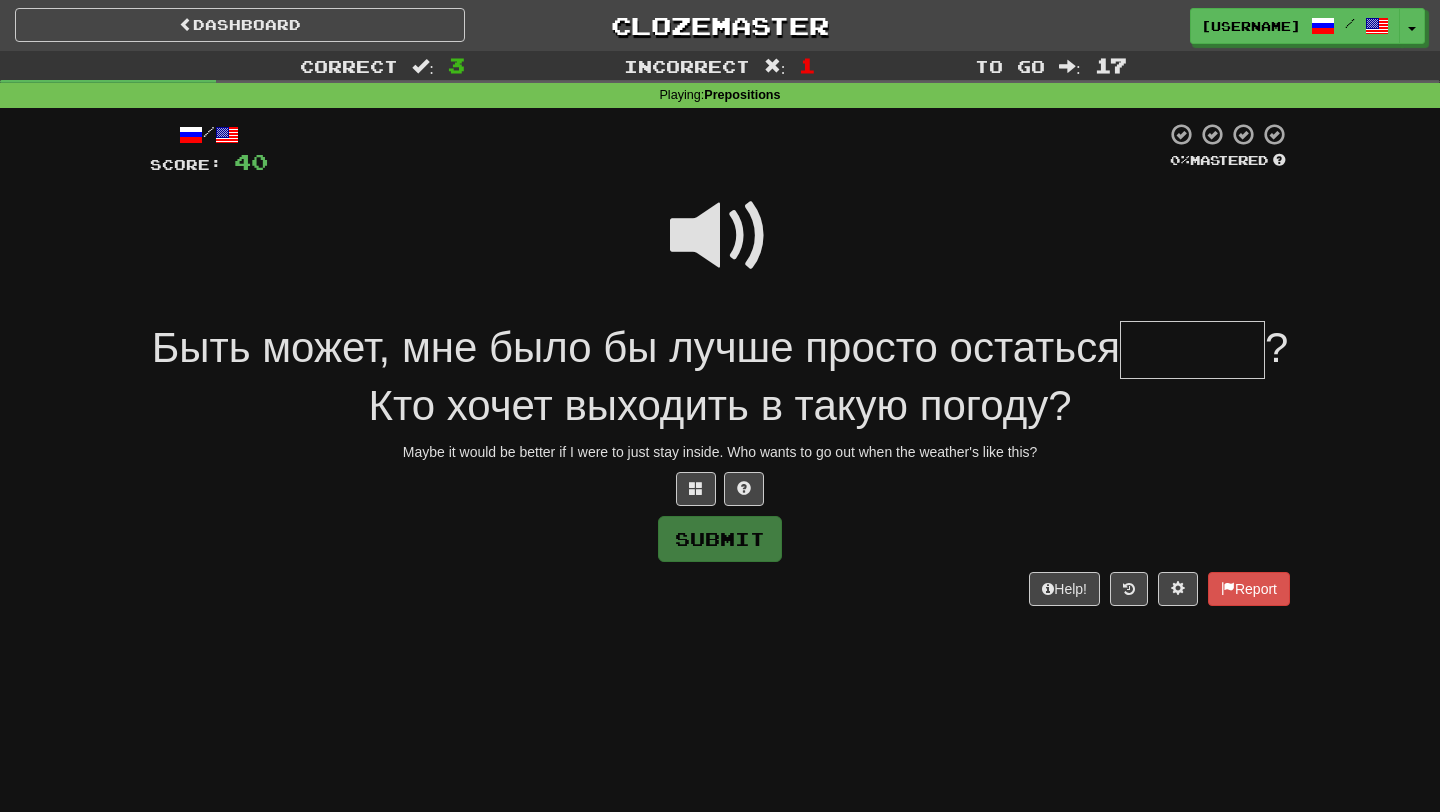type on "*" 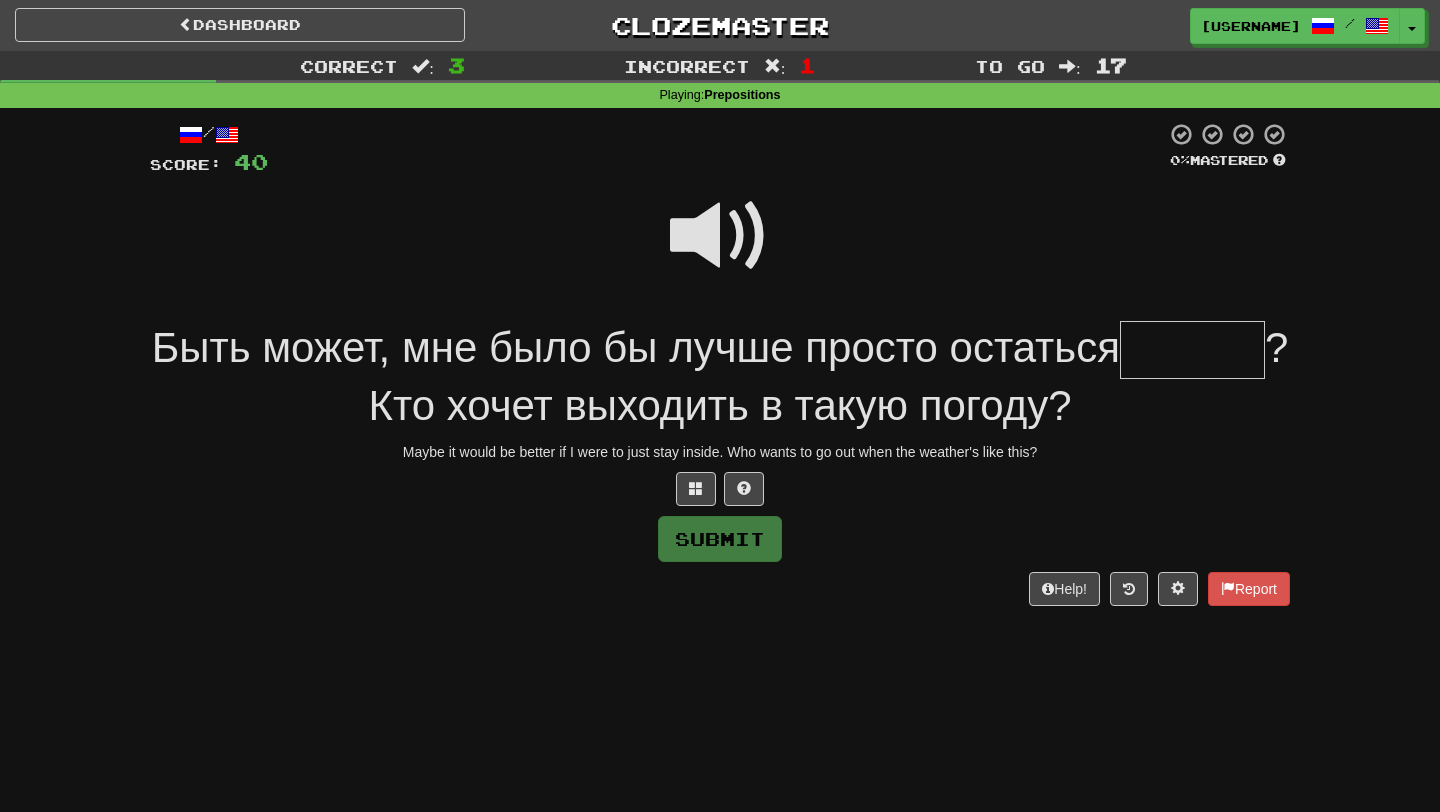 type on "*" 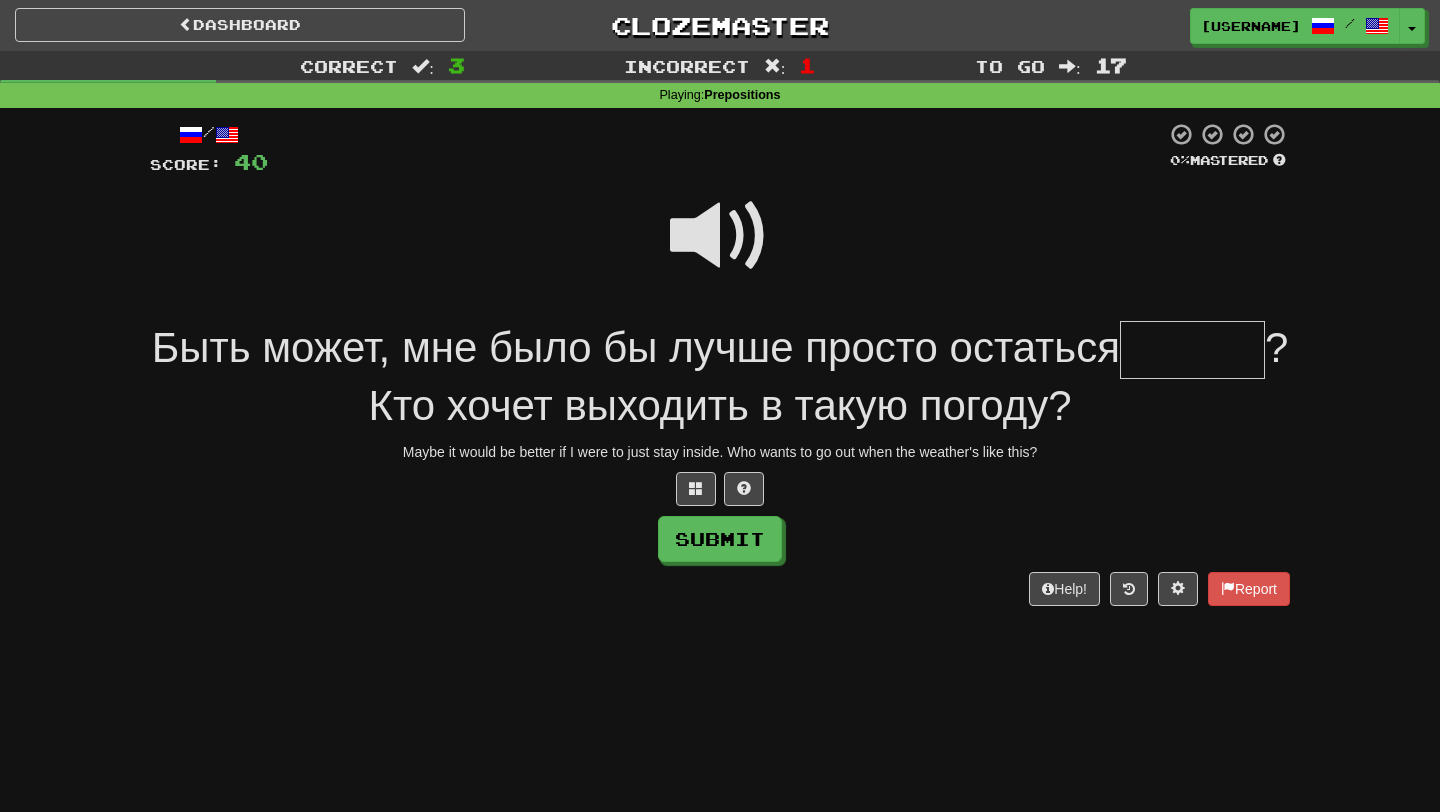 type on "*" 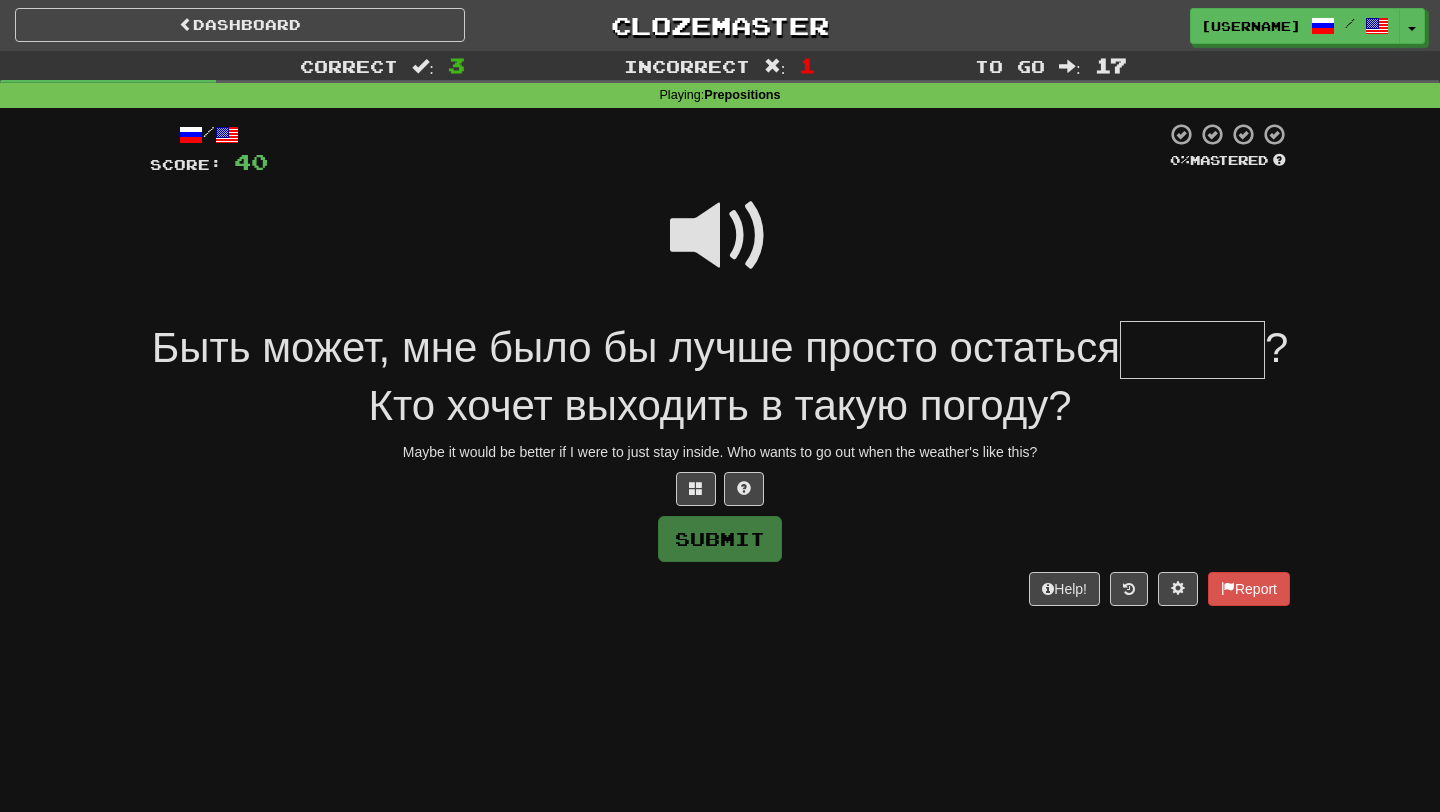 type on "*" 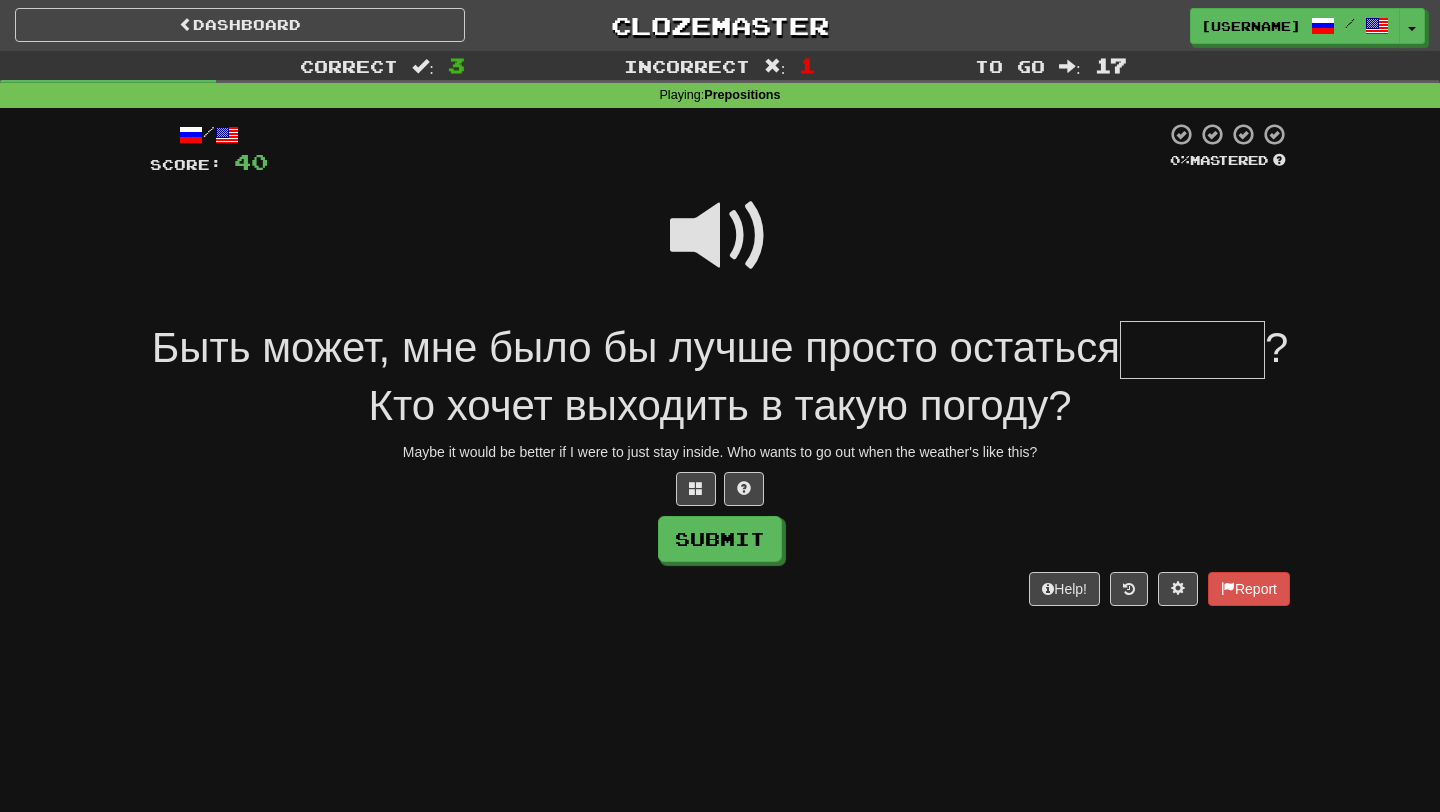 type on "*" 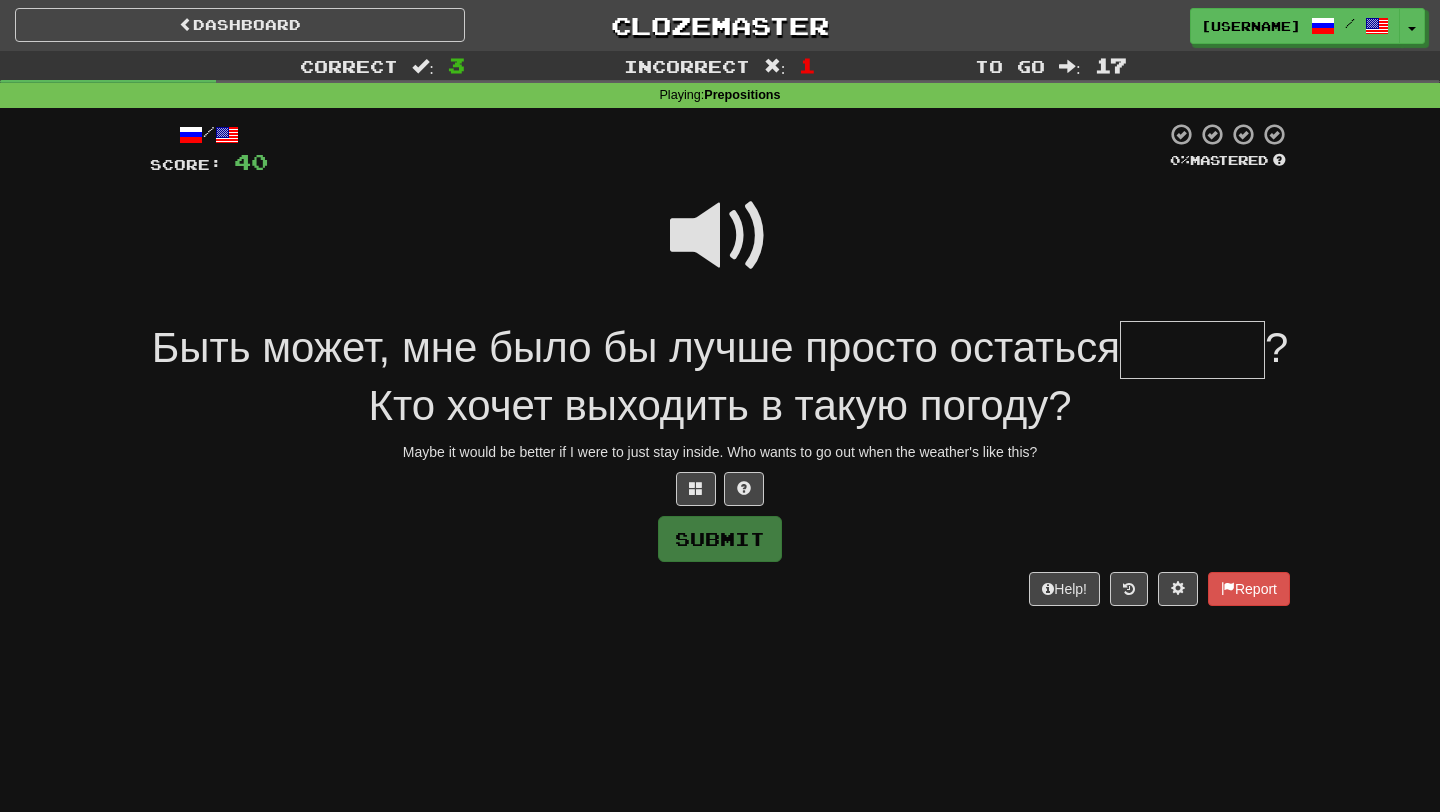 type on "*" 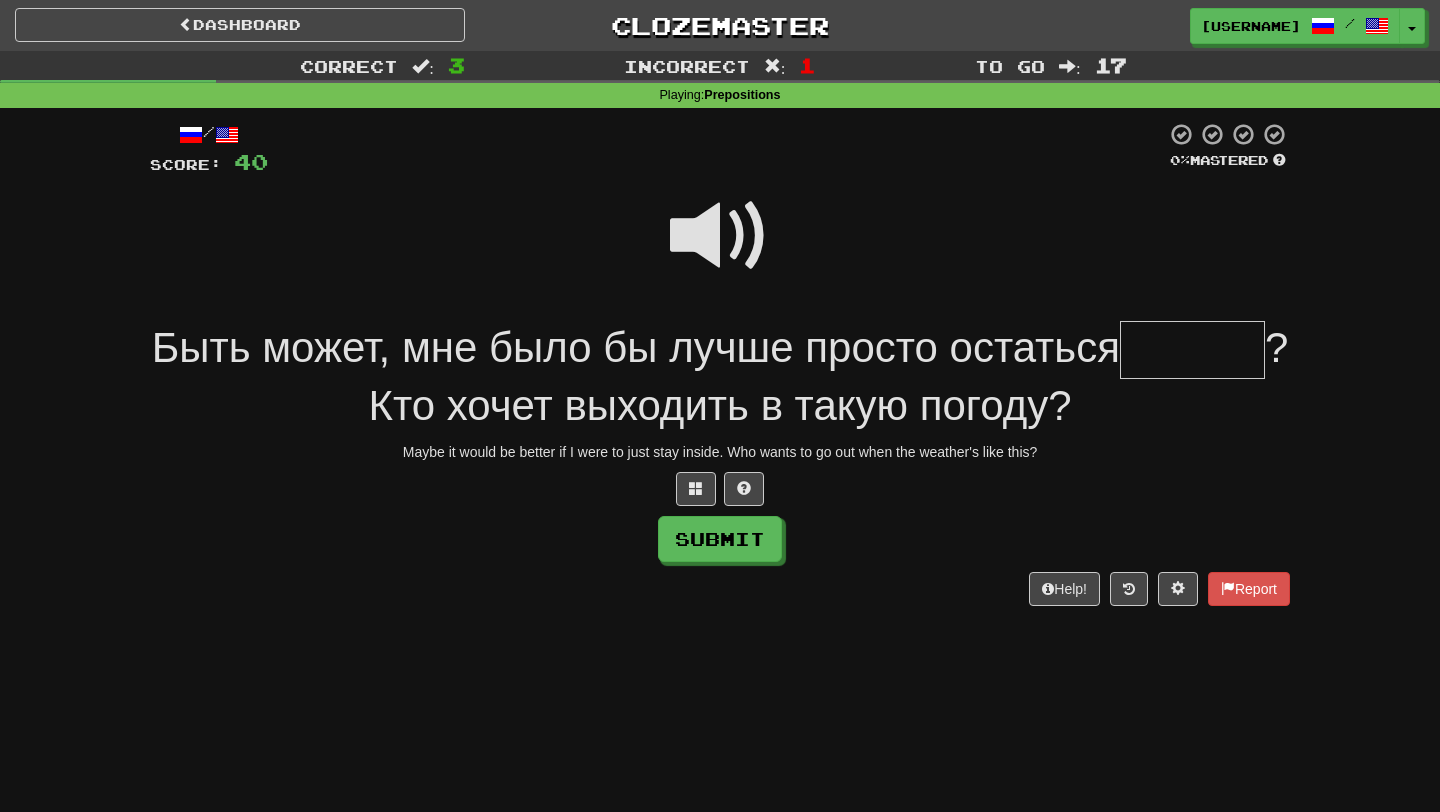 type on "*" 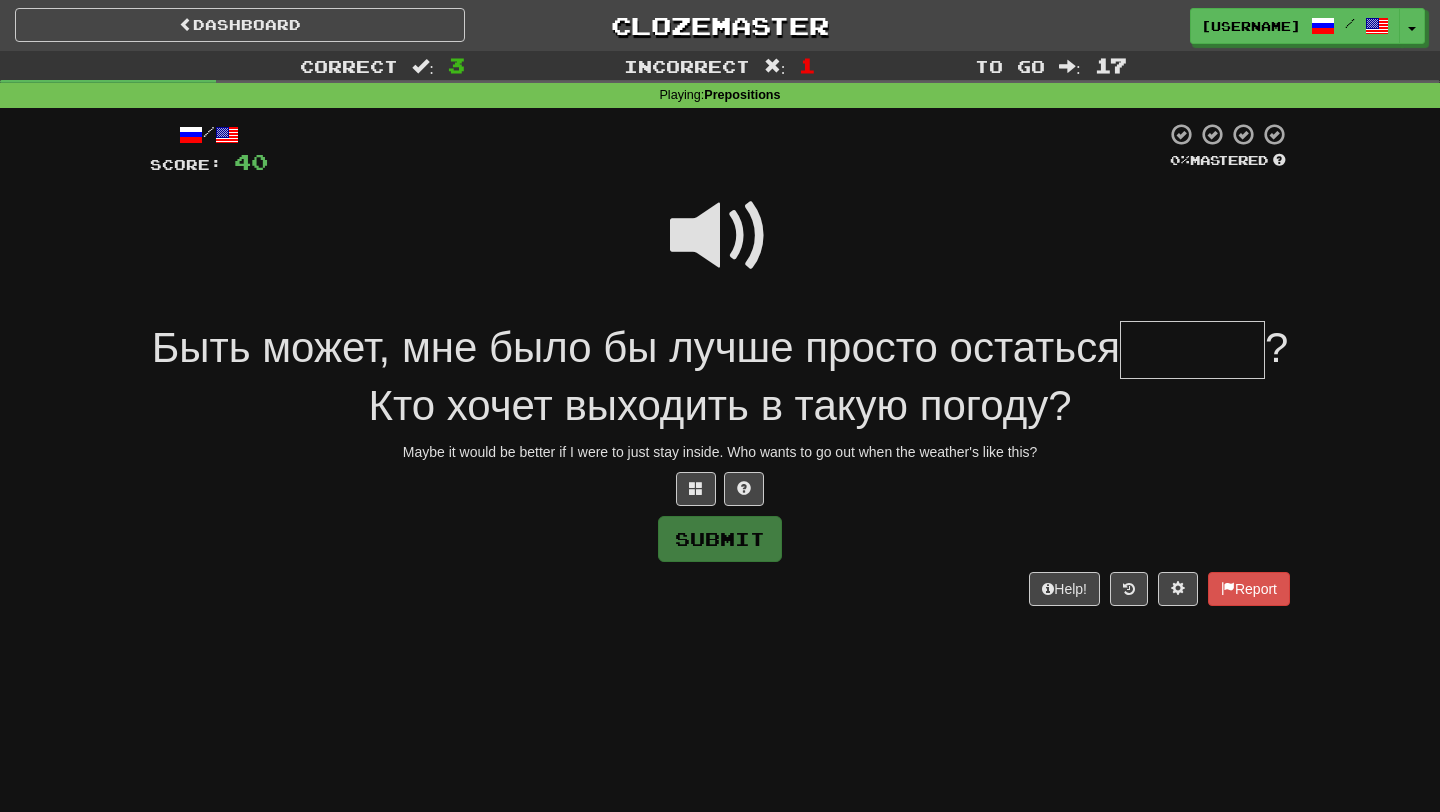 type on "*" 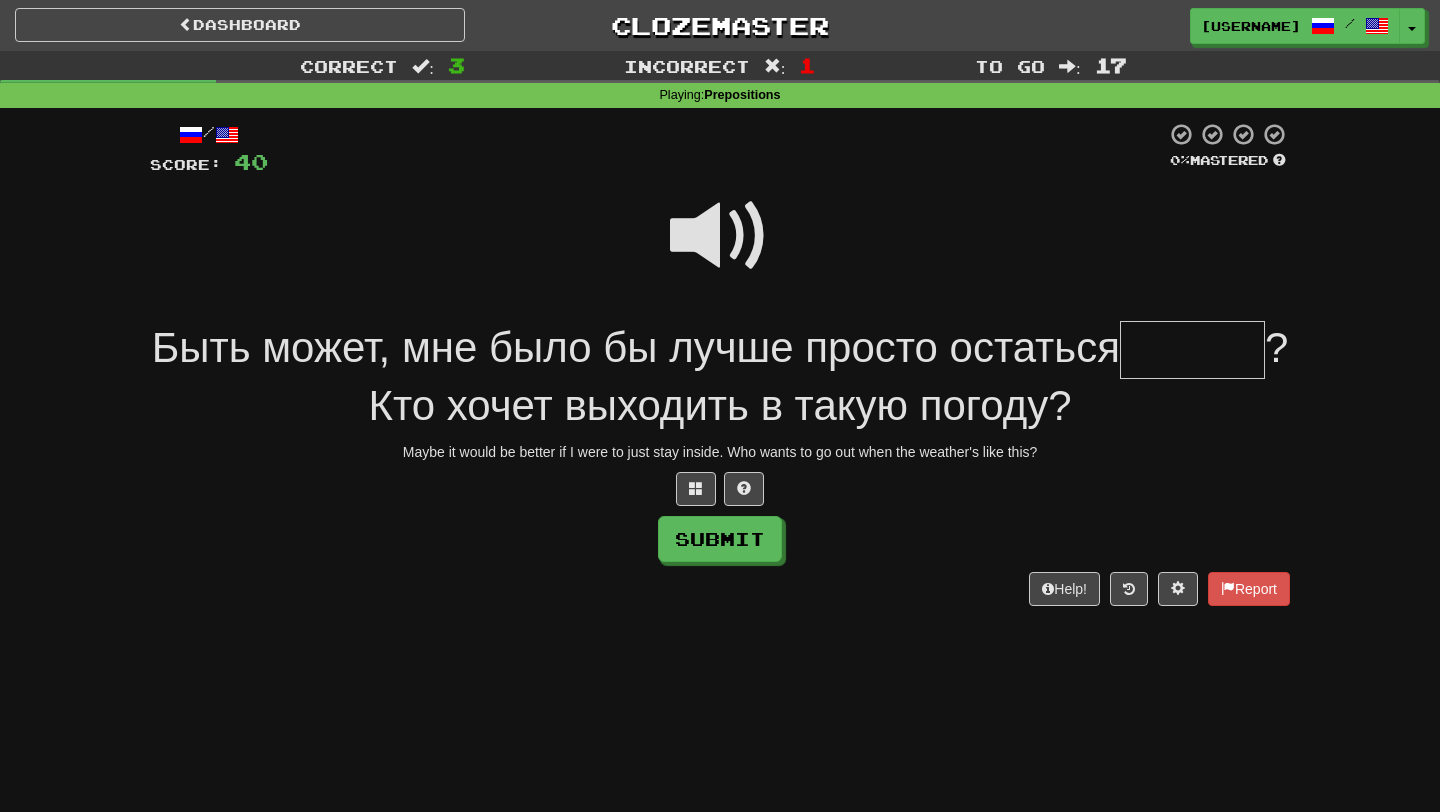 type on "*" 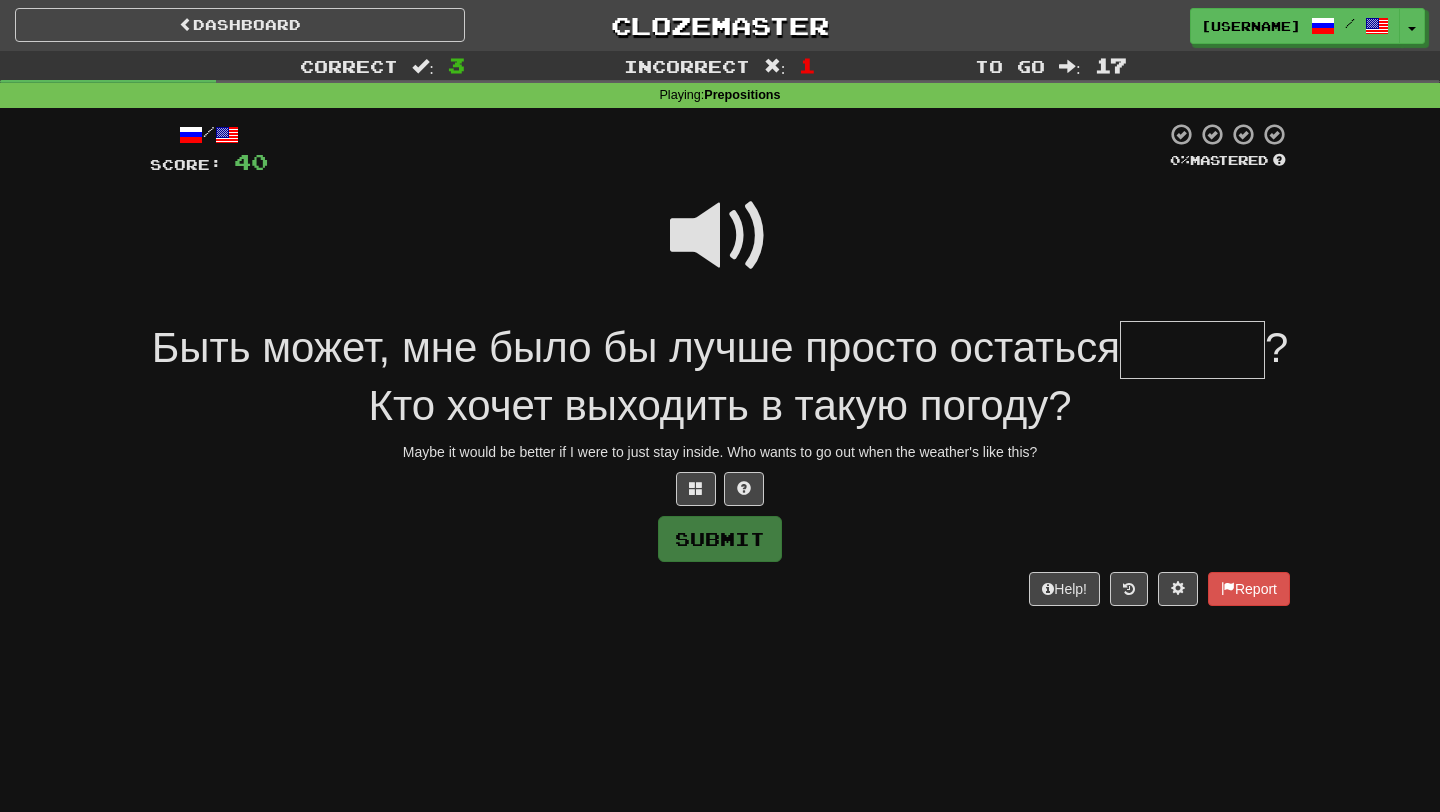 type on "*" 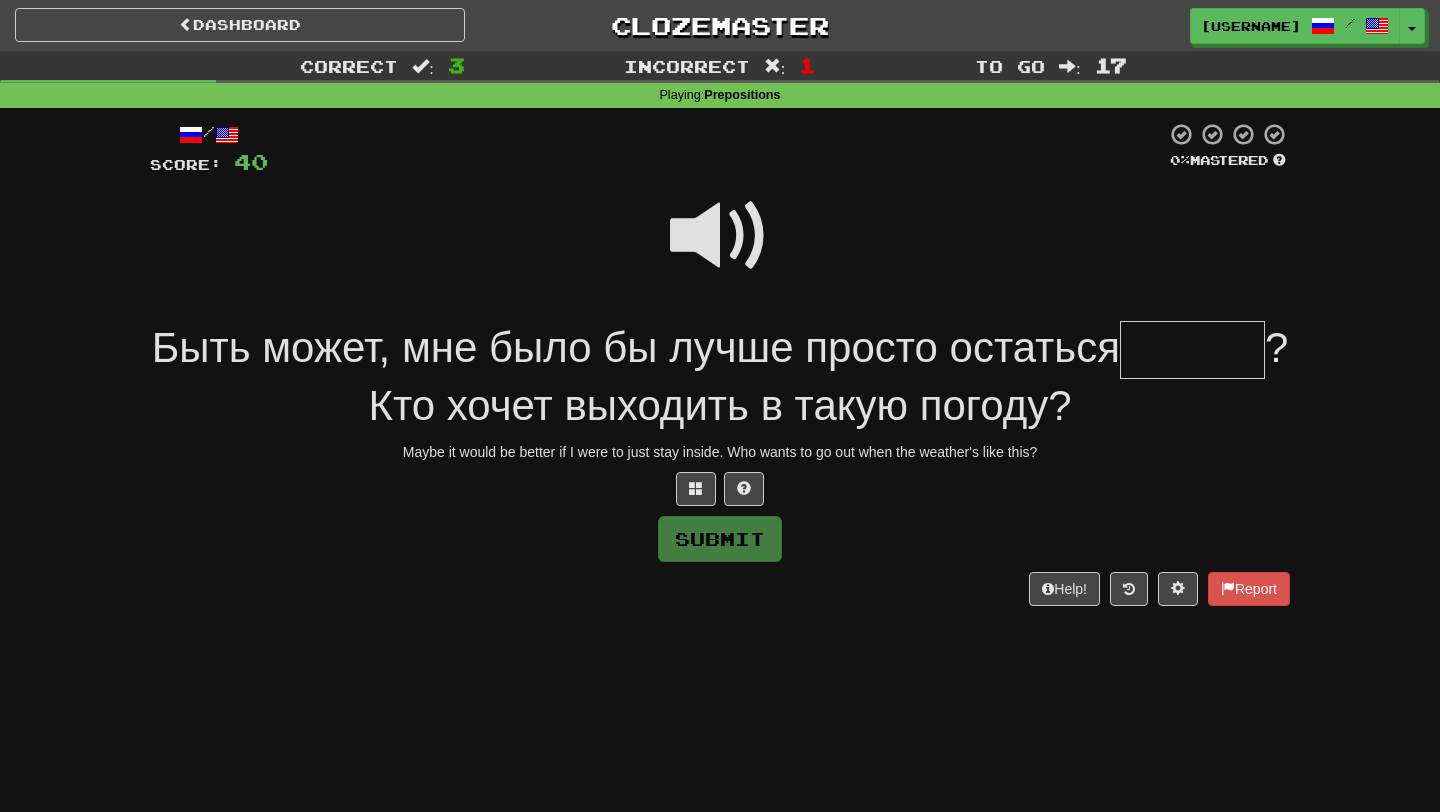 type on "*" 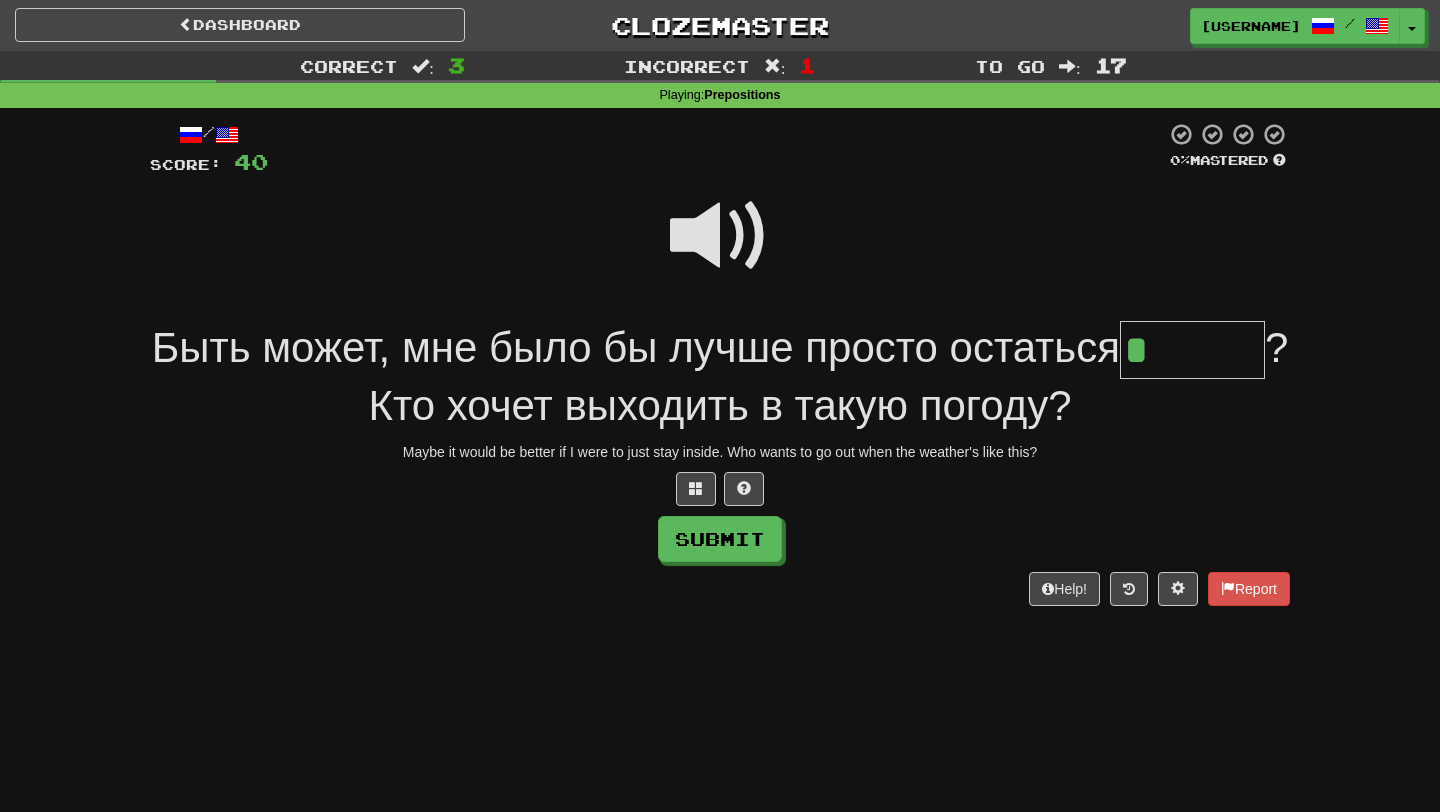 click at bounding box center [720, 236] 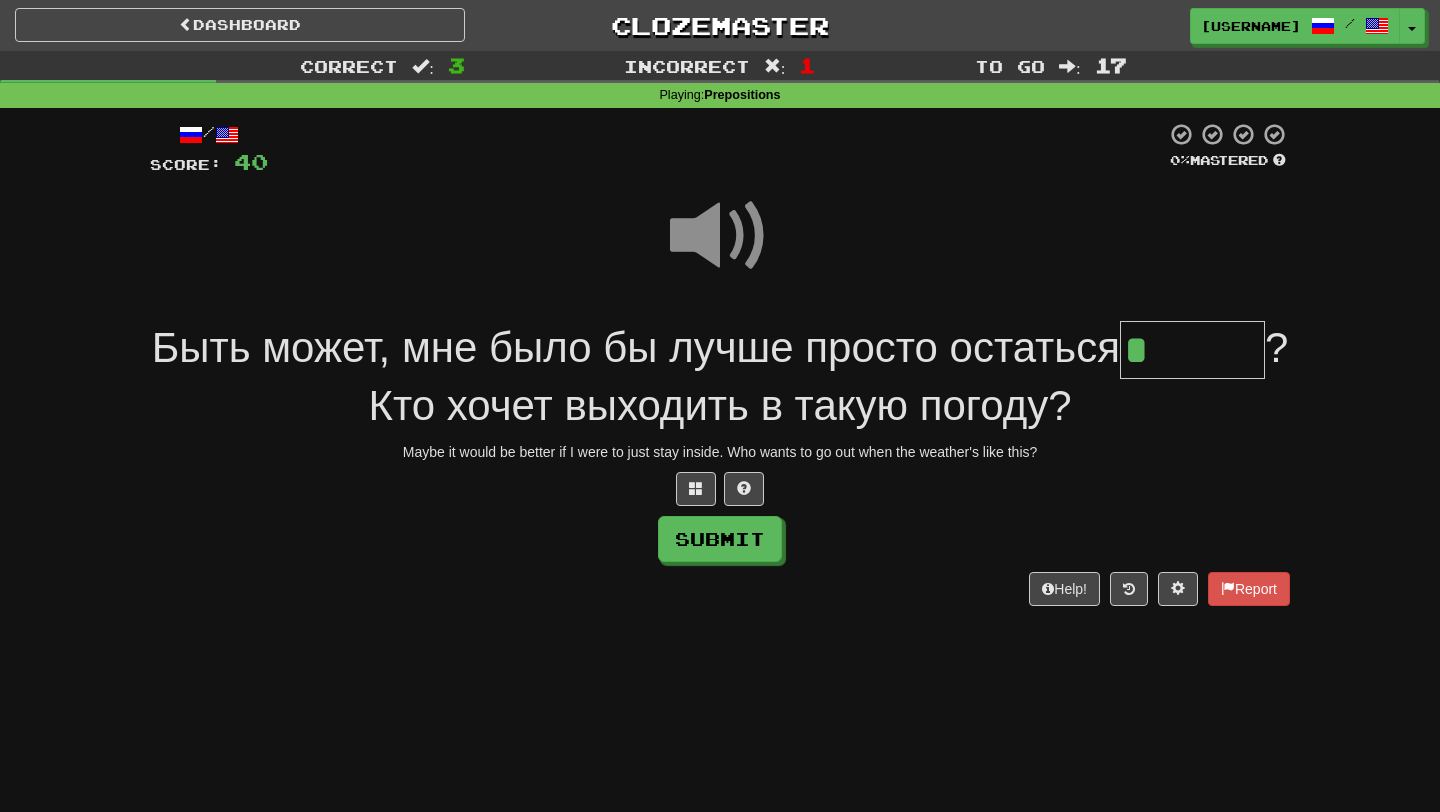 click on "*" at bounding box center [1192, 350] 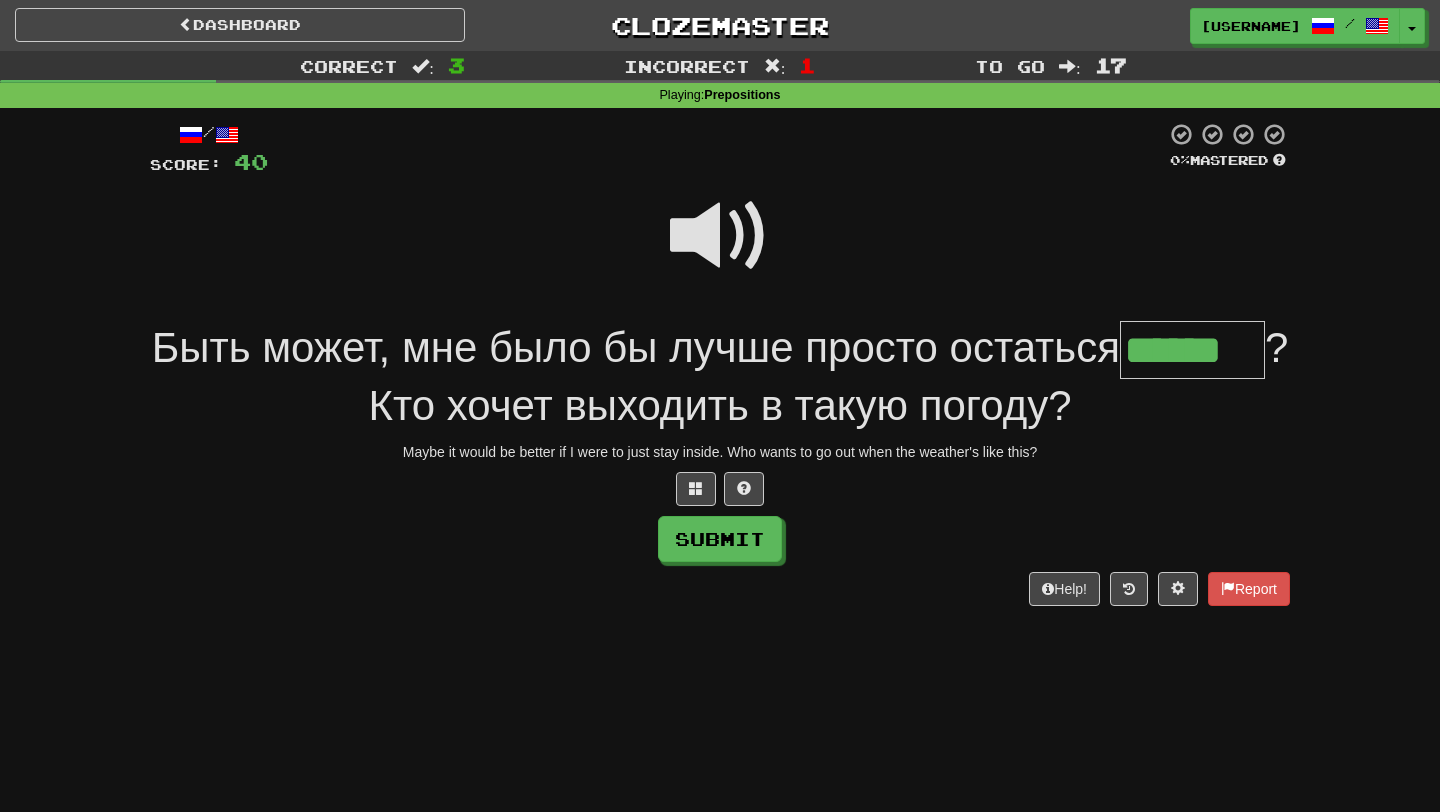 type on "******" 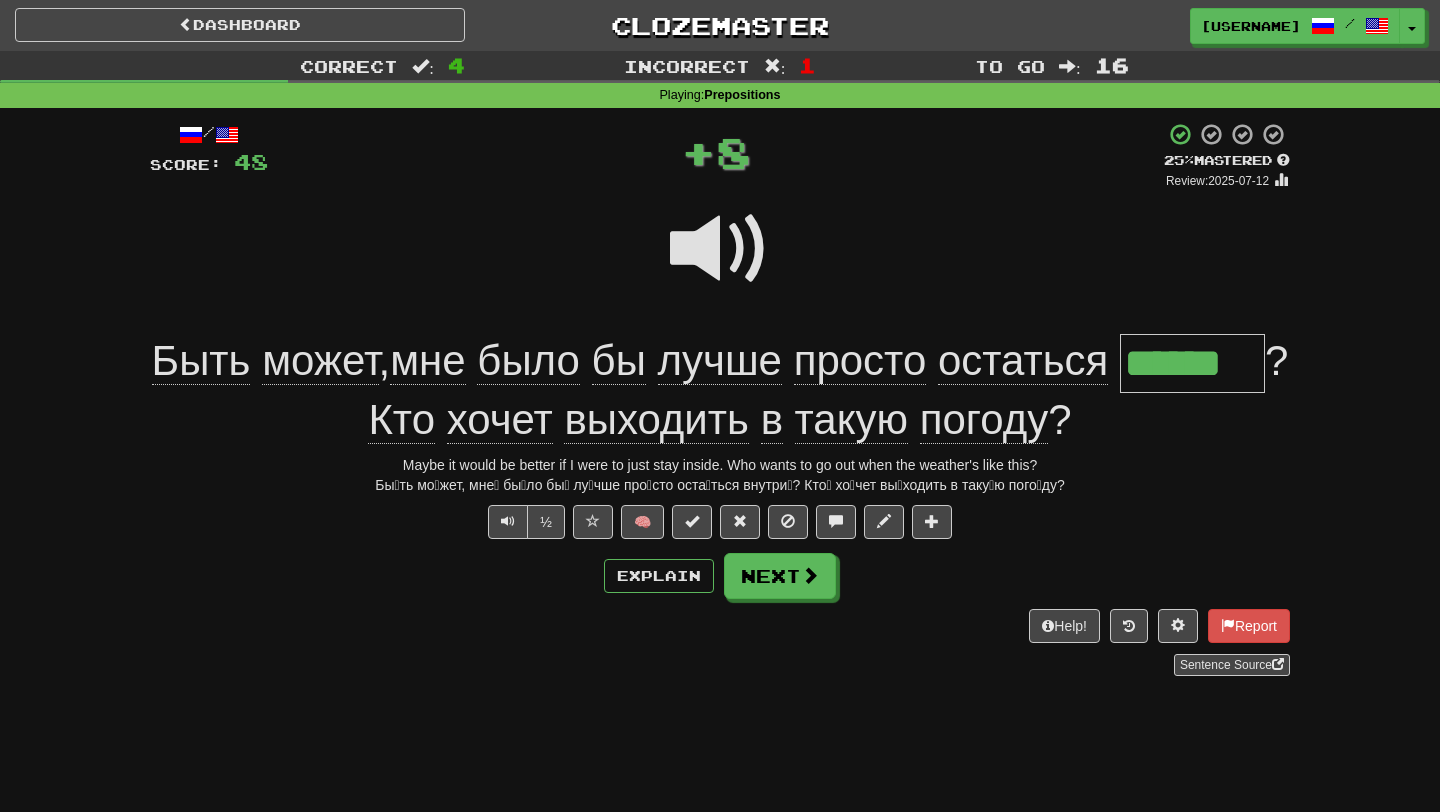 click on "******" at bounding box center (1192, 363) 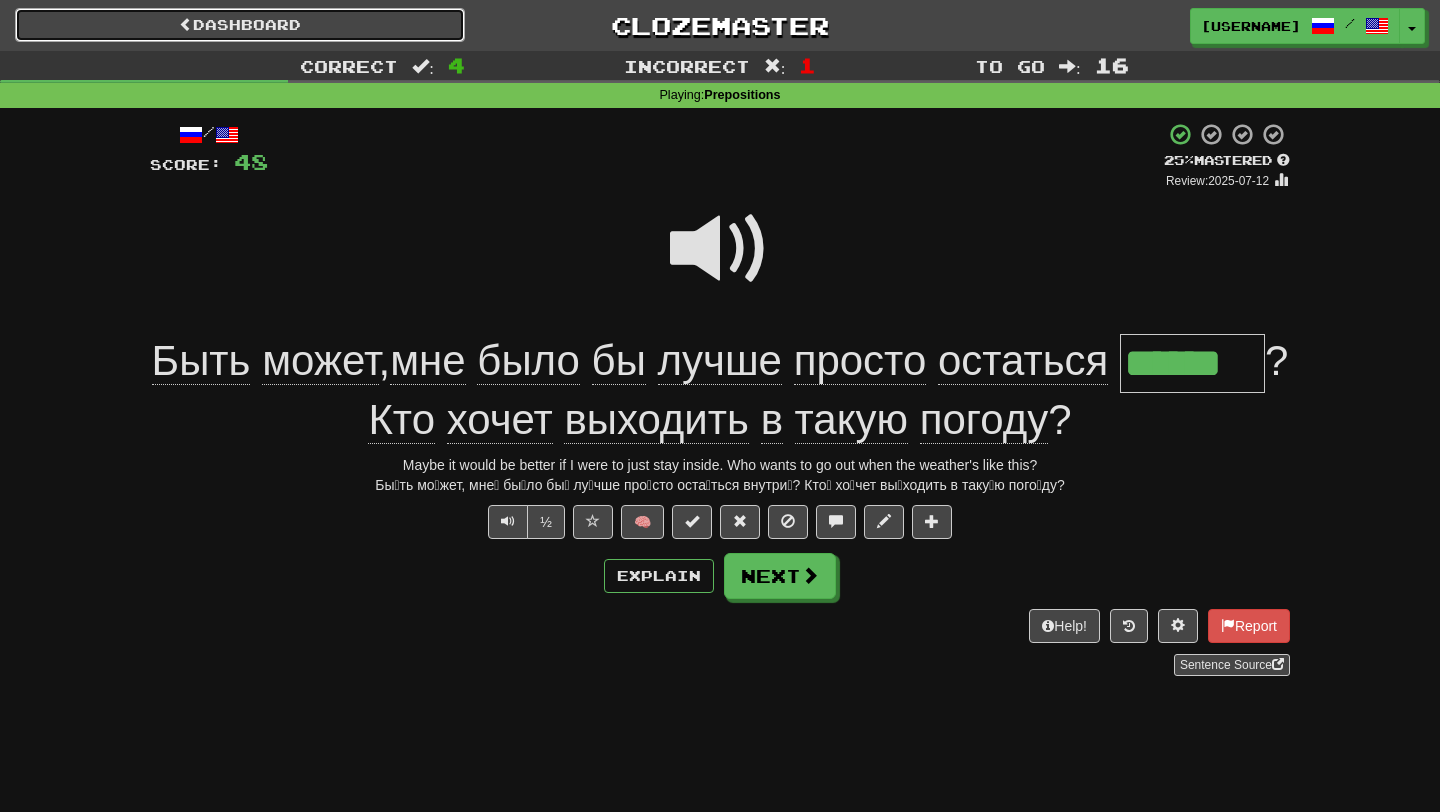 click on "Dashboard" at bounding box center [240, 25] 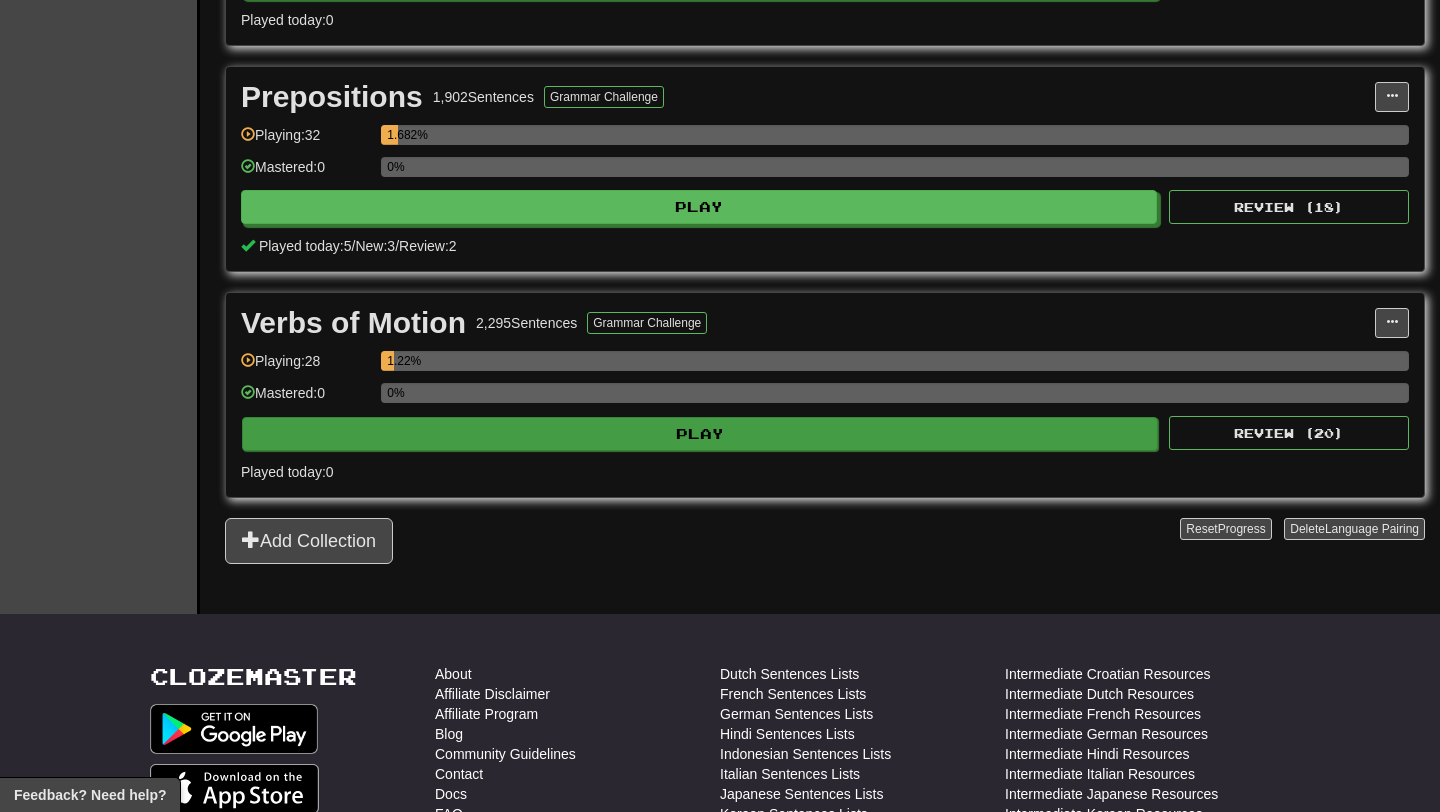 scroll, scrollTop: 1067, scrollLeft: 0, axis: vertical 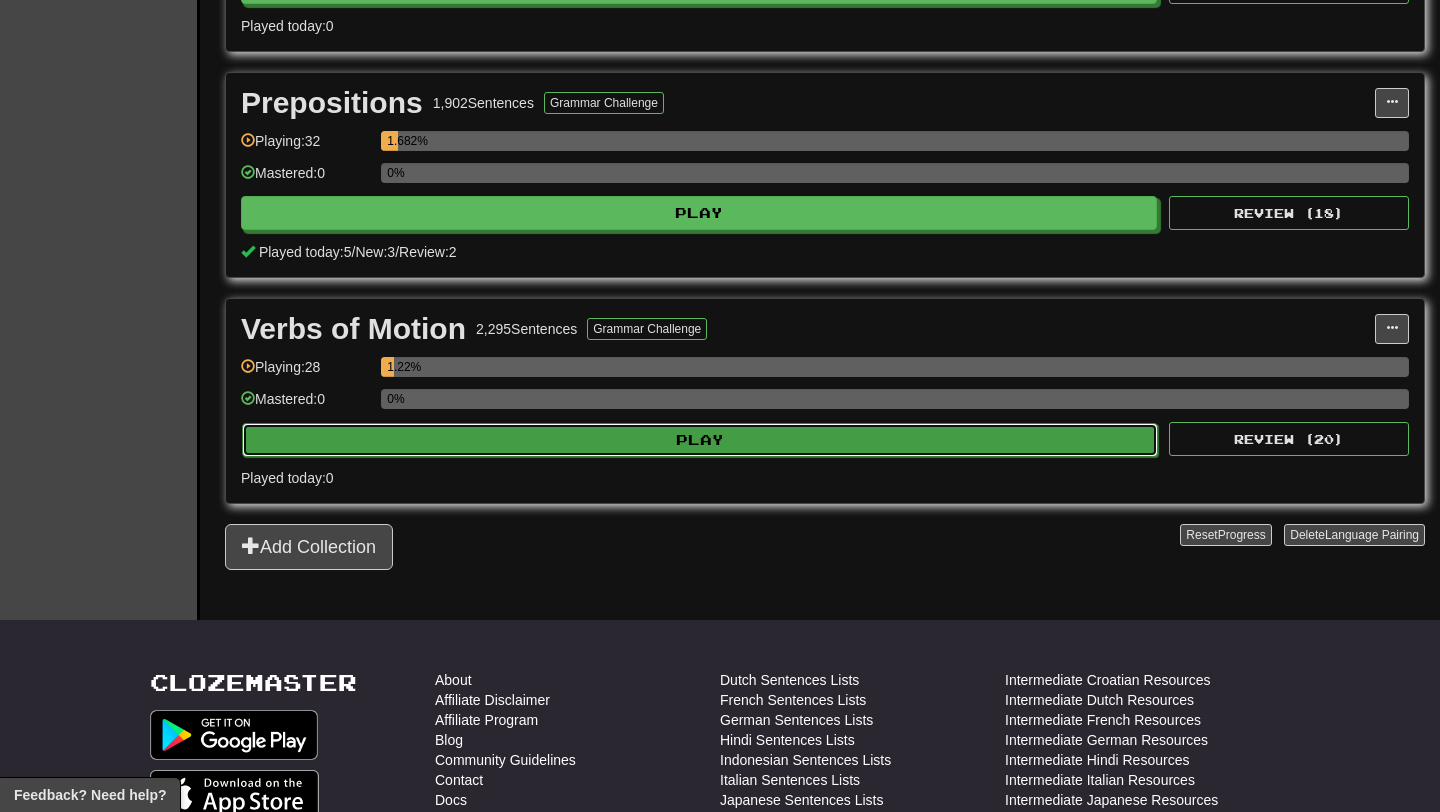 click on "Play" at bounding box center [700, 440] 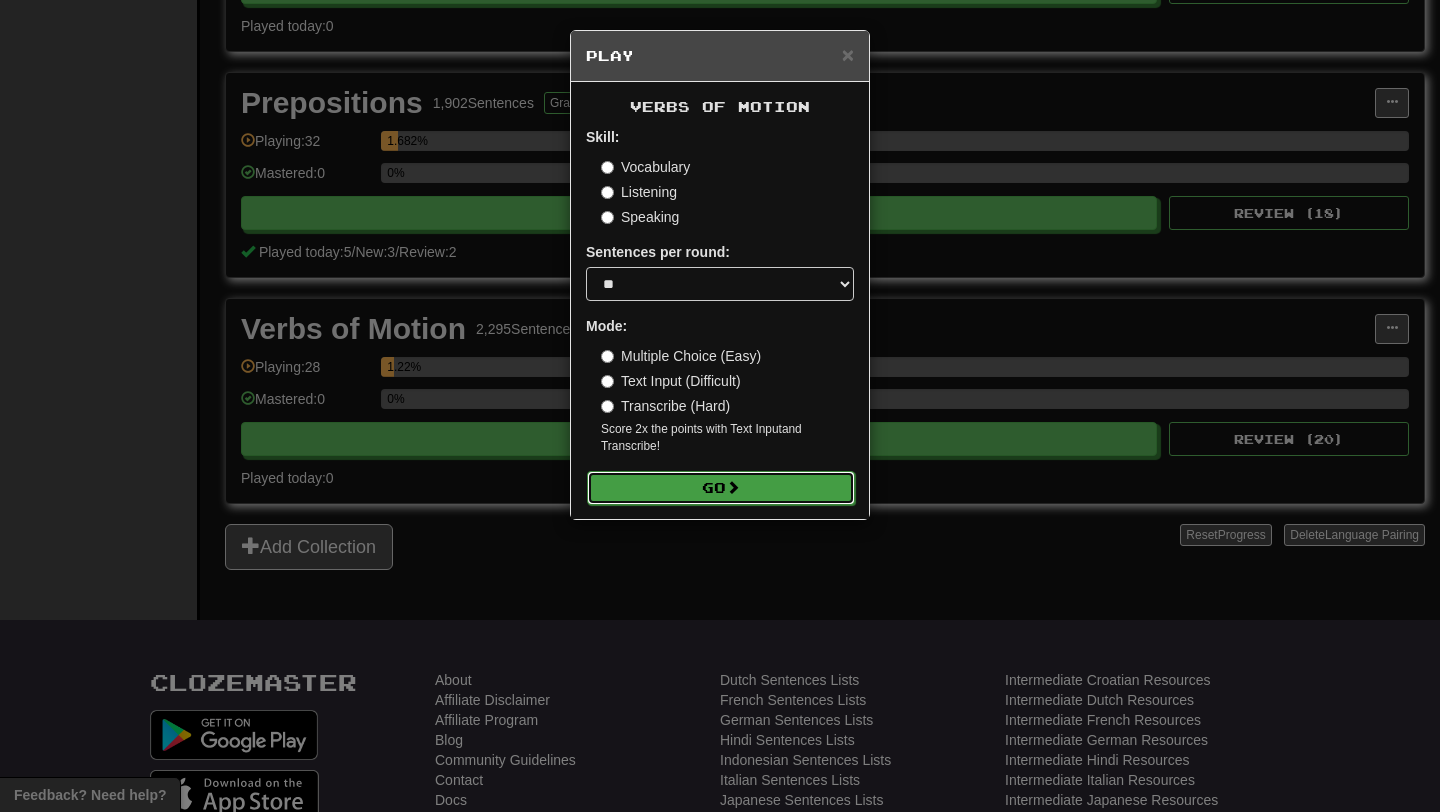 click on "Go" at bounding box center [721, 488] 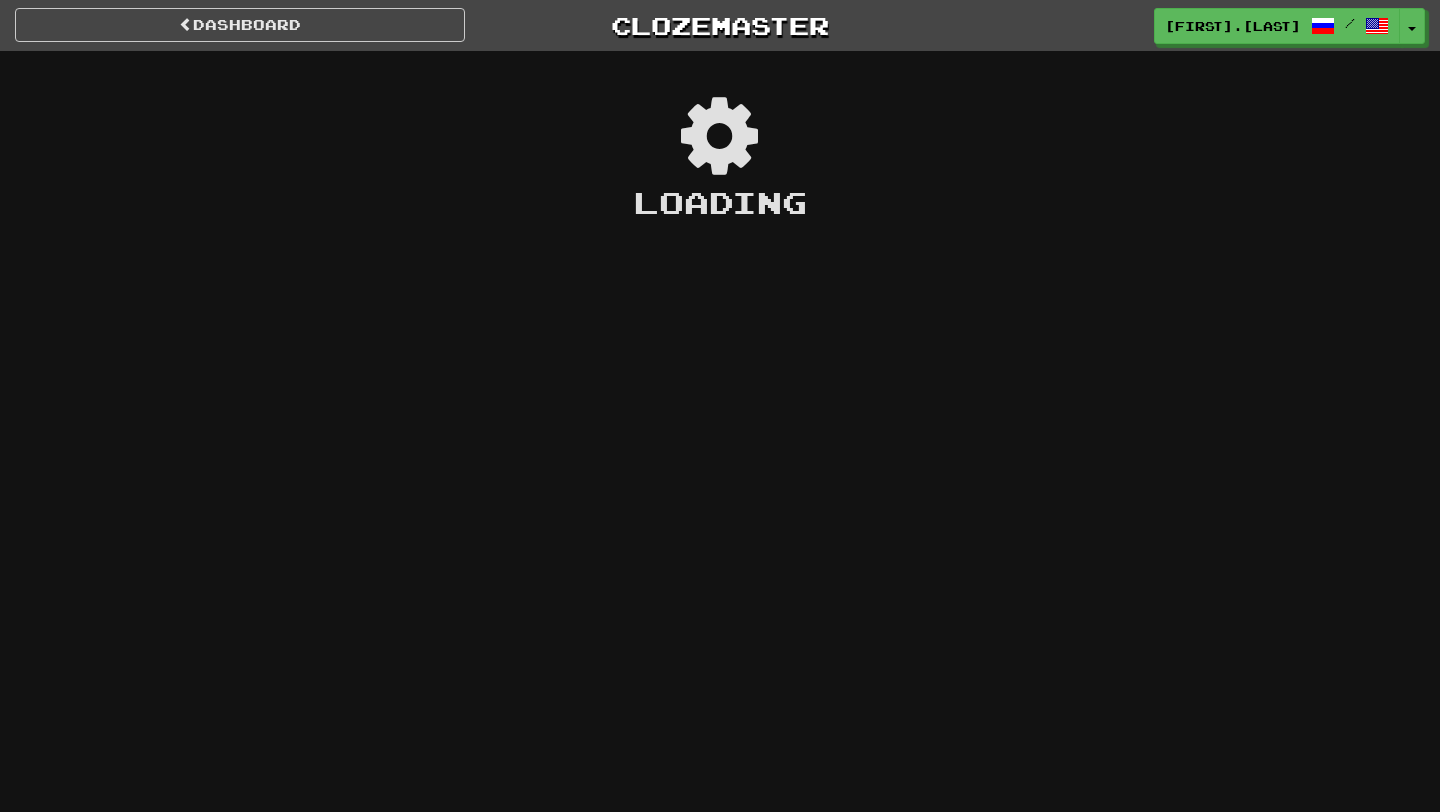 scroll, scrollTop: 0, scrollLeft: 0, axis: both 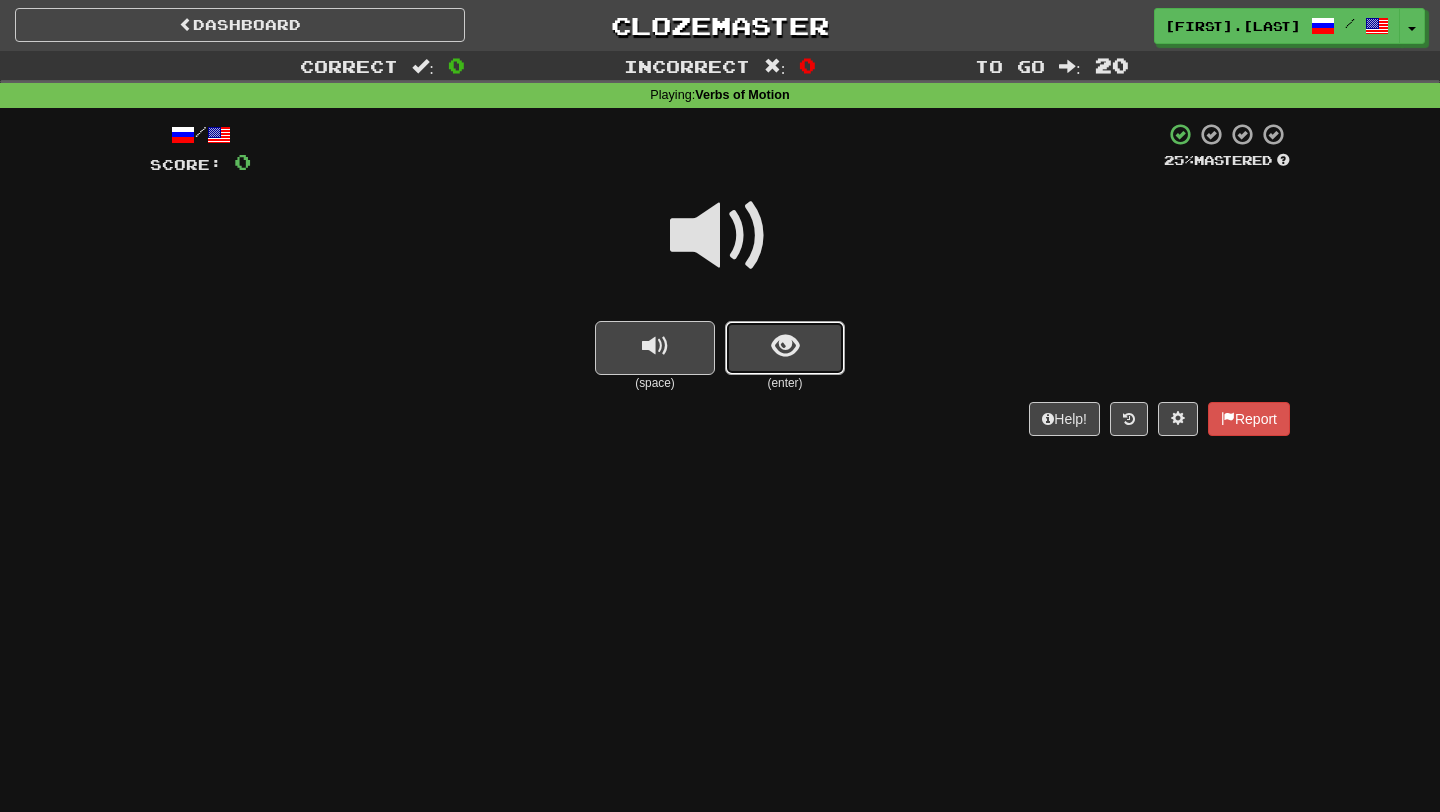 click at bounding box center [785, 348] 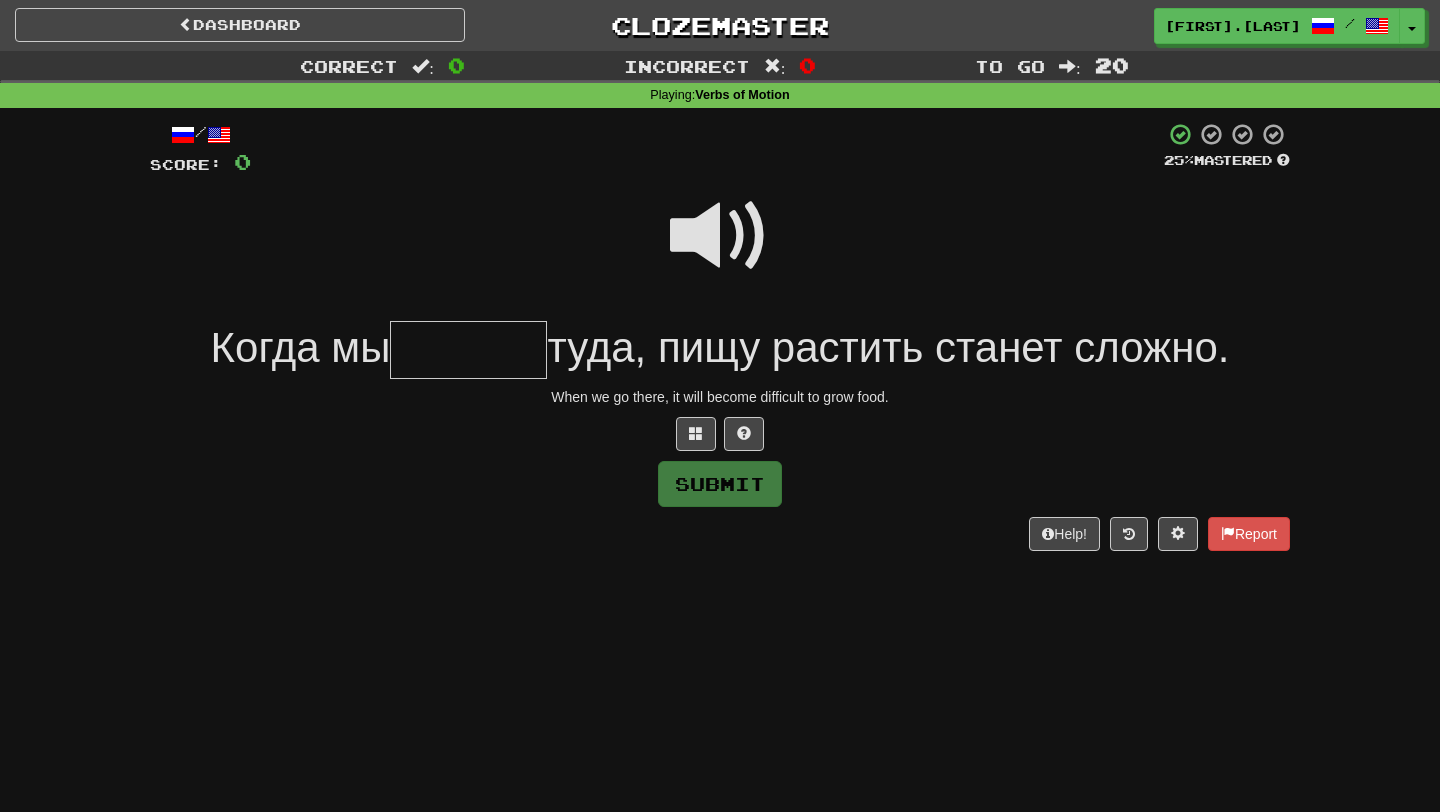 click at bounding box center (720, 236) 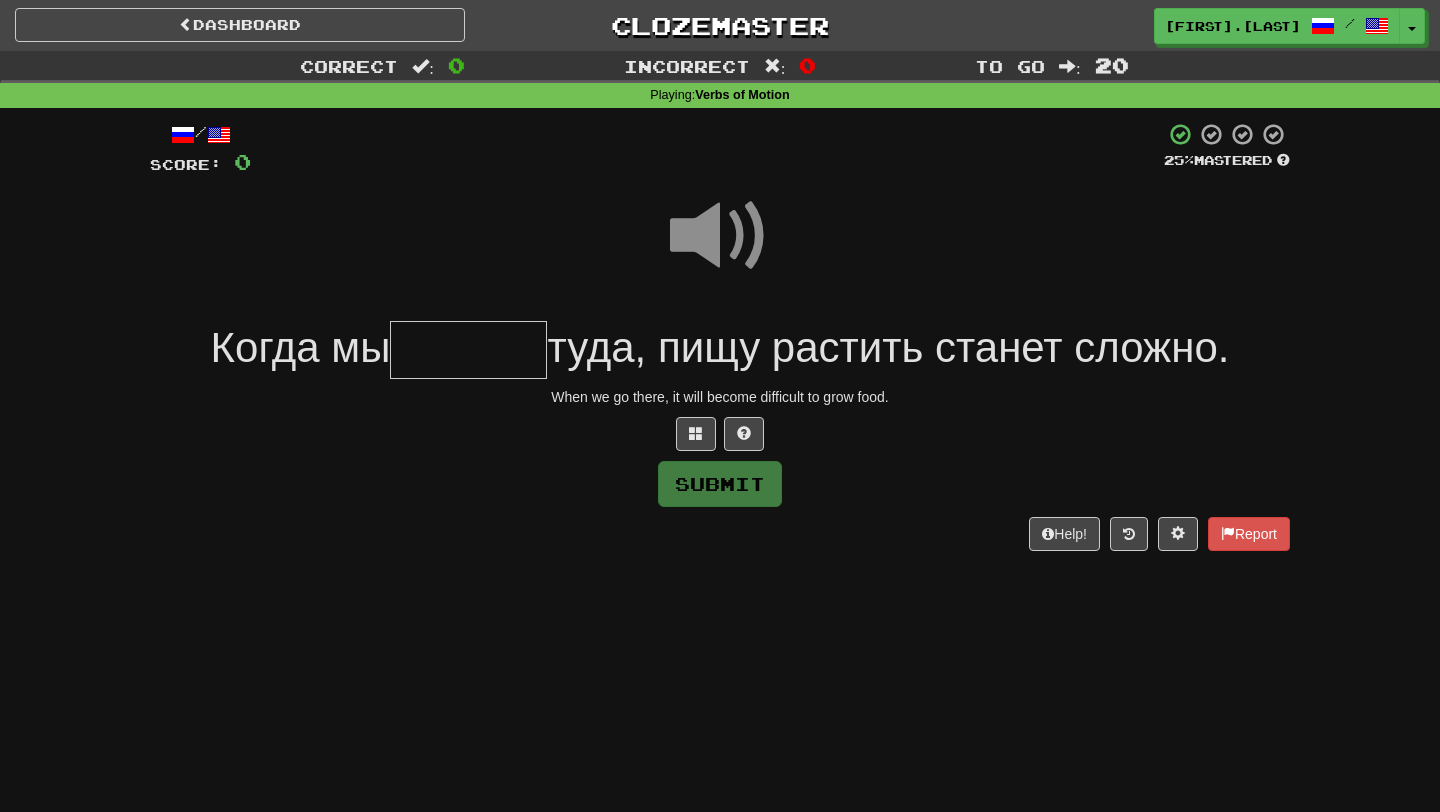 click at bounding box center [468, 350] 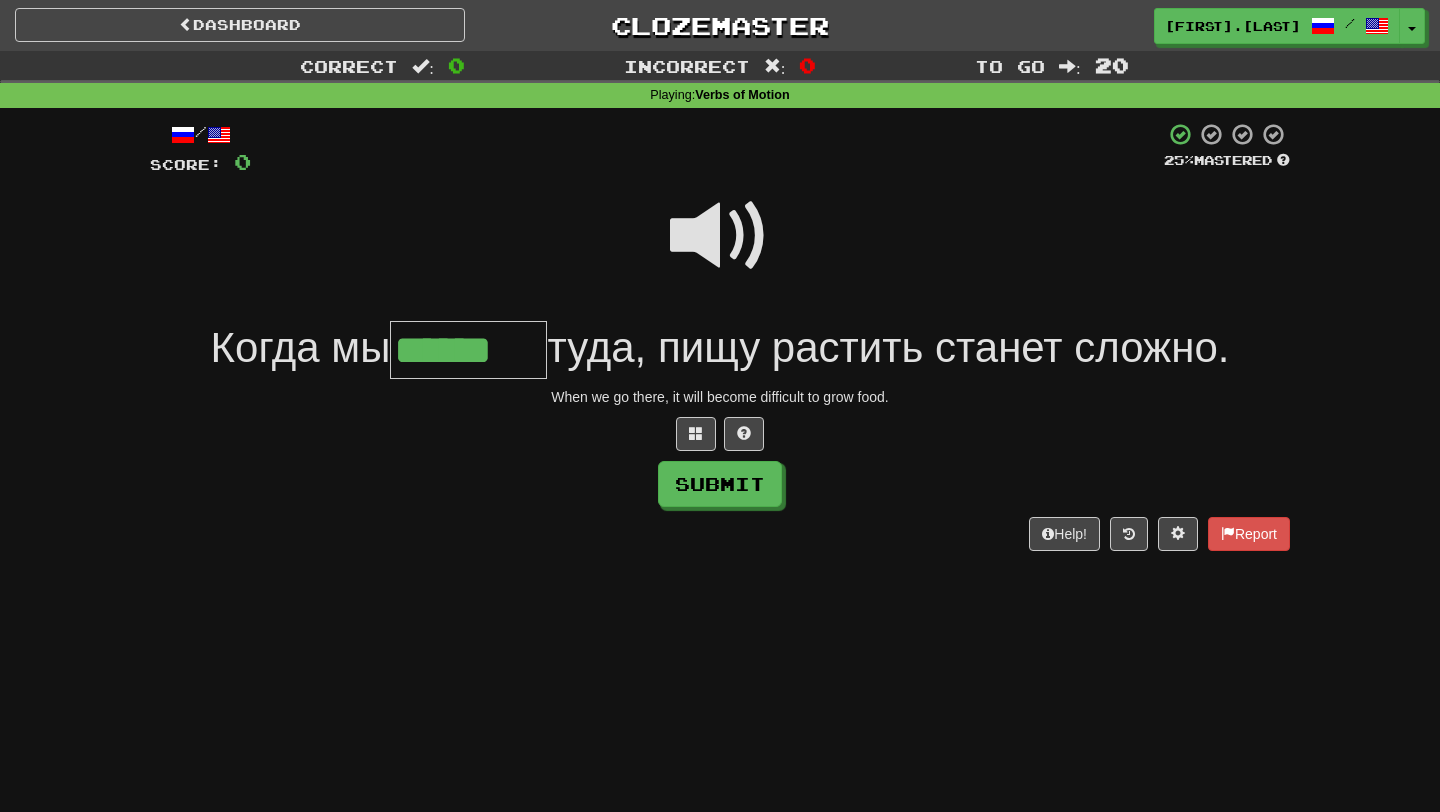 type on "******" 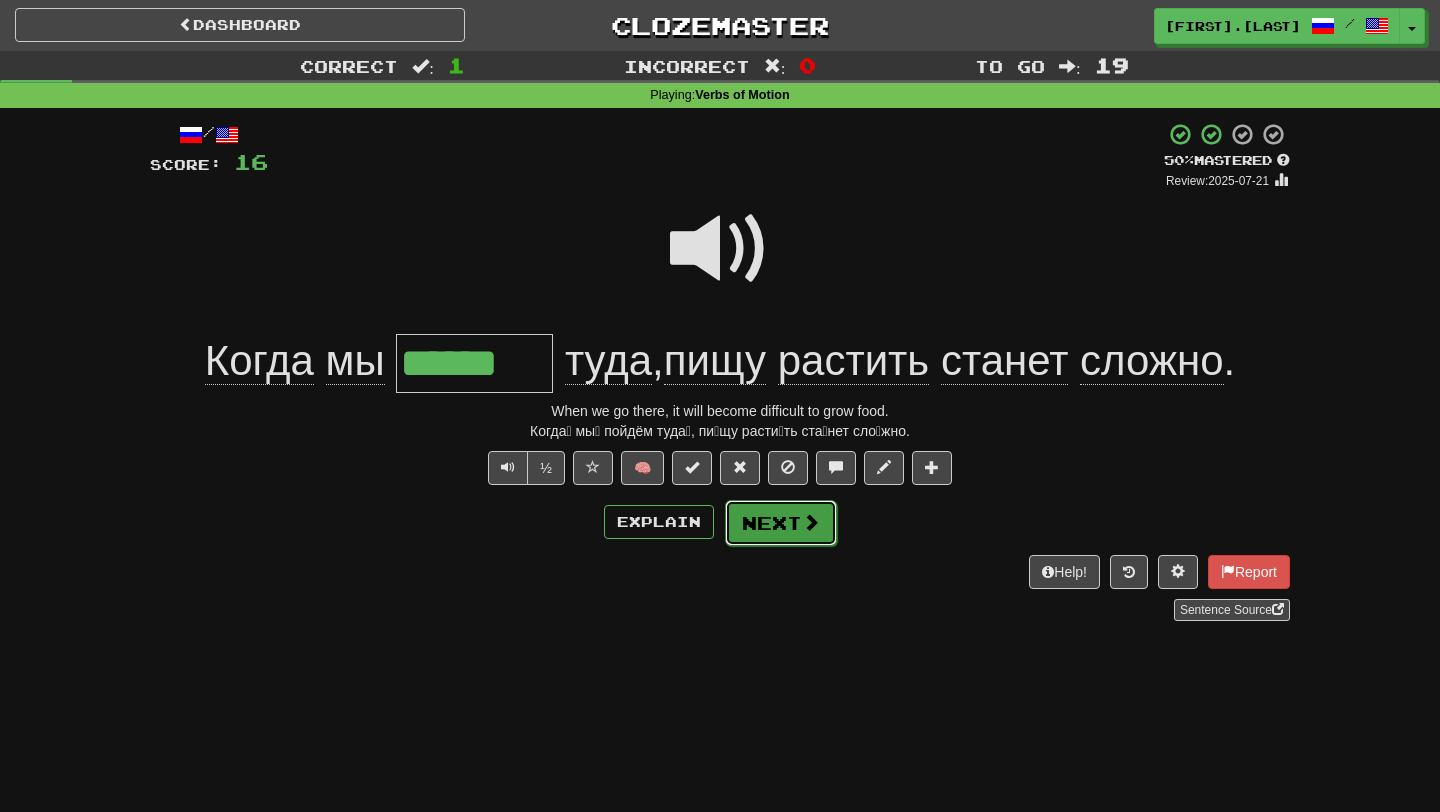 click on "Next" at bounding box center (781, 523) 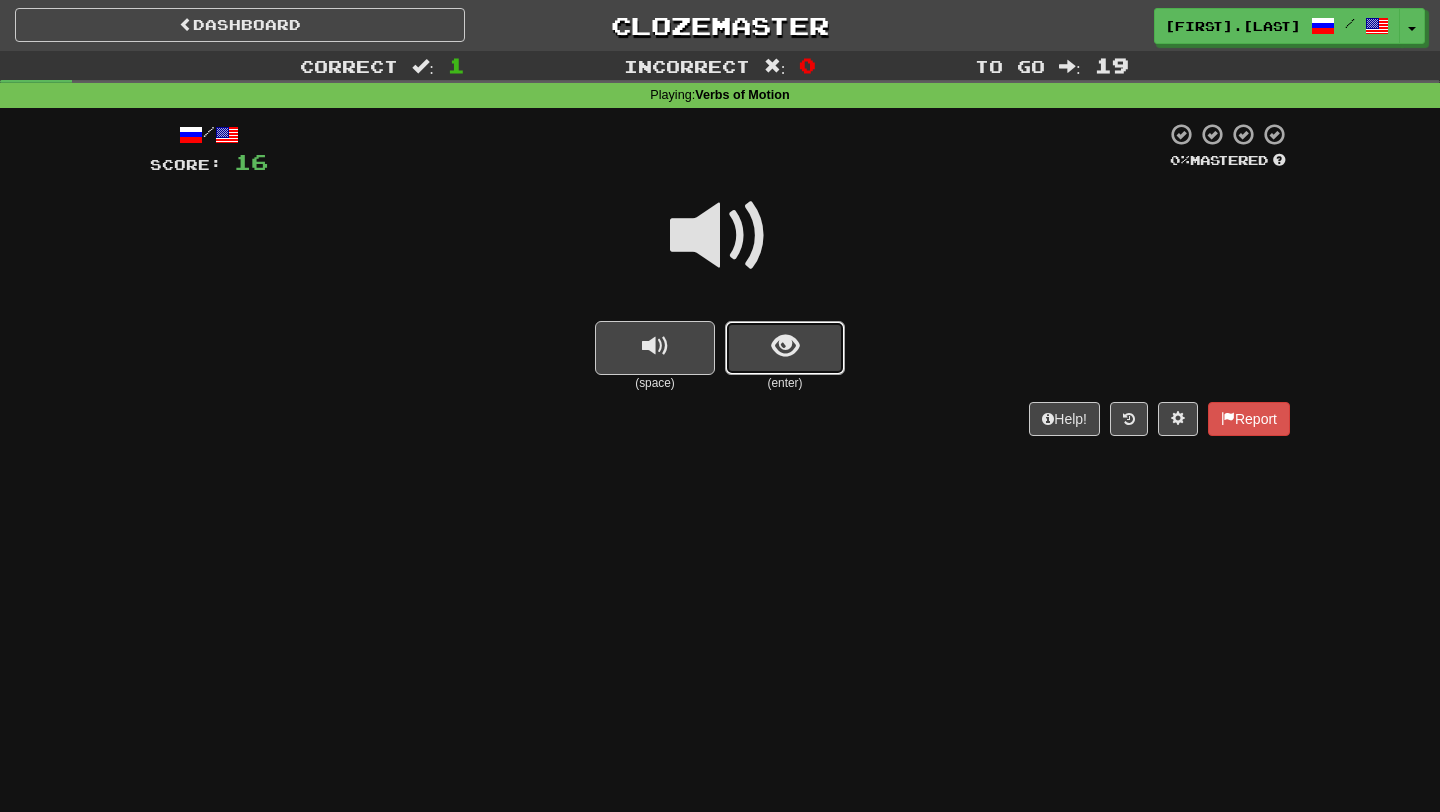 click at bounding box center [785, 348] 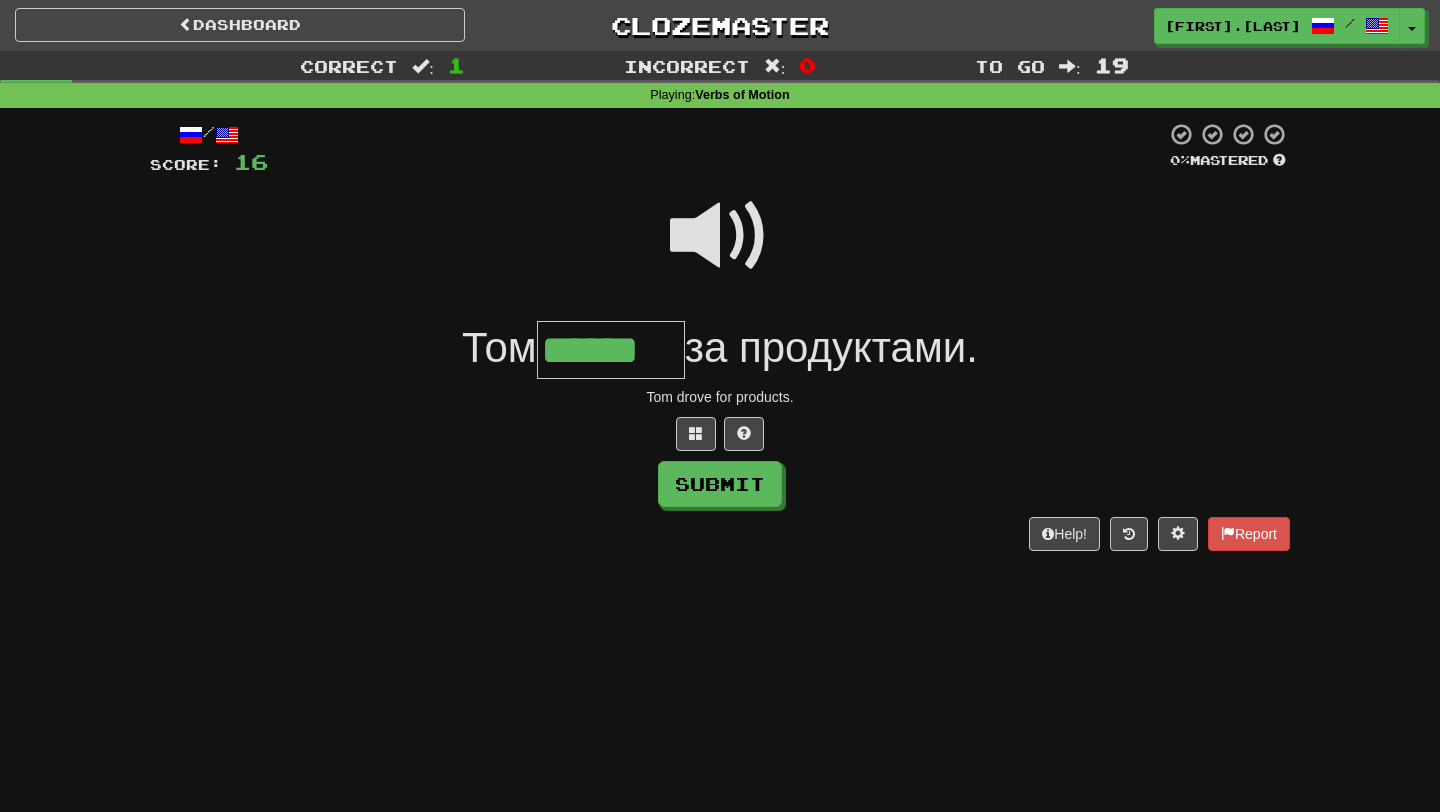 type on "******" 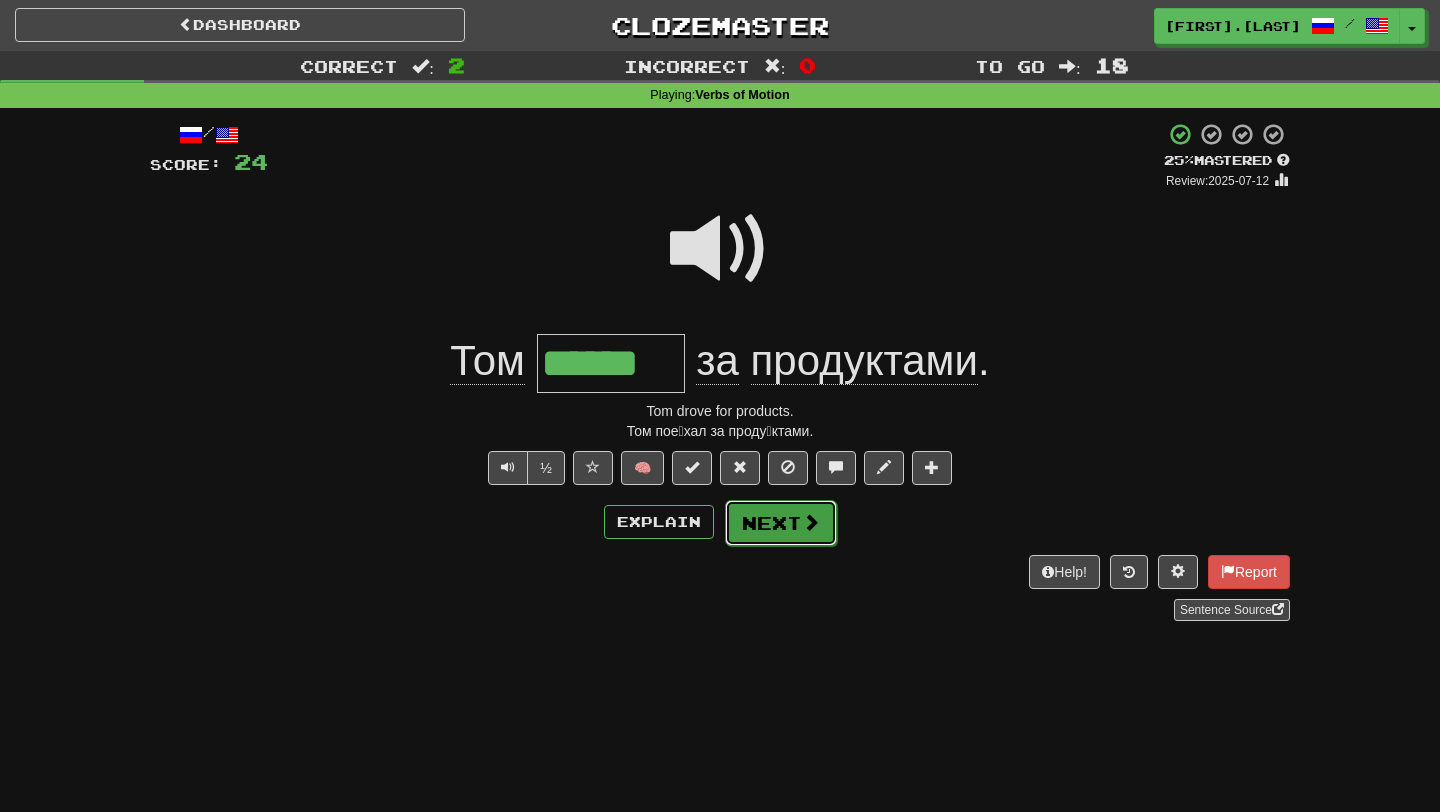 click on "Next" at bounding box center [781, 523] 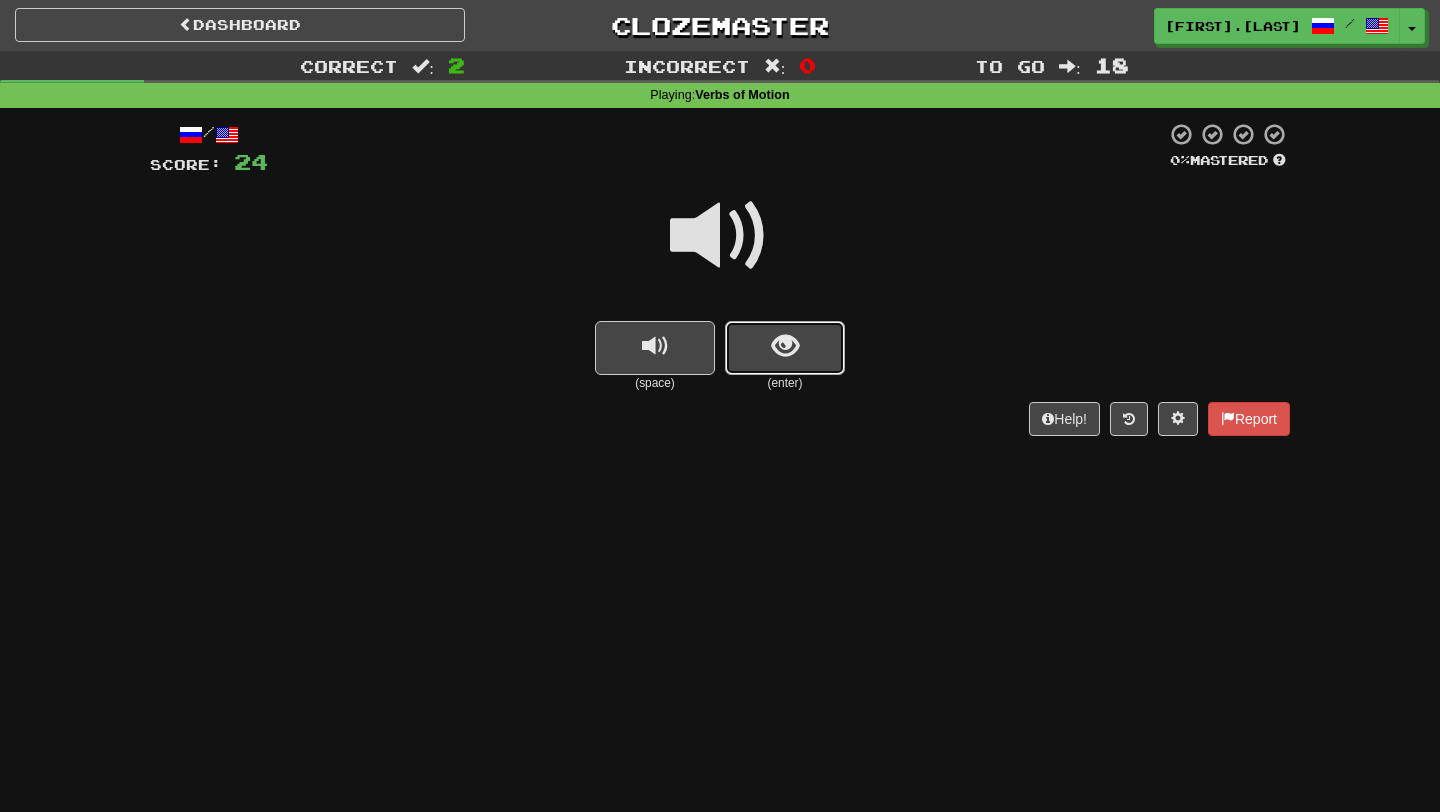 click at bounding box center [785, 348] 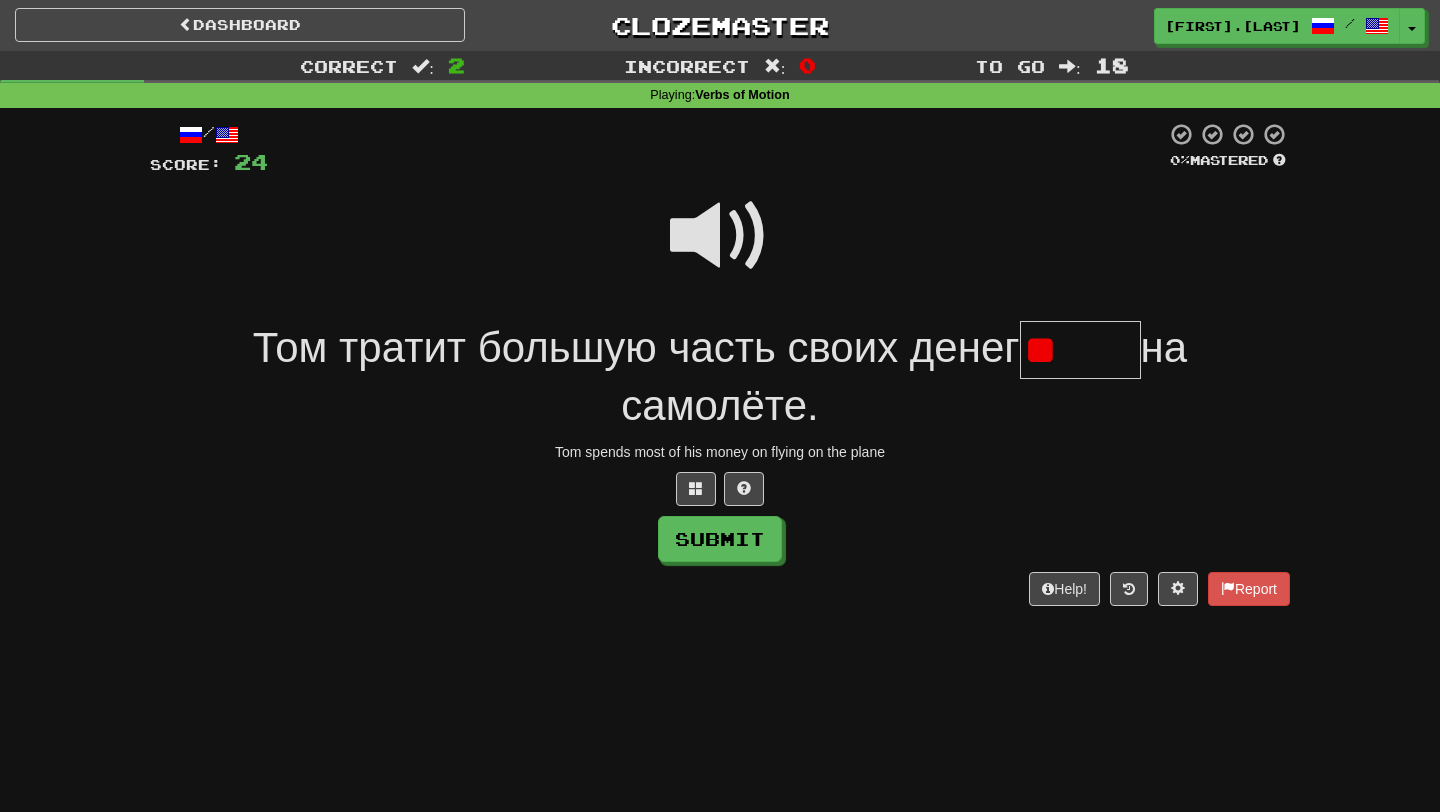 type on "*" 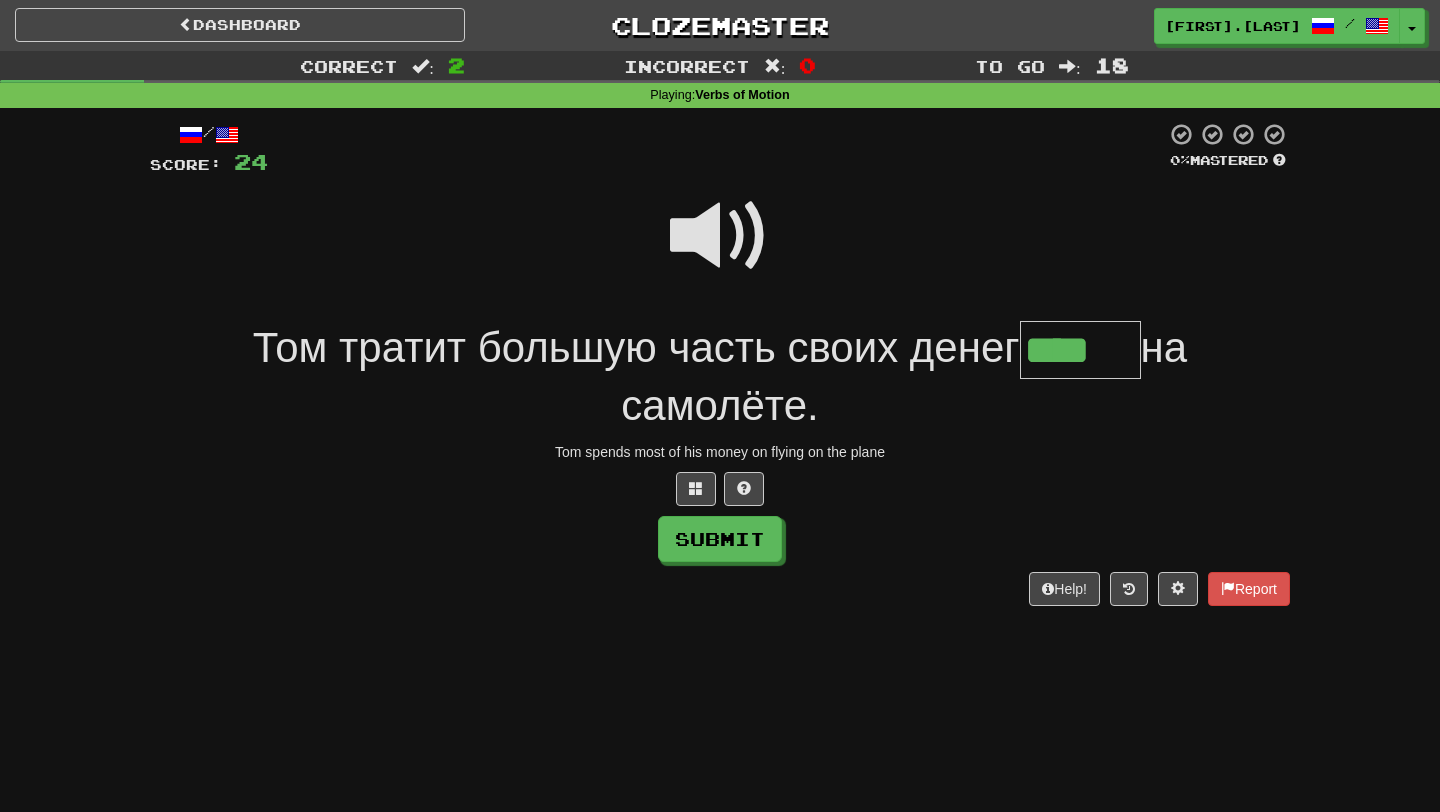scroll, scrollTop: 0, scrollLeft: 0, axis: both 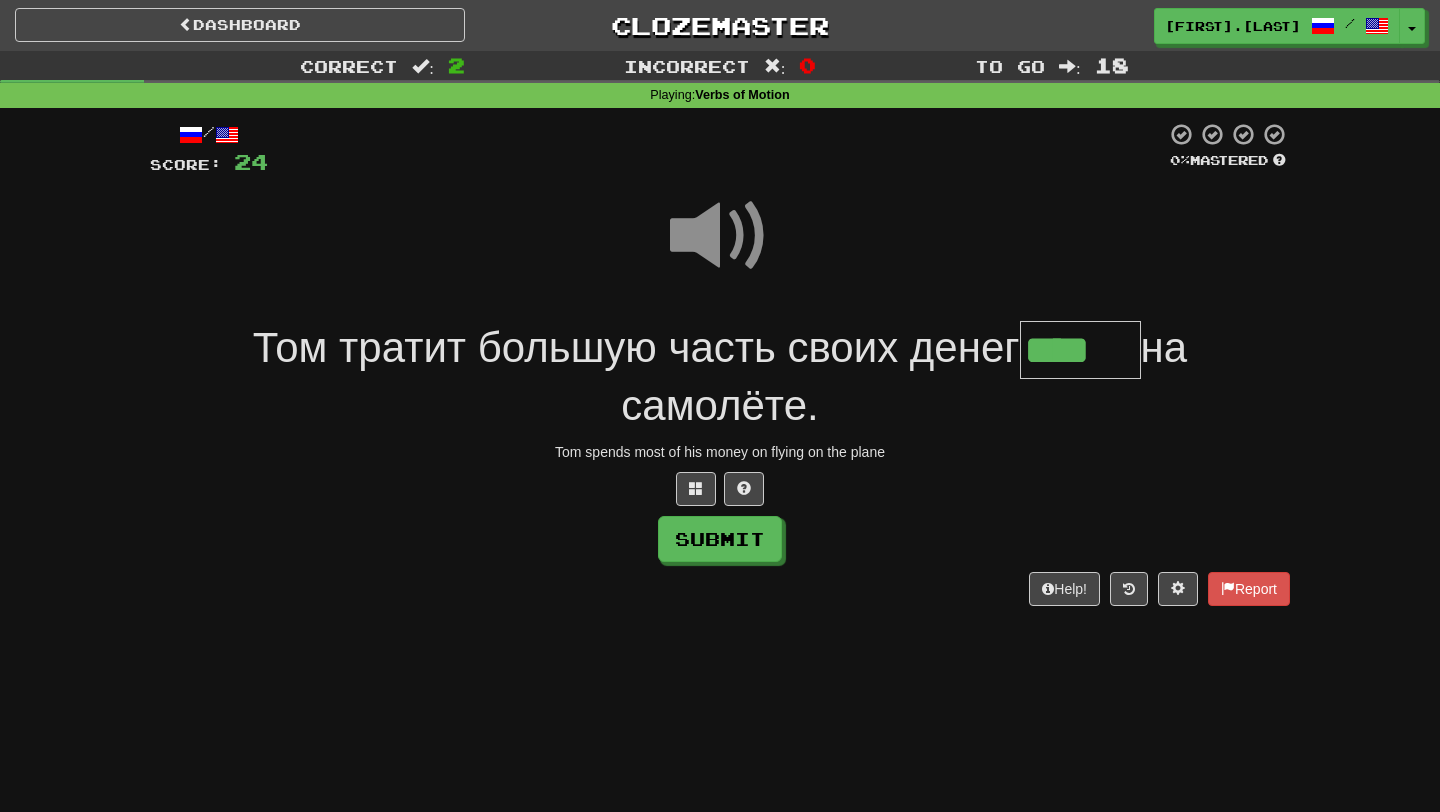 click on "на самолёте." at bounding box center [904, 377] 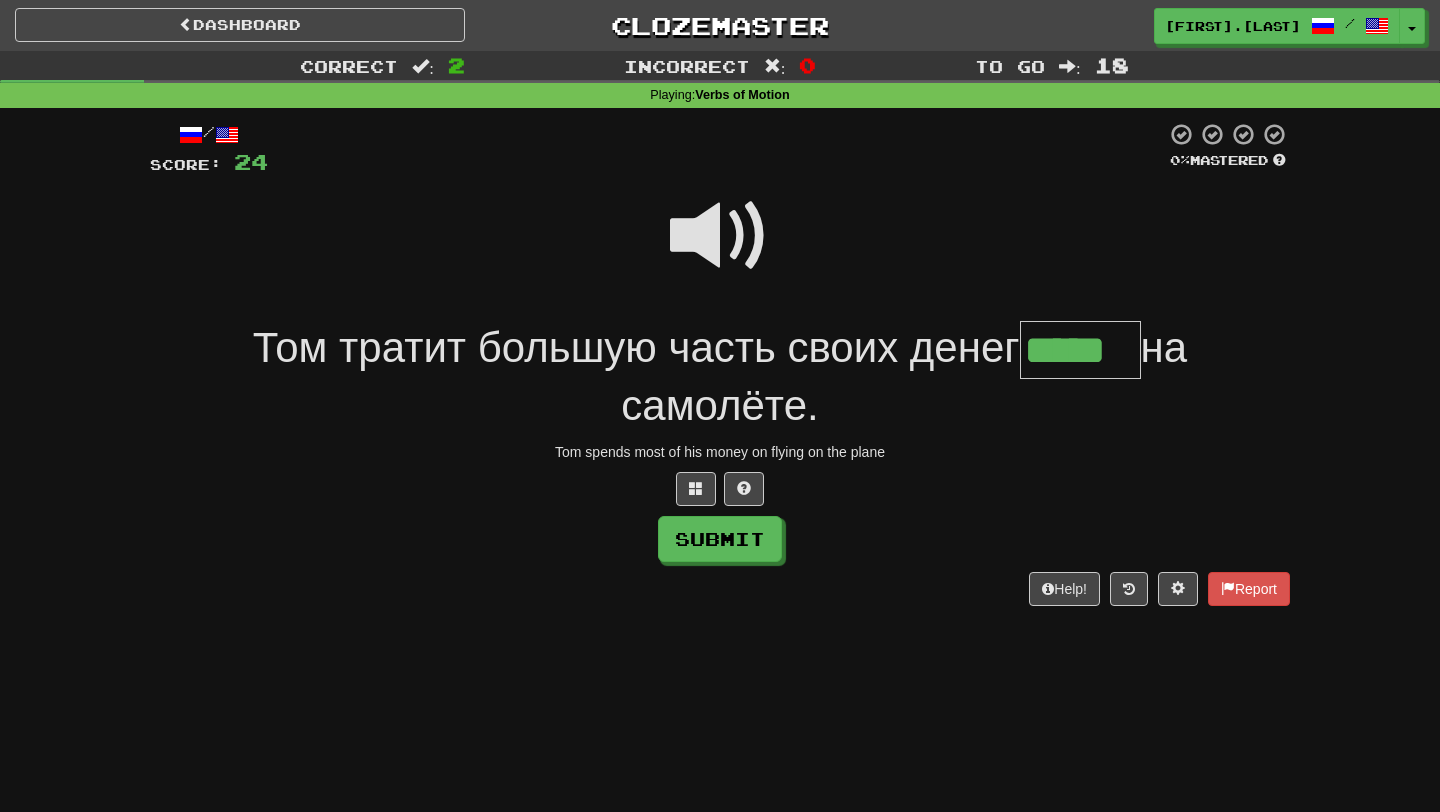scroll, scrollTop: 0, scrollLeft: 0, axis: both 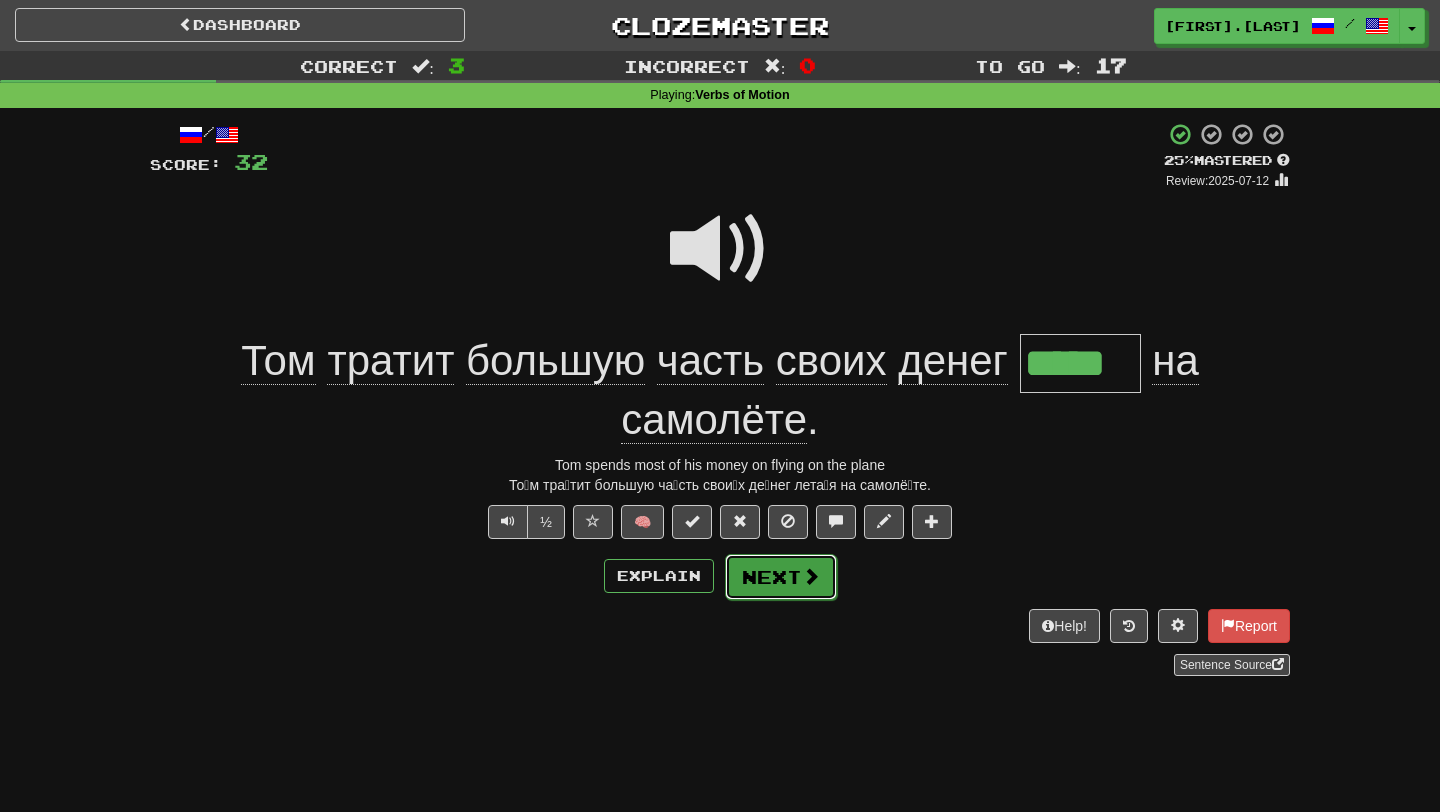 click at bounding box center [811, 576] 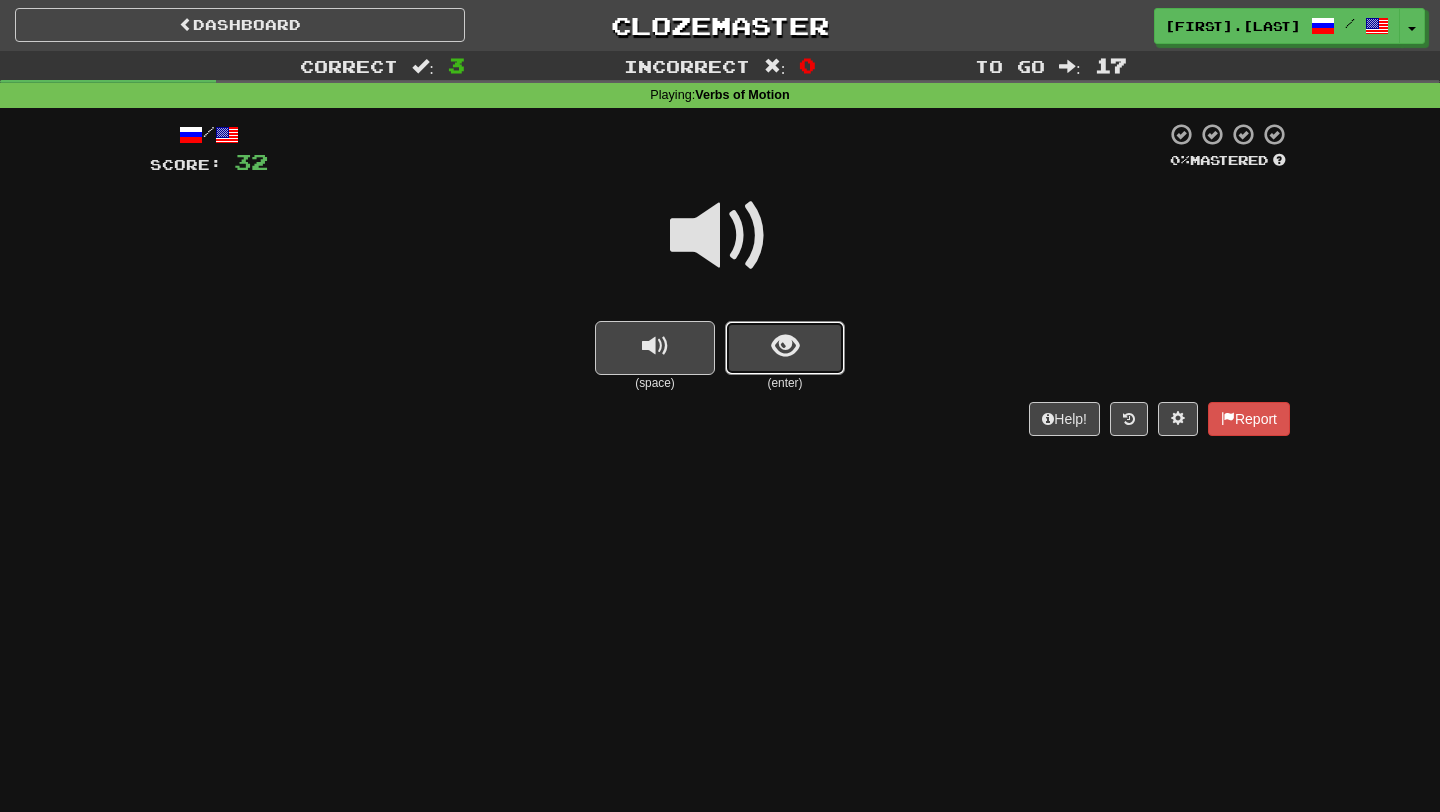click at bounding box center (785, 348) 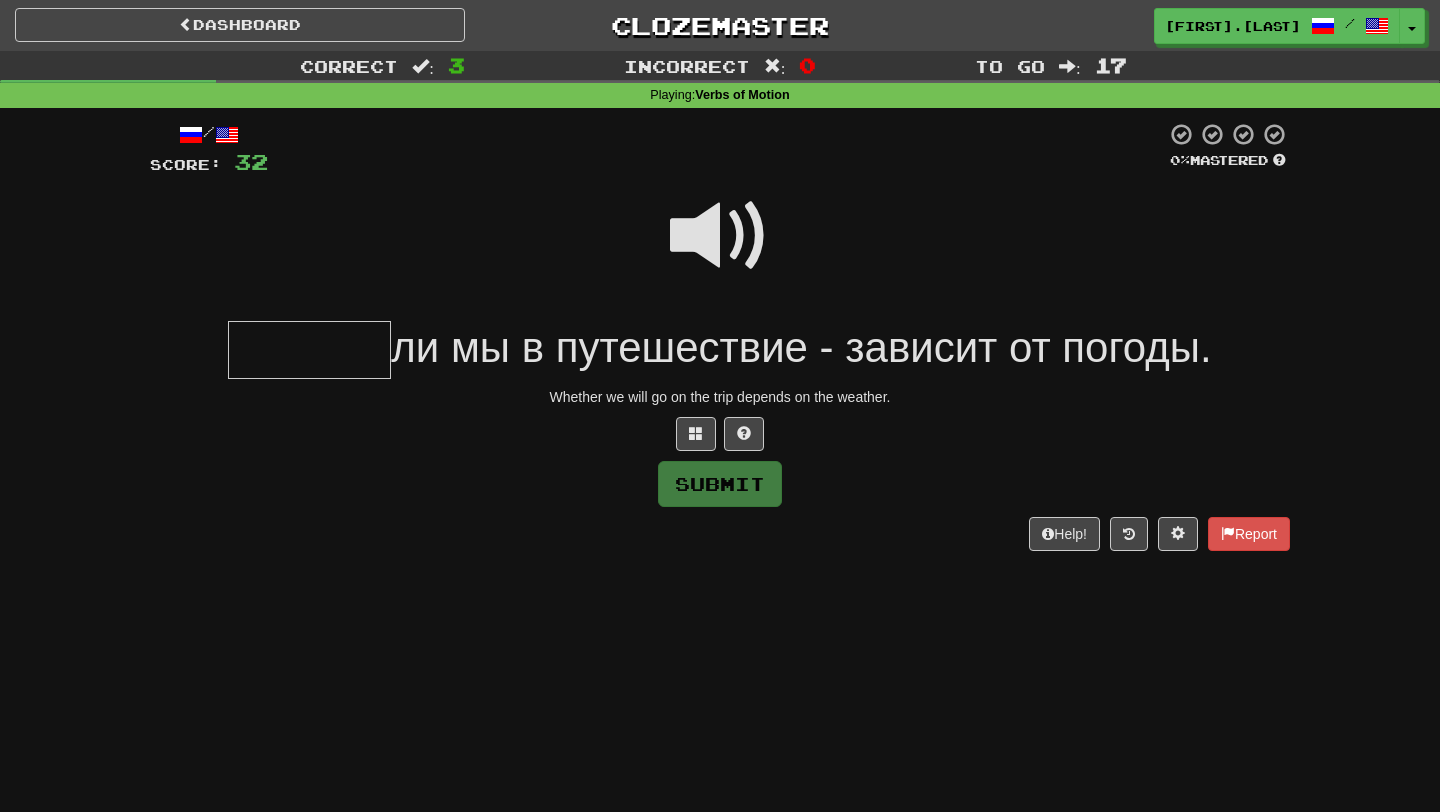 click at bounding box center (720, 236) 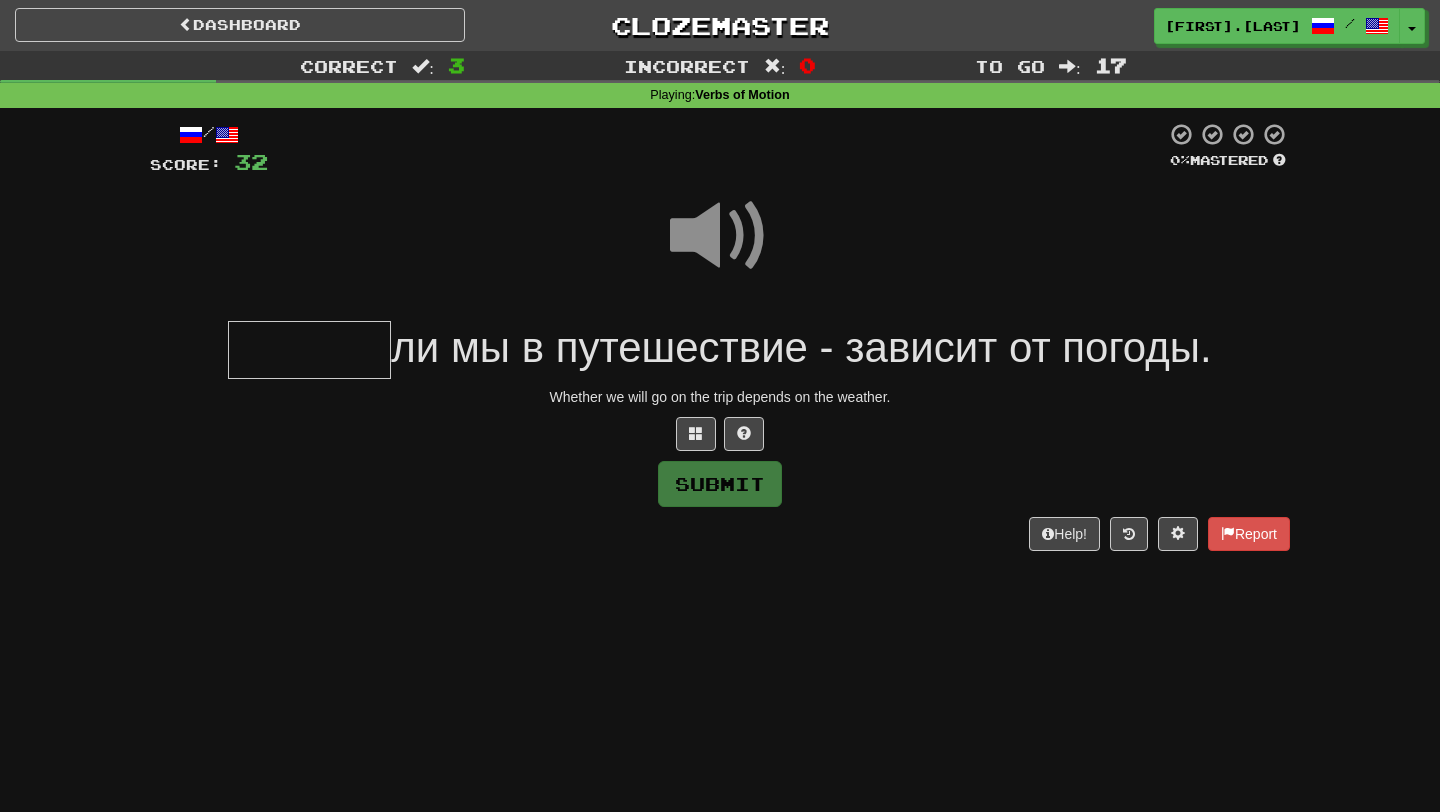 click at bounding box center (309, 350) 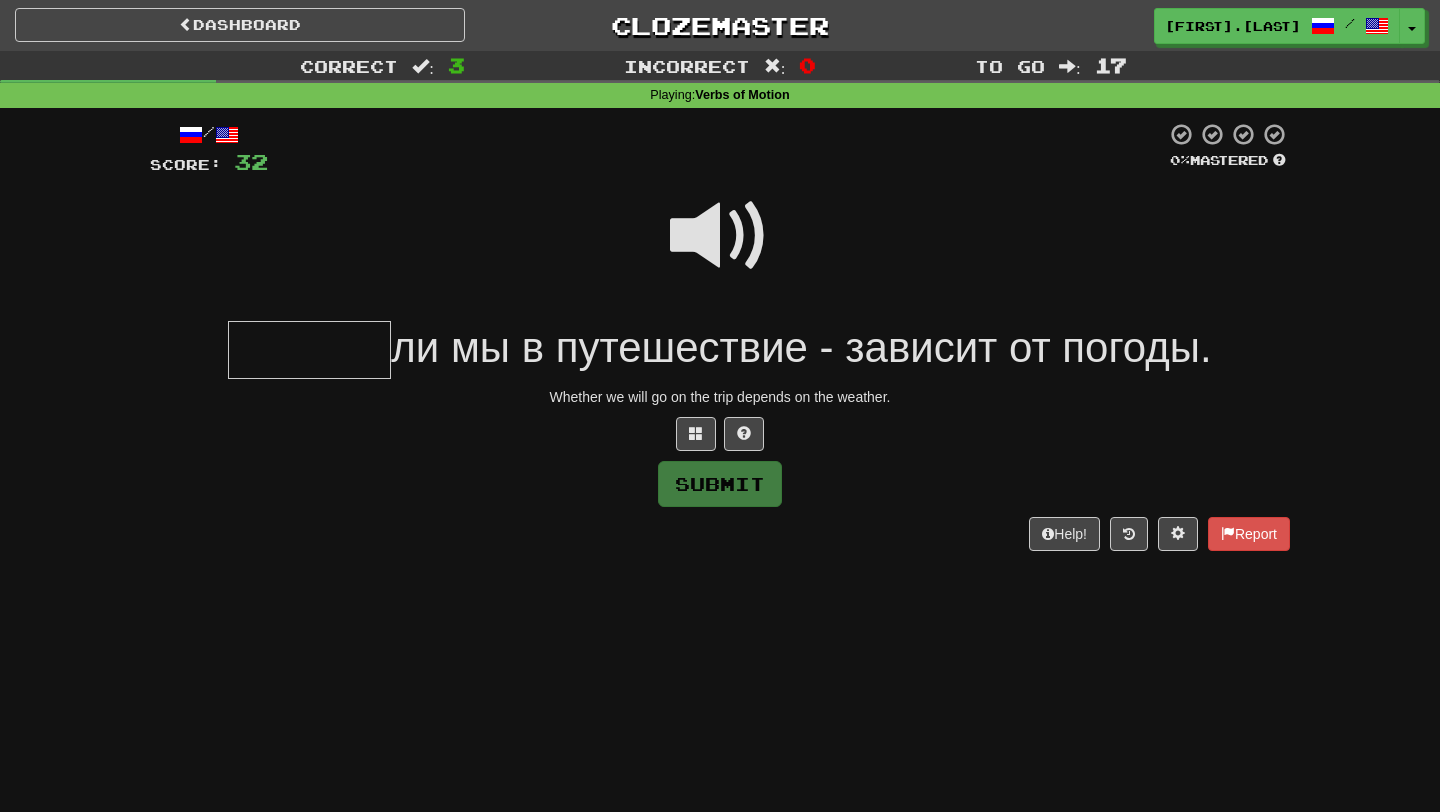 type on "*" 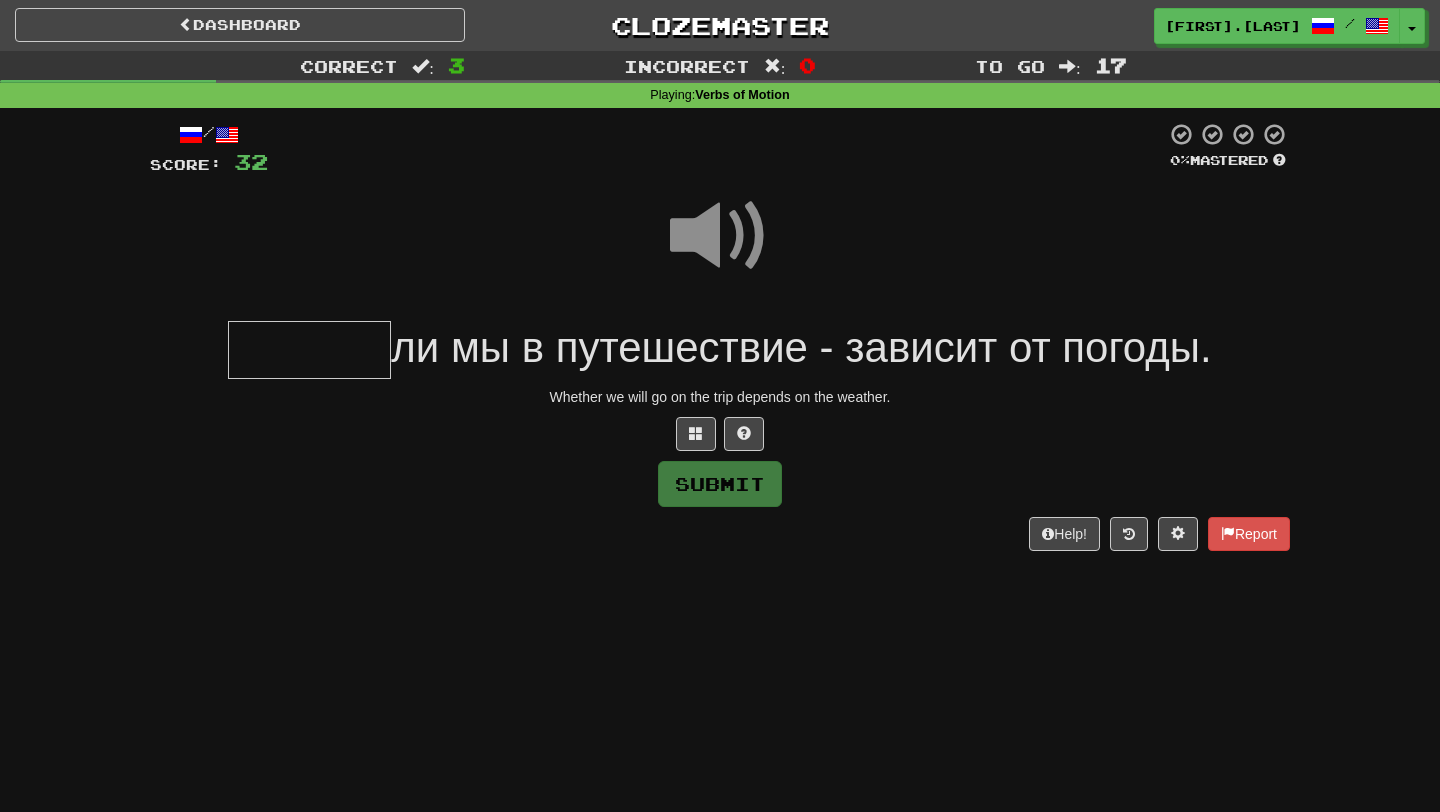 click at bounding box center (309, 350) 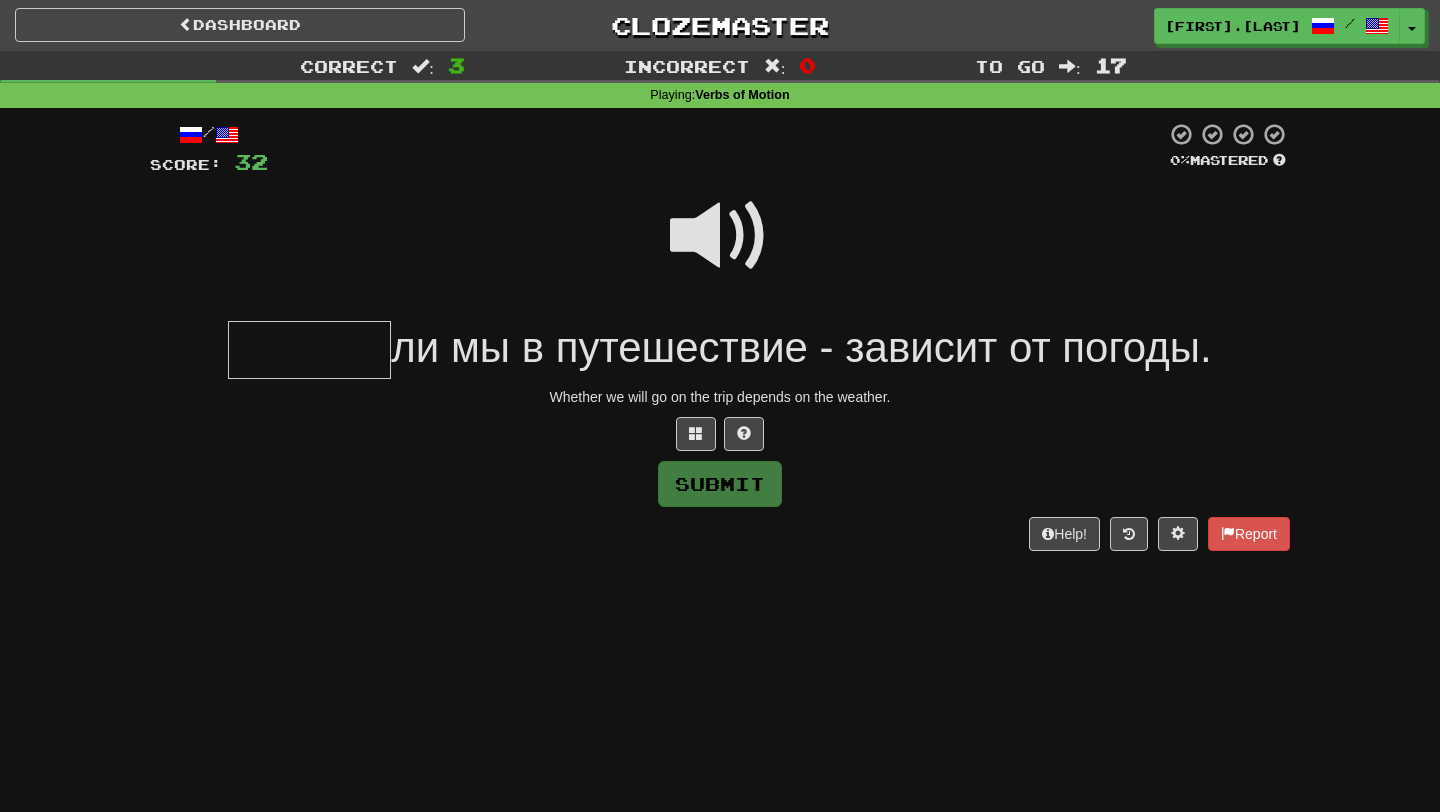 type on "*" 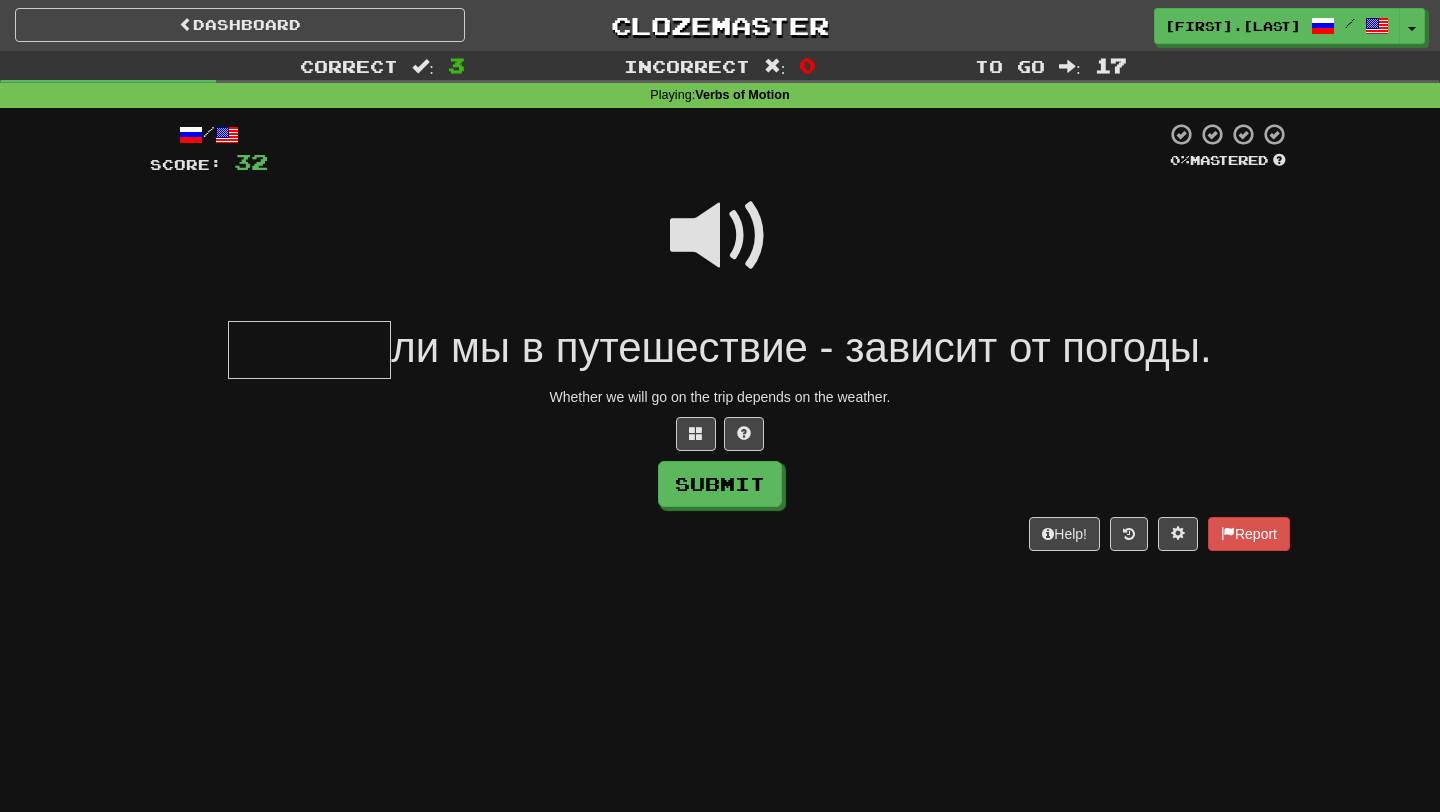 type on "*" 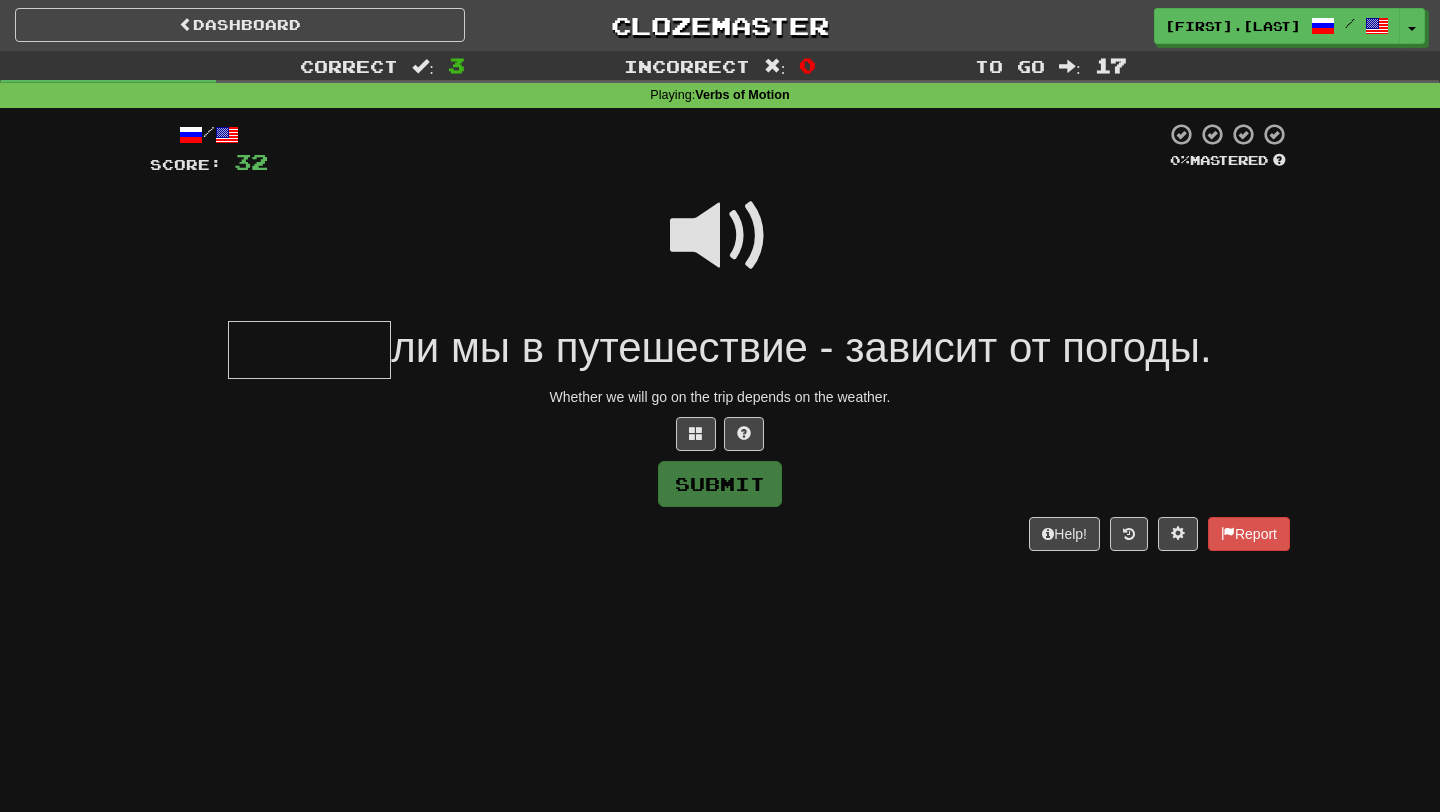 type on "*" 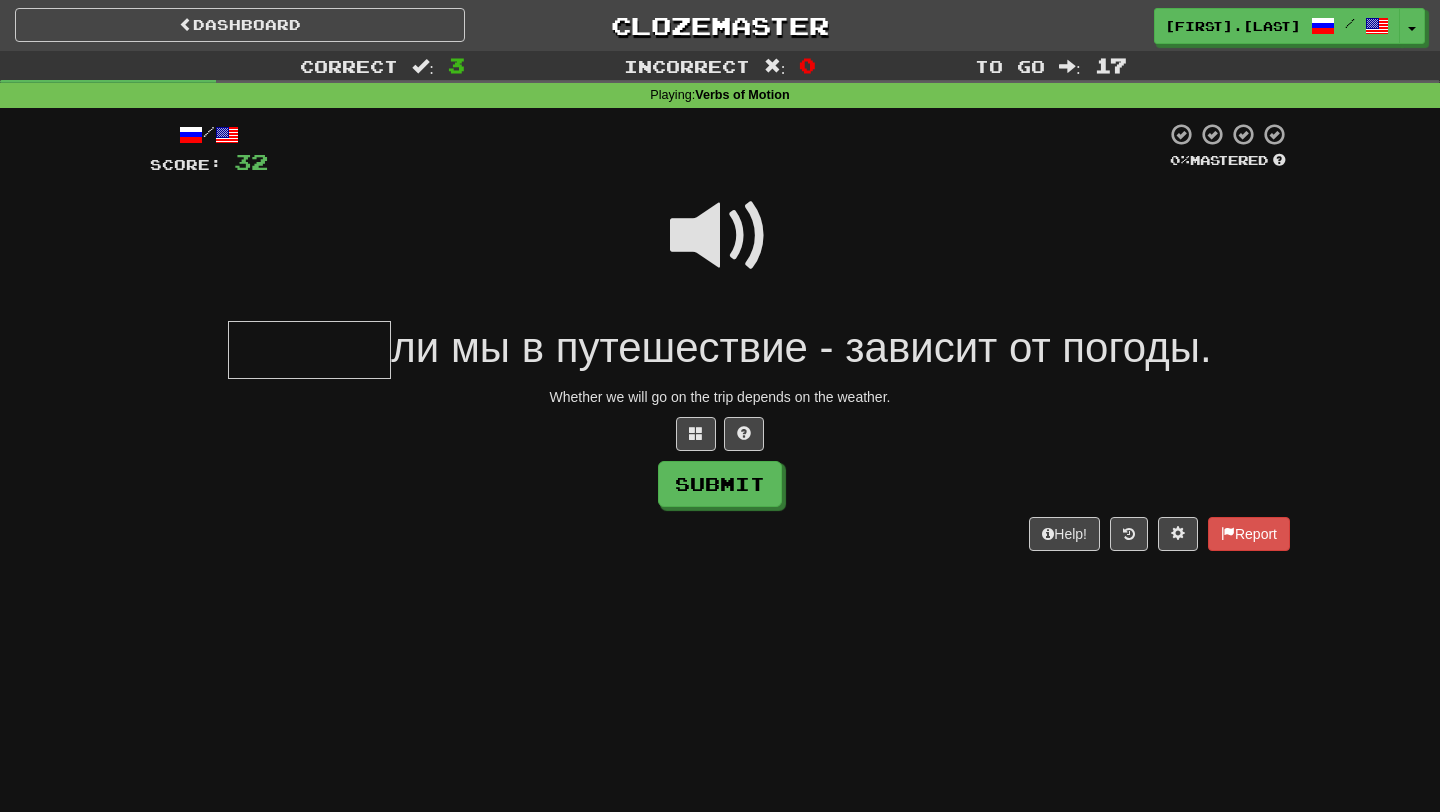 type on "*" 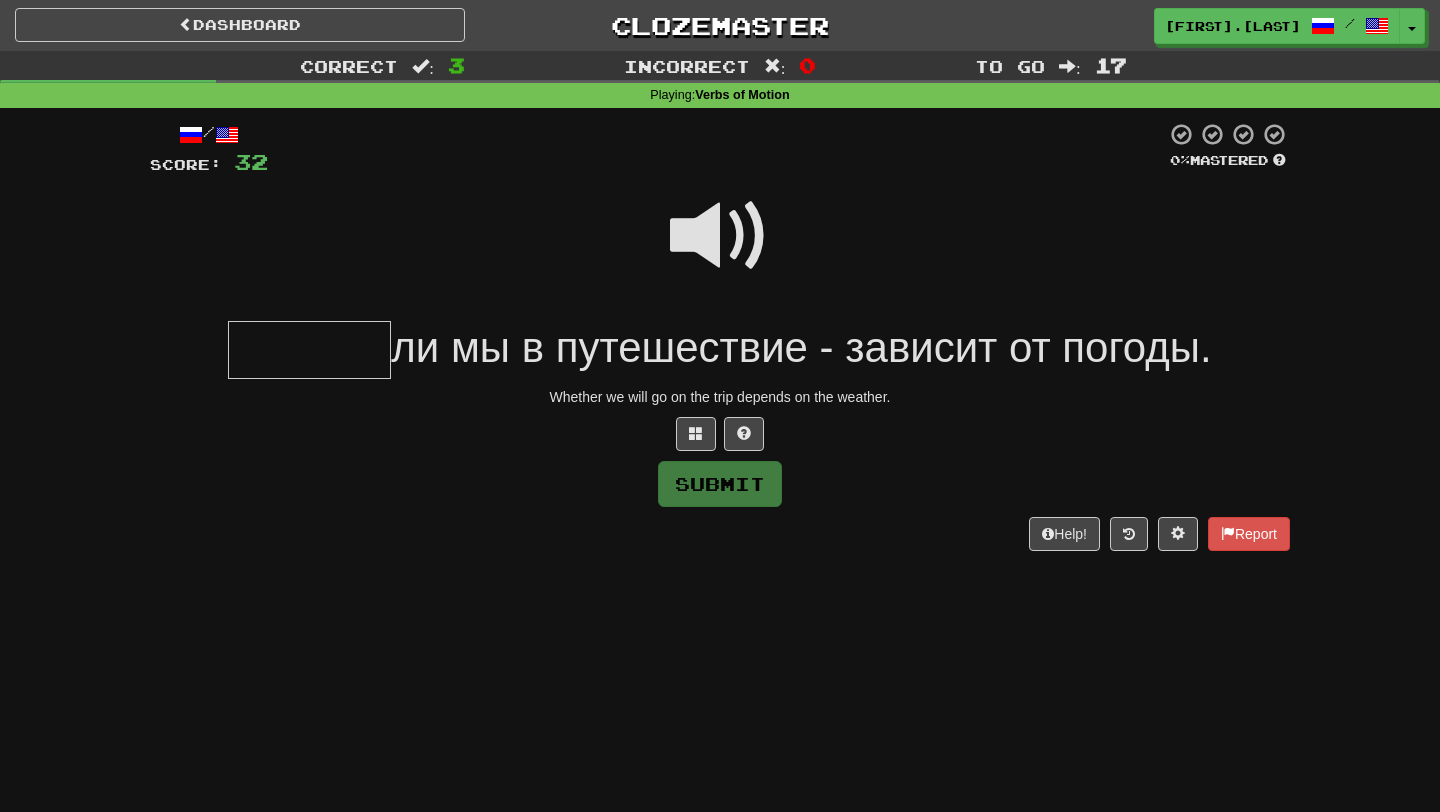 type on "*" 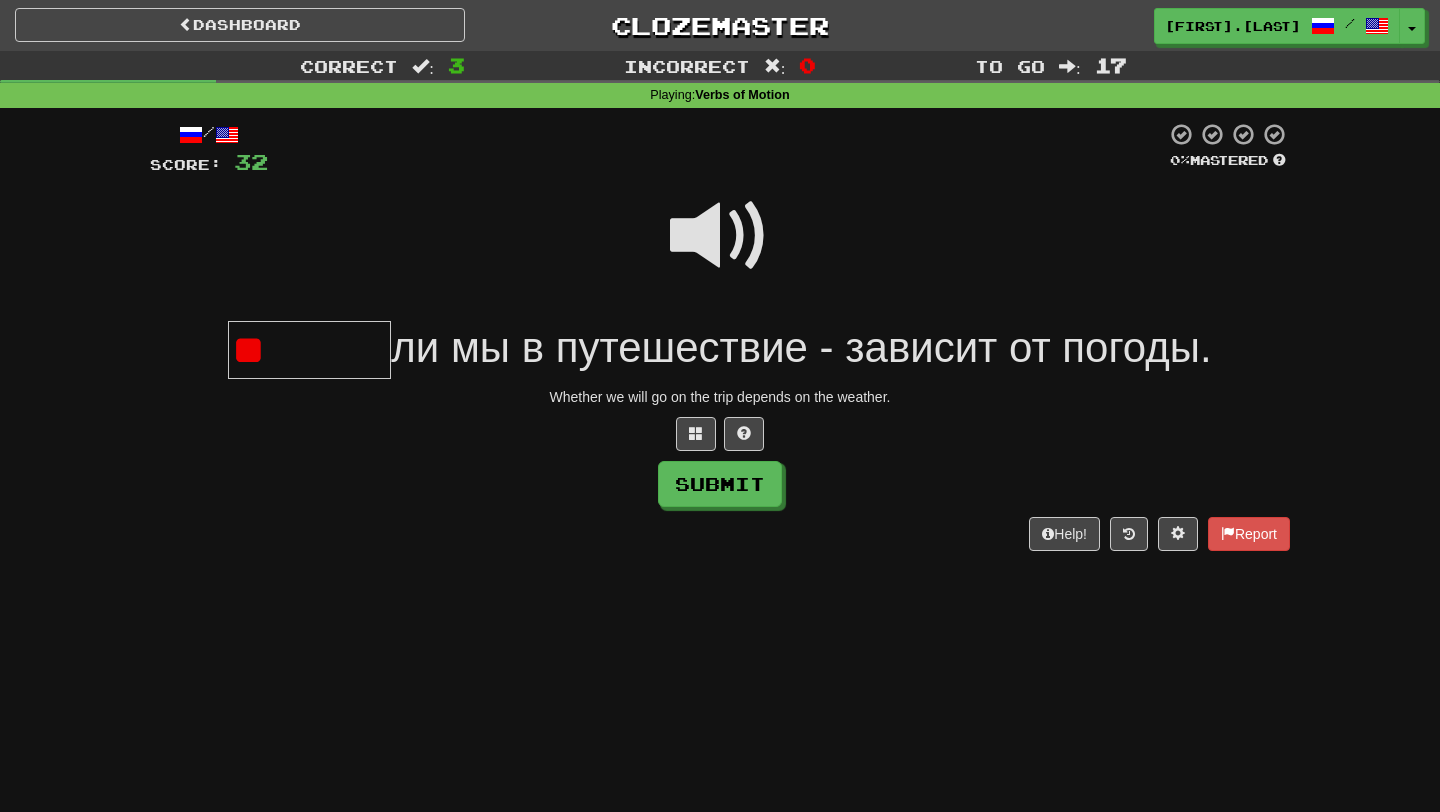 type on "*" 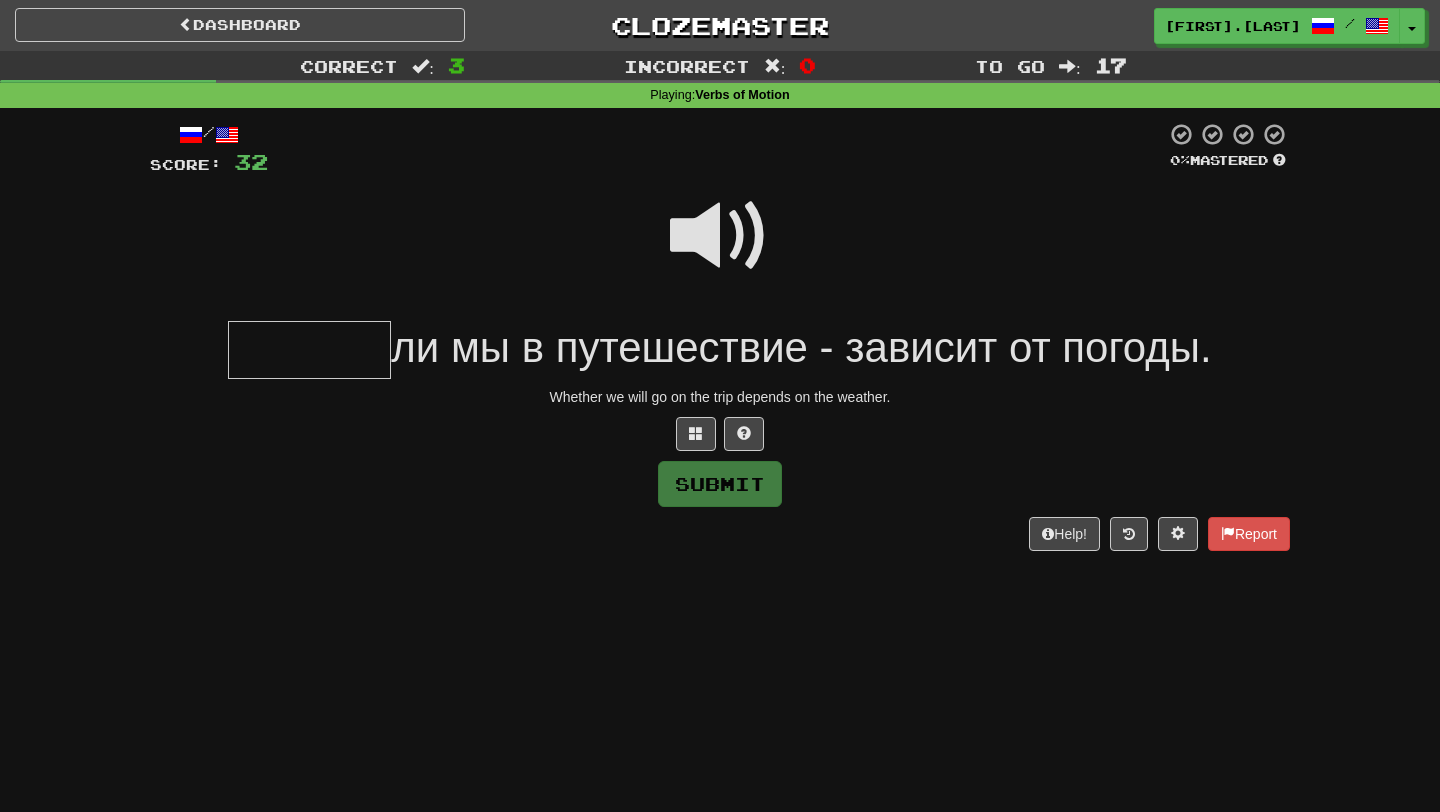 type on "*" 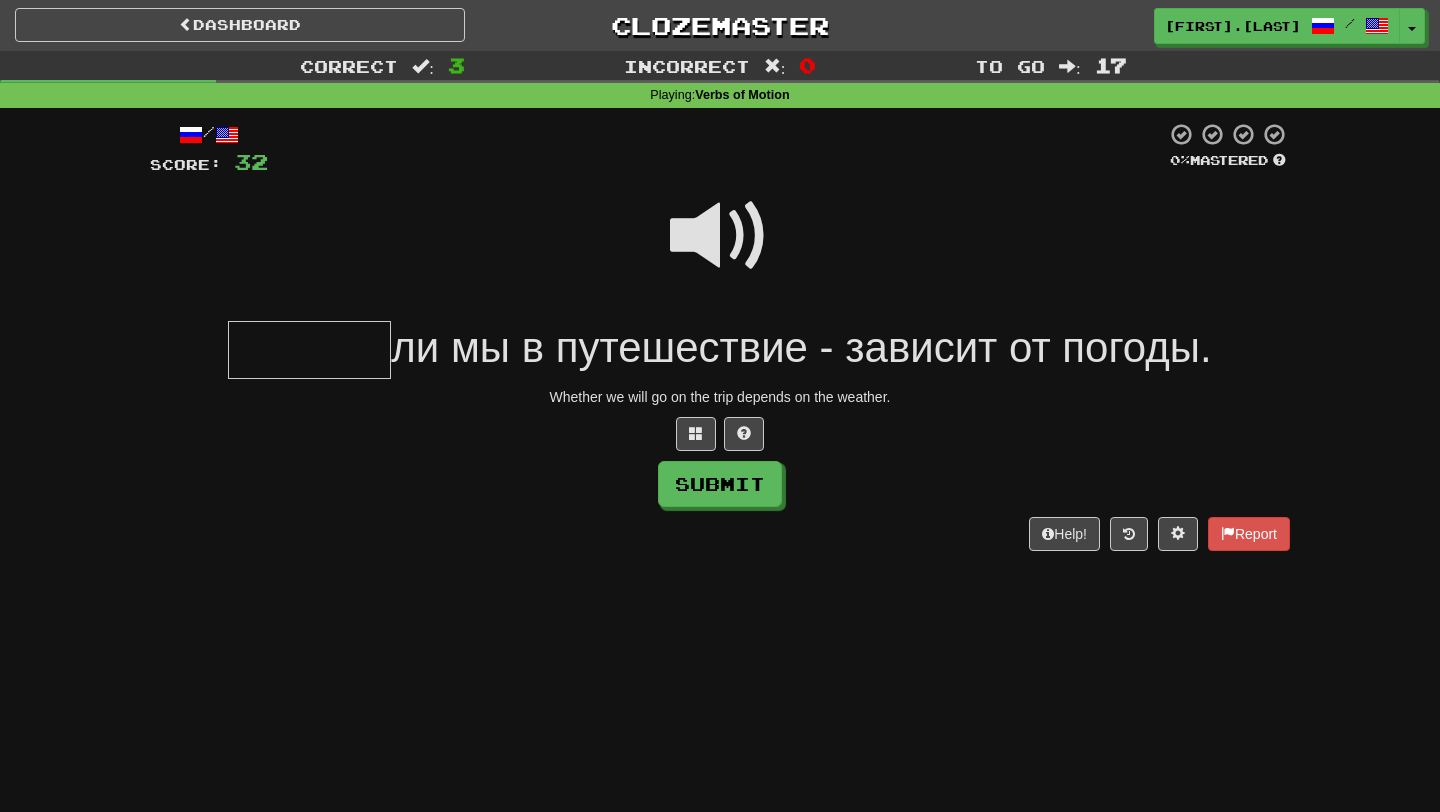 type on "*" 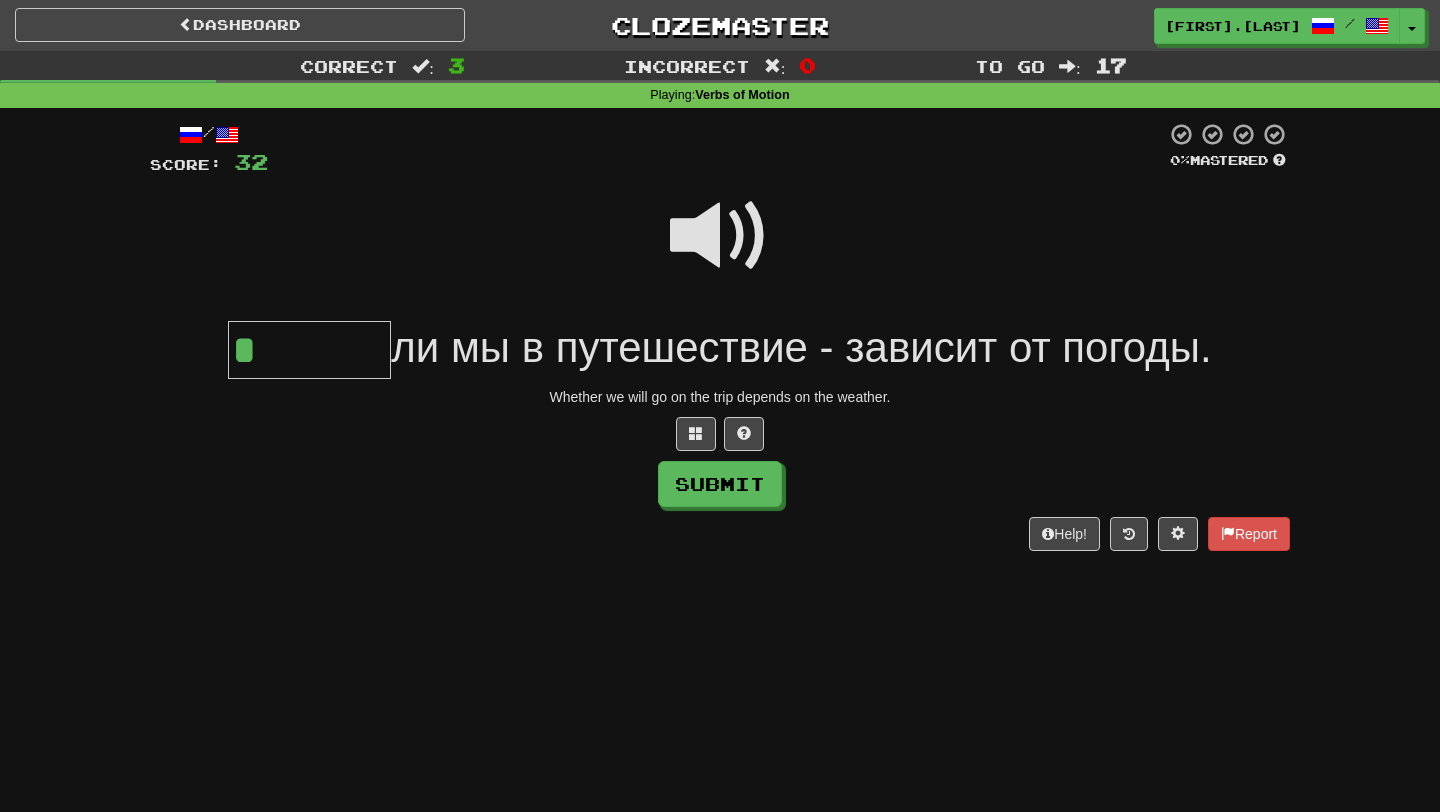 click at bounding box center (720, 236) 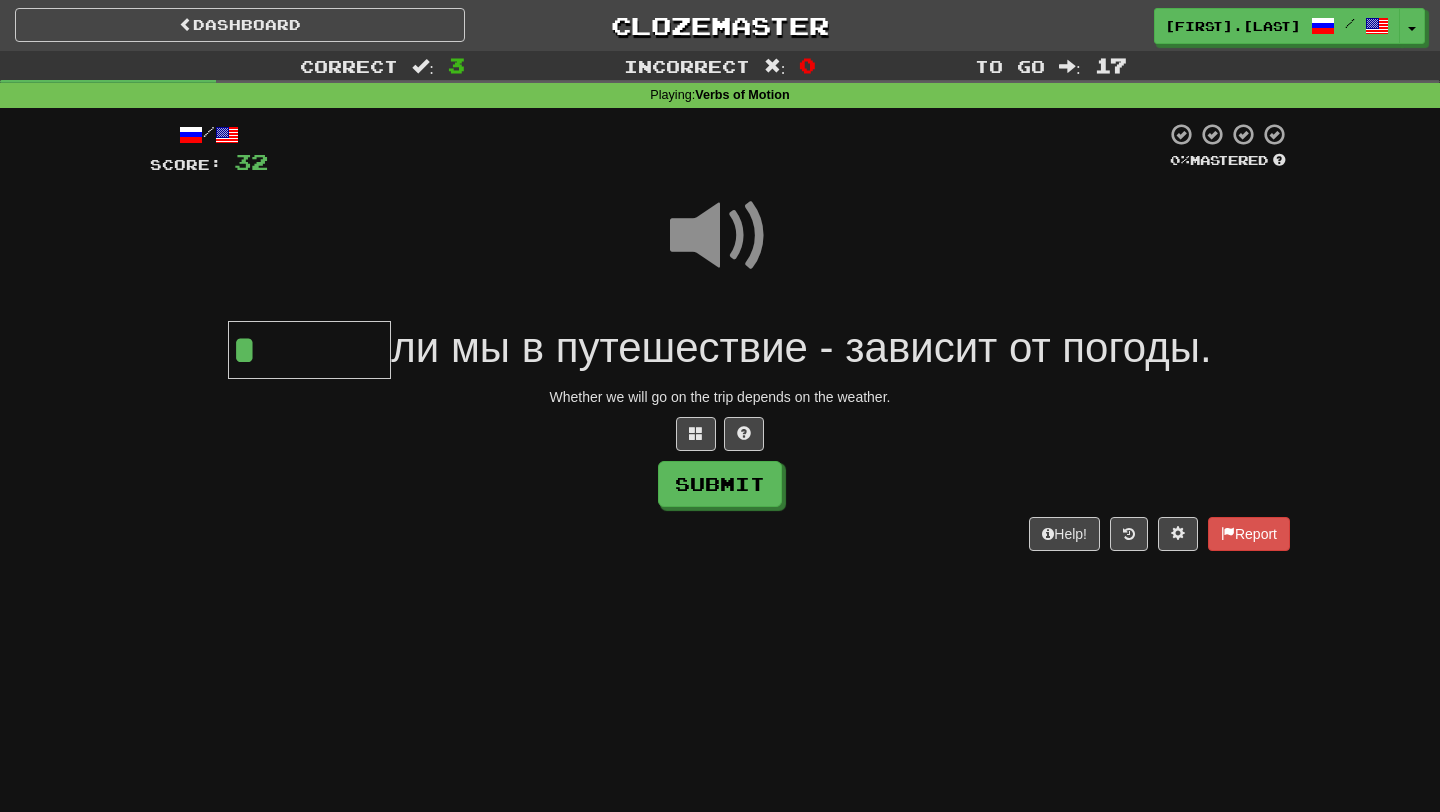 click on "*" at bounding box center (309, 350) 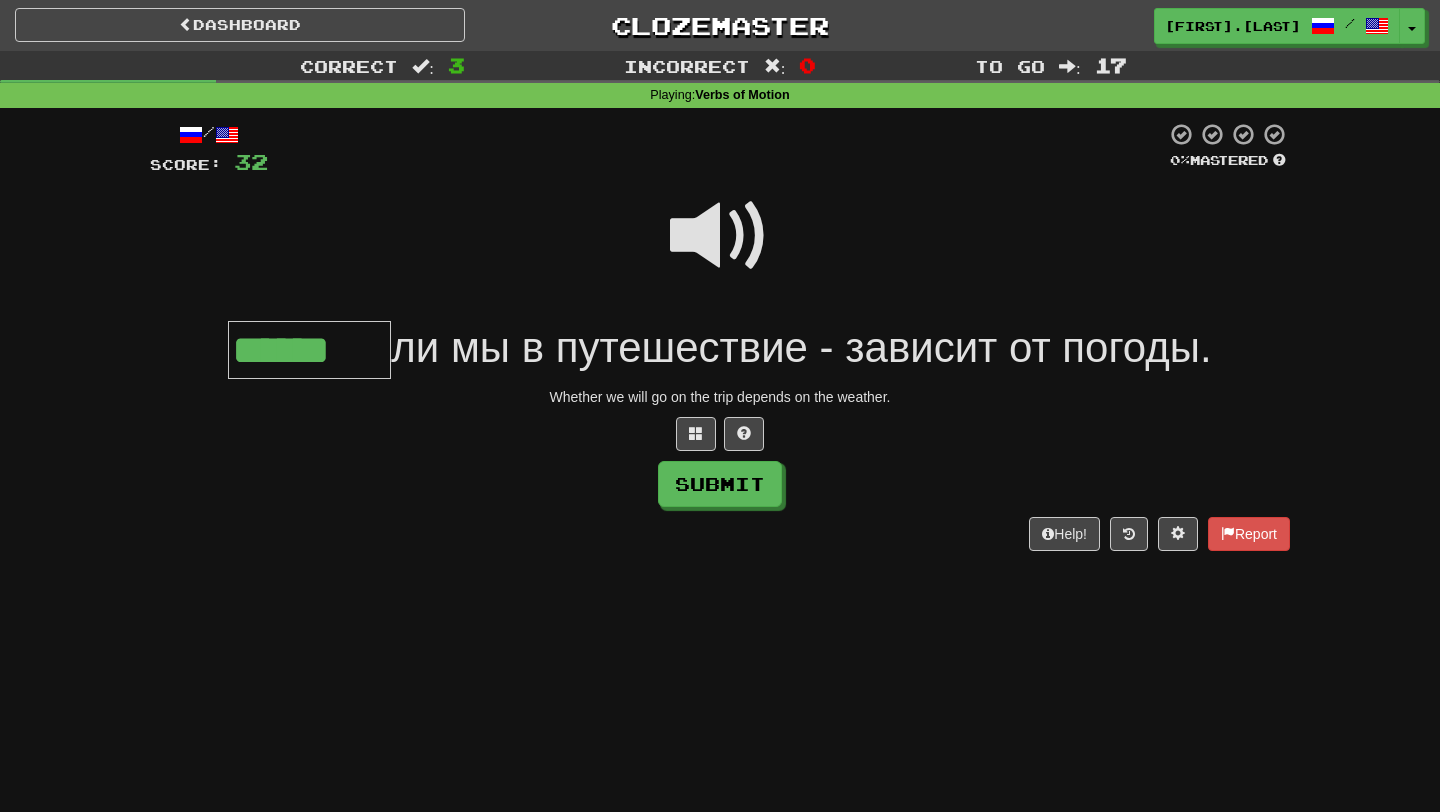 type on "******" 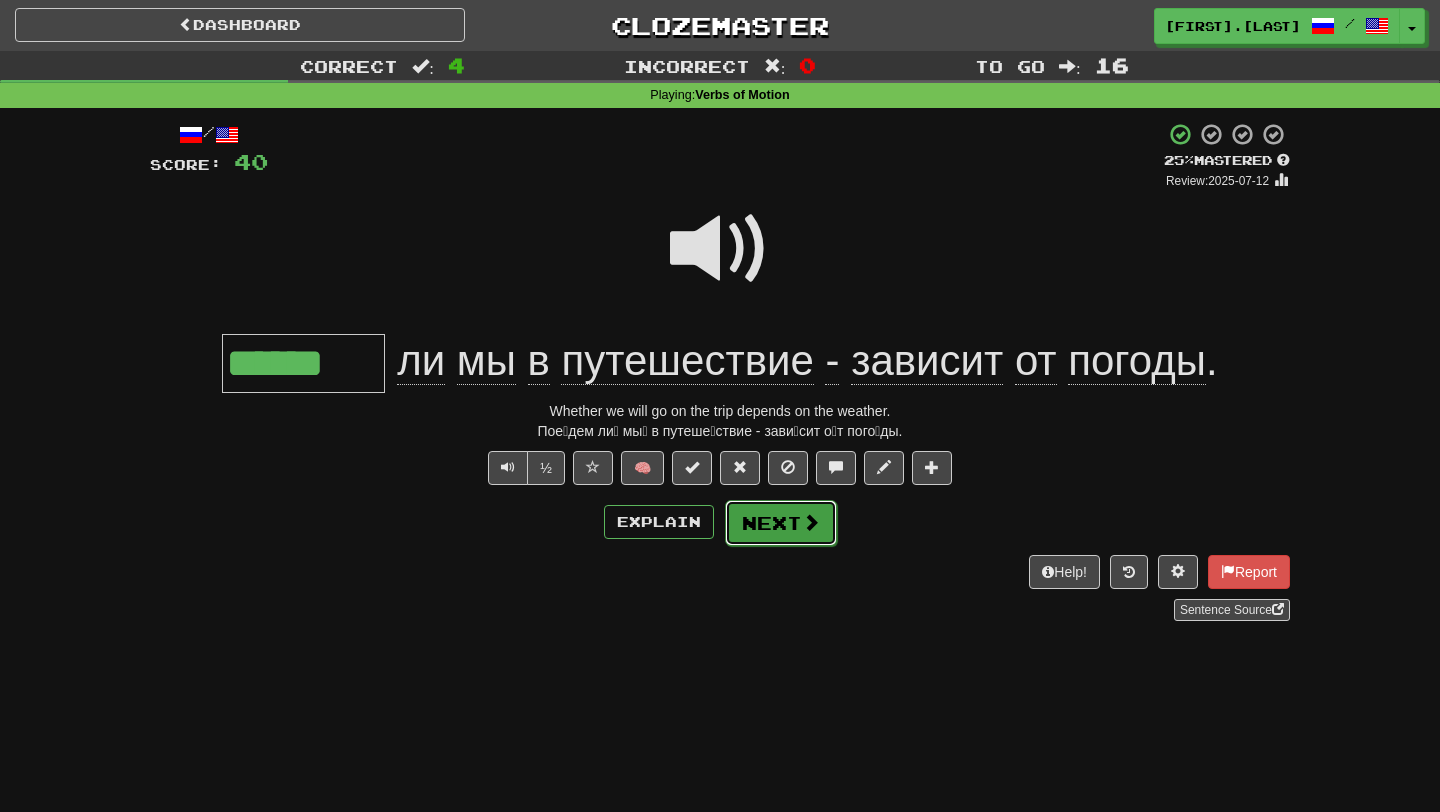 click on "Next" at bounding box center (781, 523) 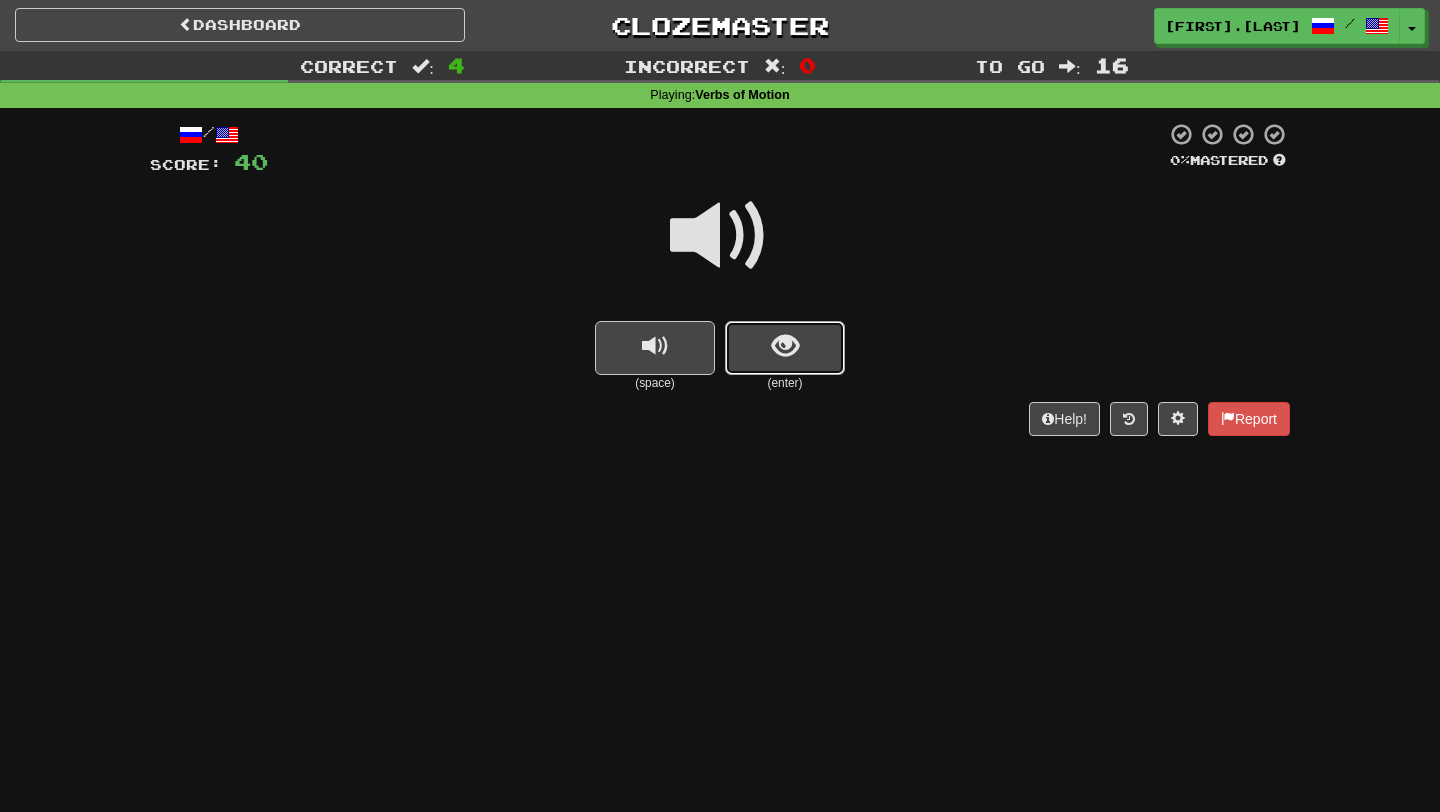 click at bounding box center [785, 346] 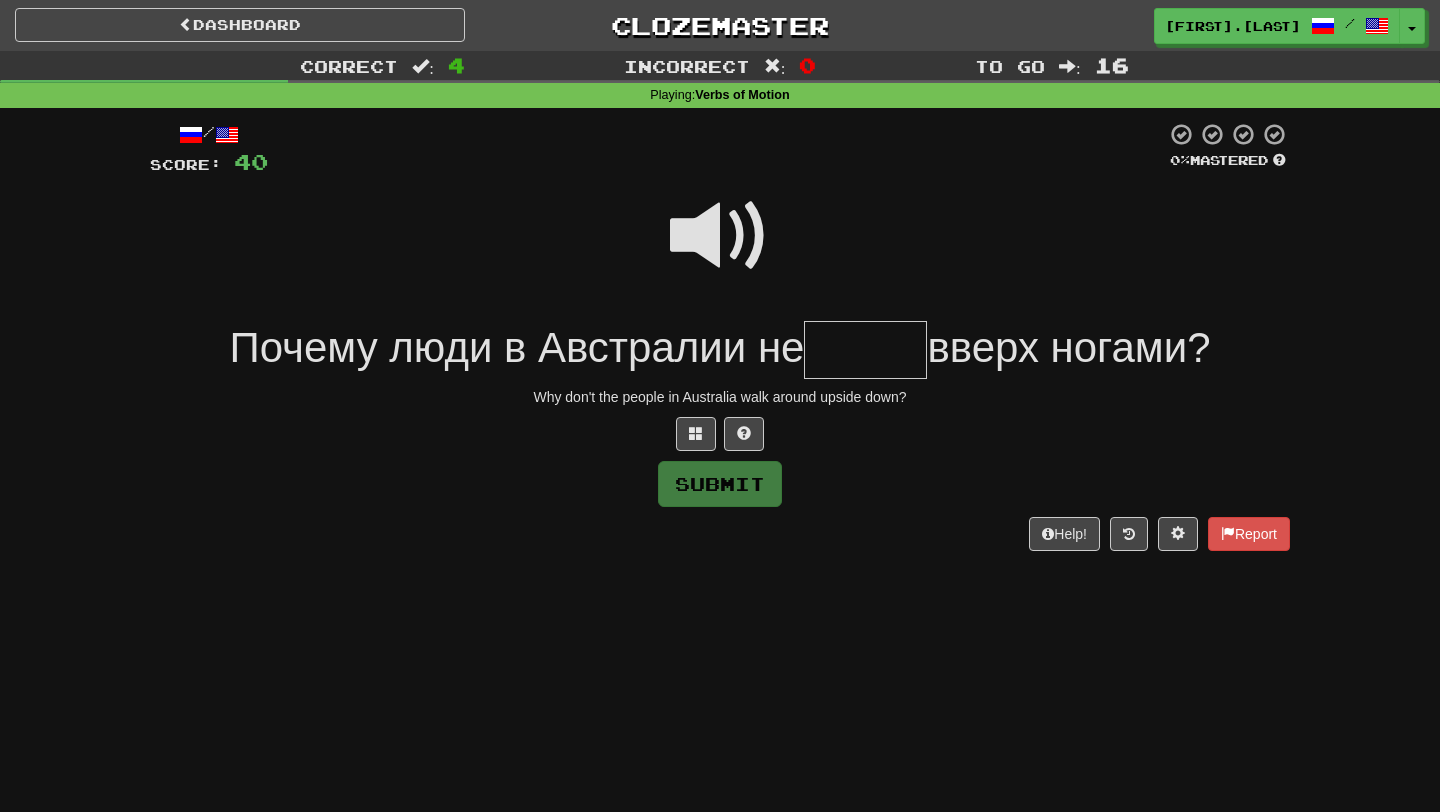 click at bounding box center (720, 236) 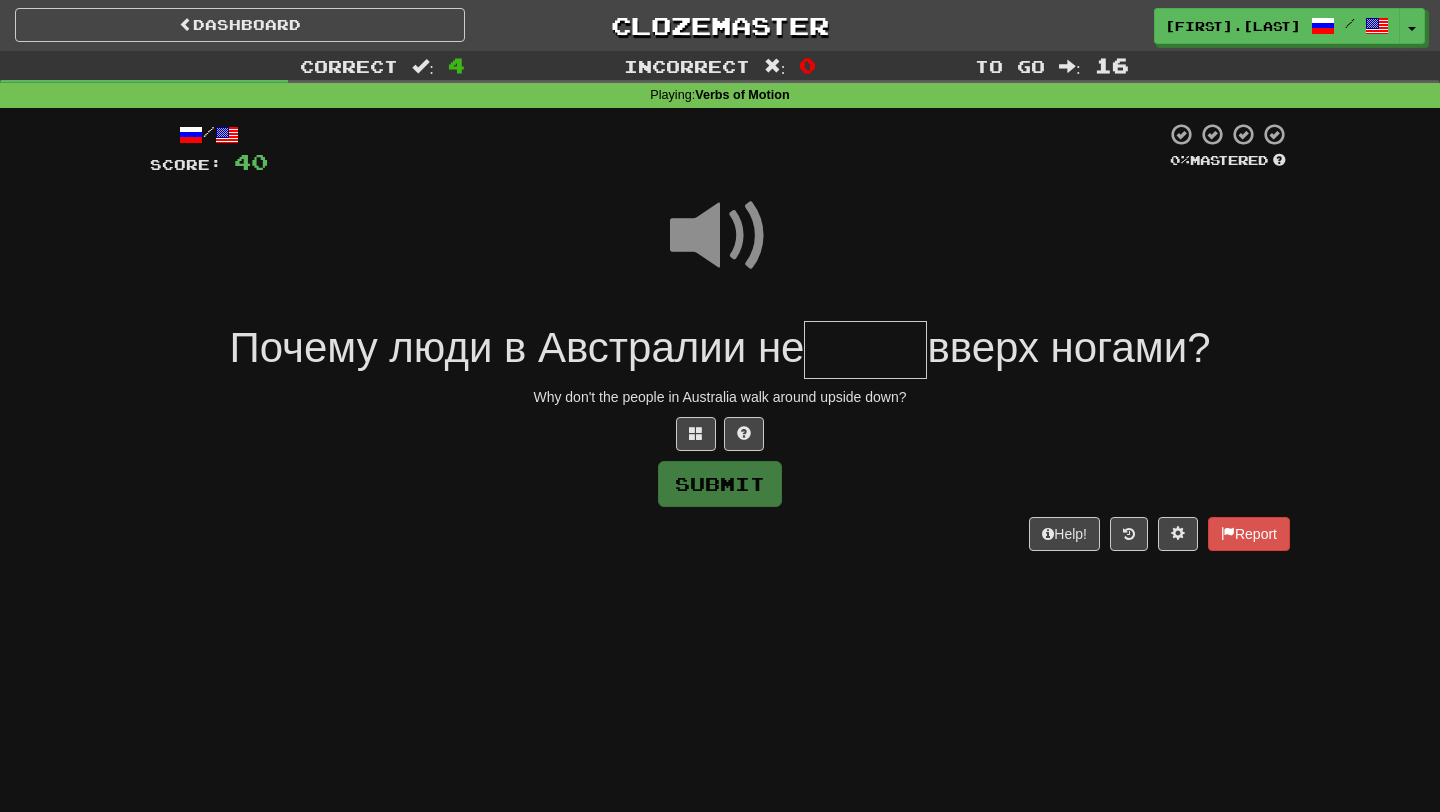 click at bounding box center (865, 350) 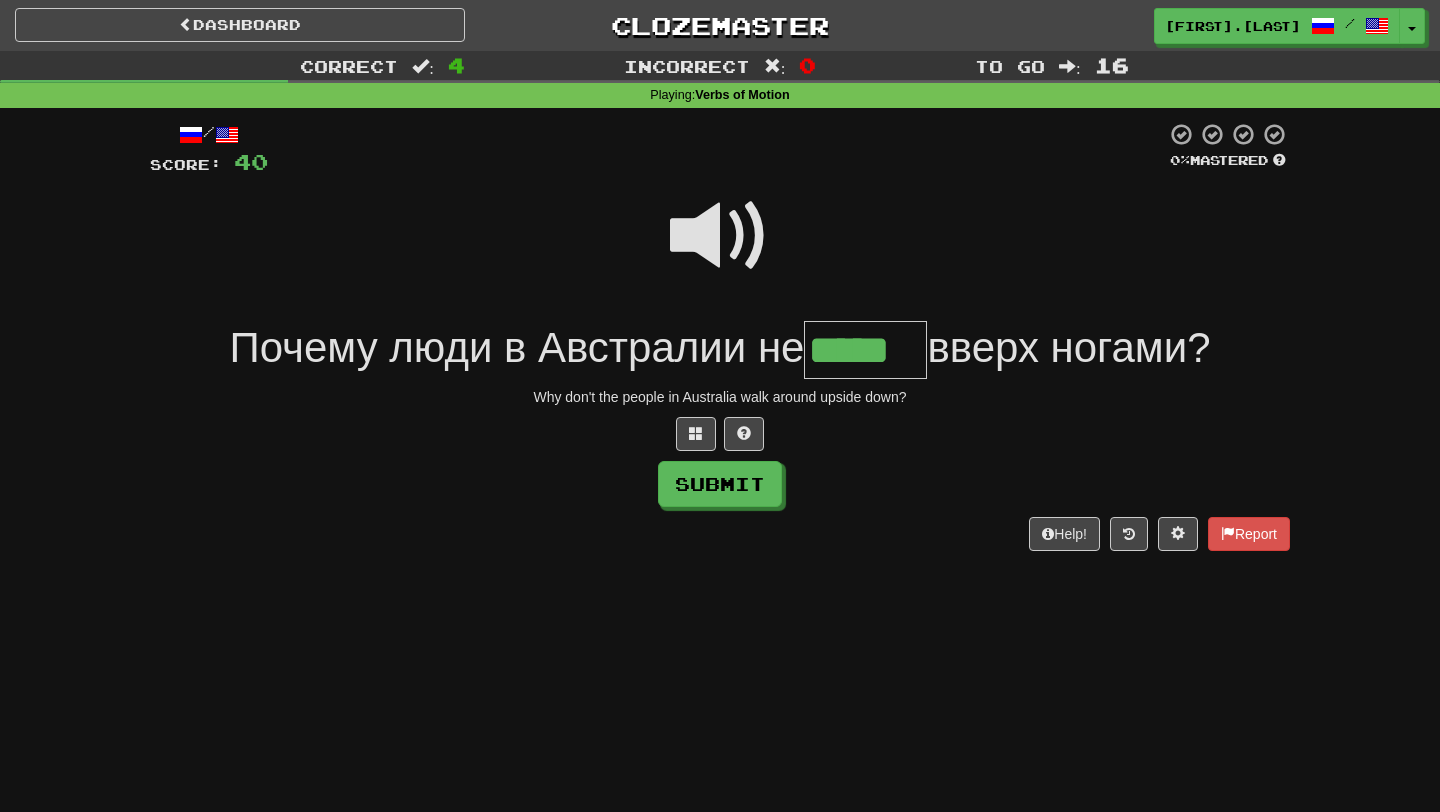 type on "*****" 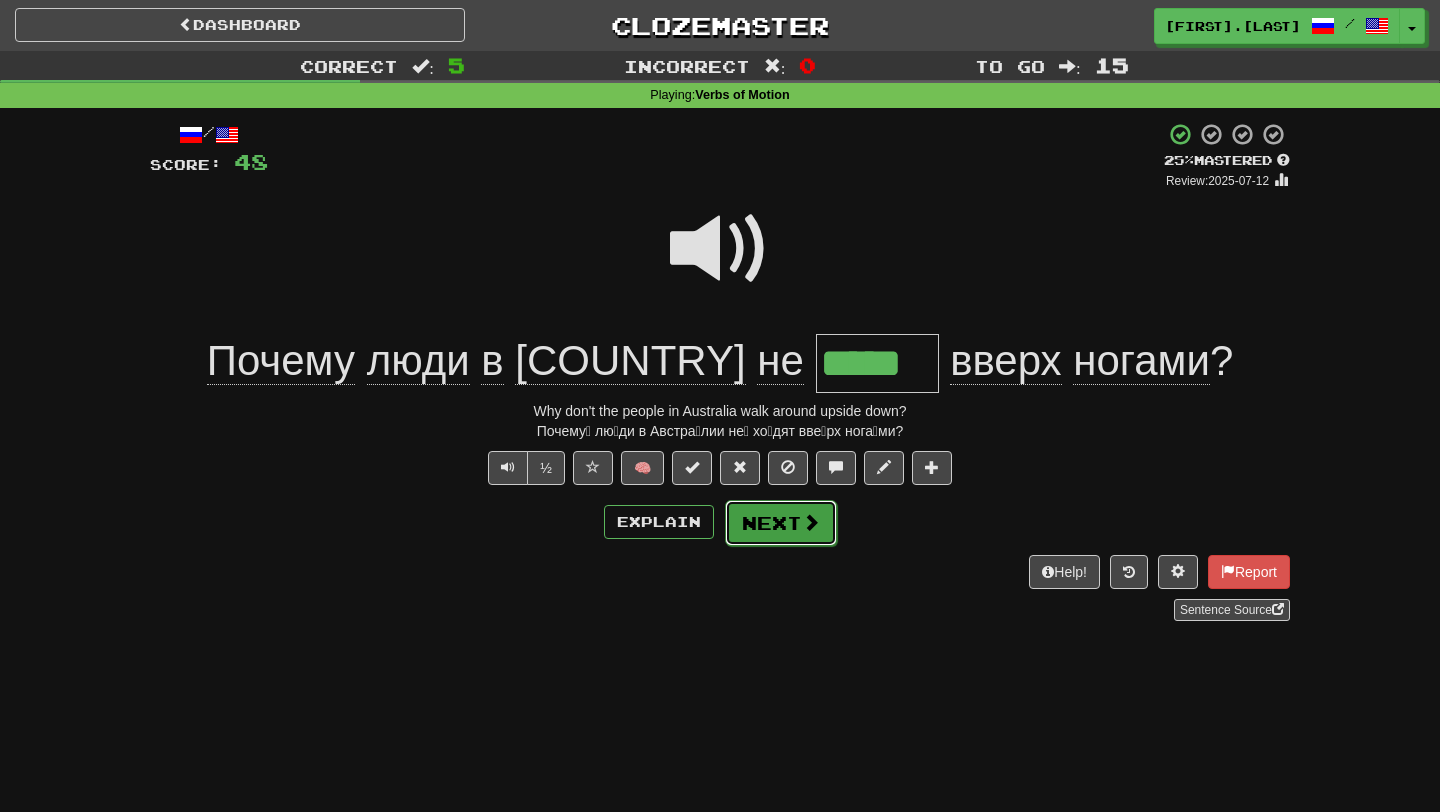 click on "Next" at bounding box center (781, 523) 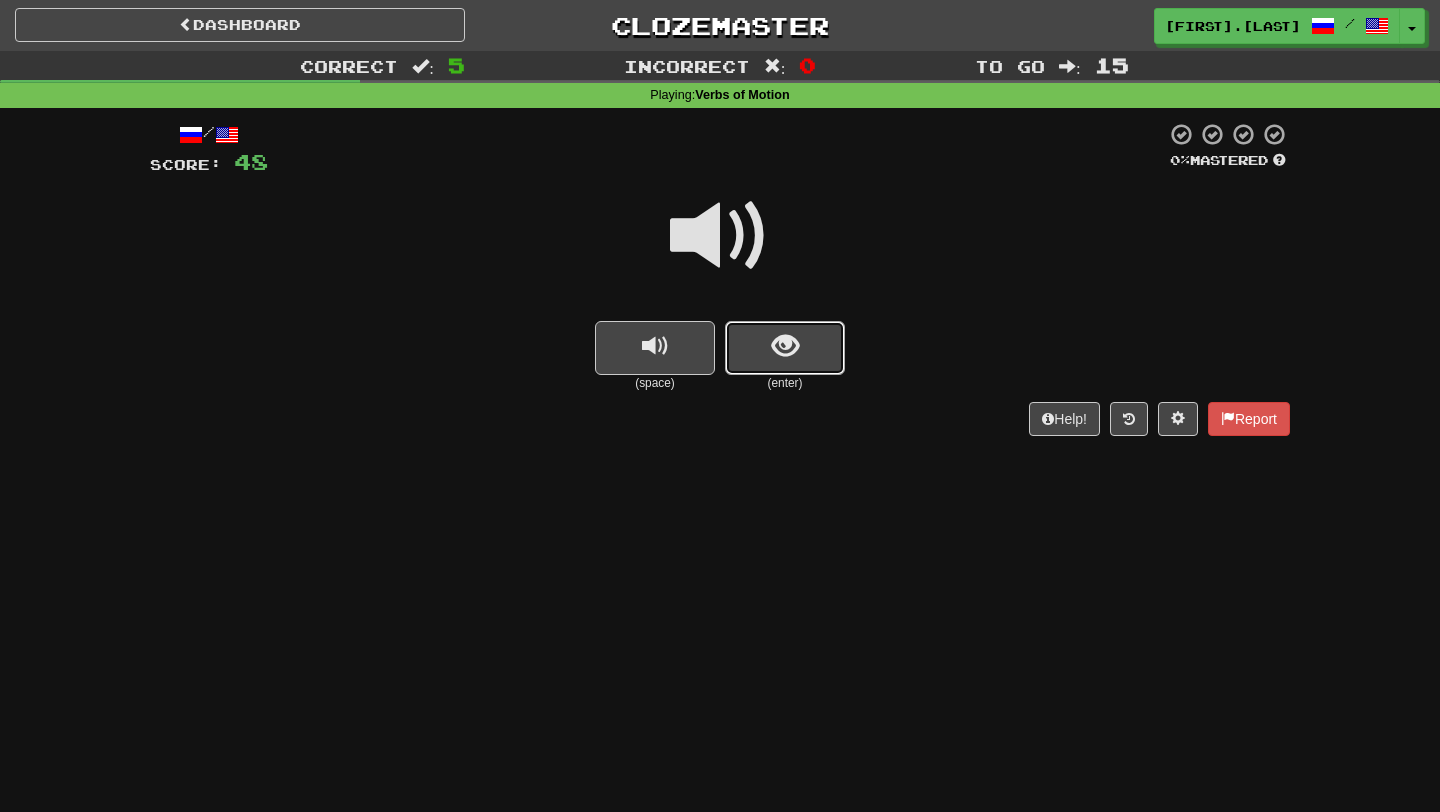 click at bounding box center (785, 348) 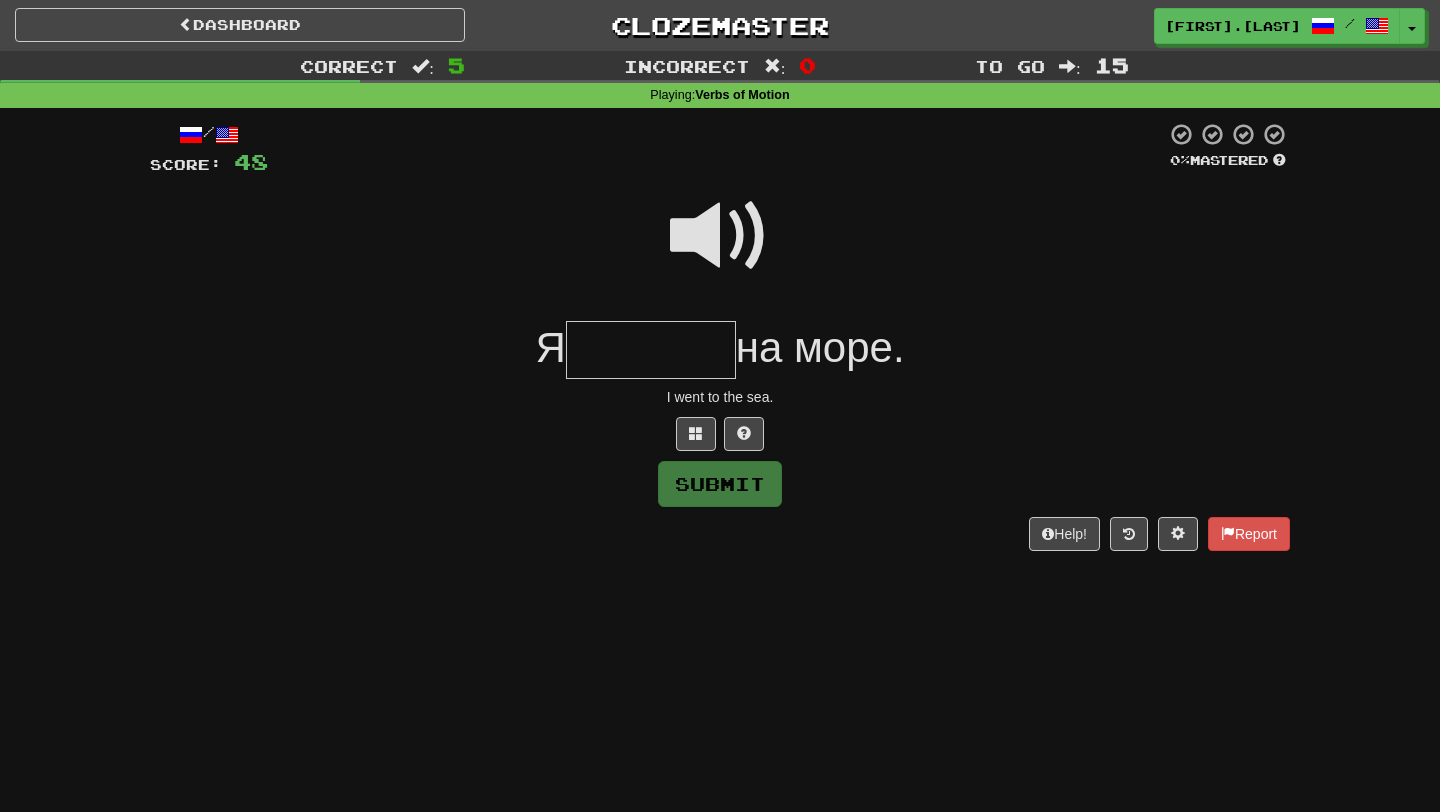 click at bounding box center (651, 350) 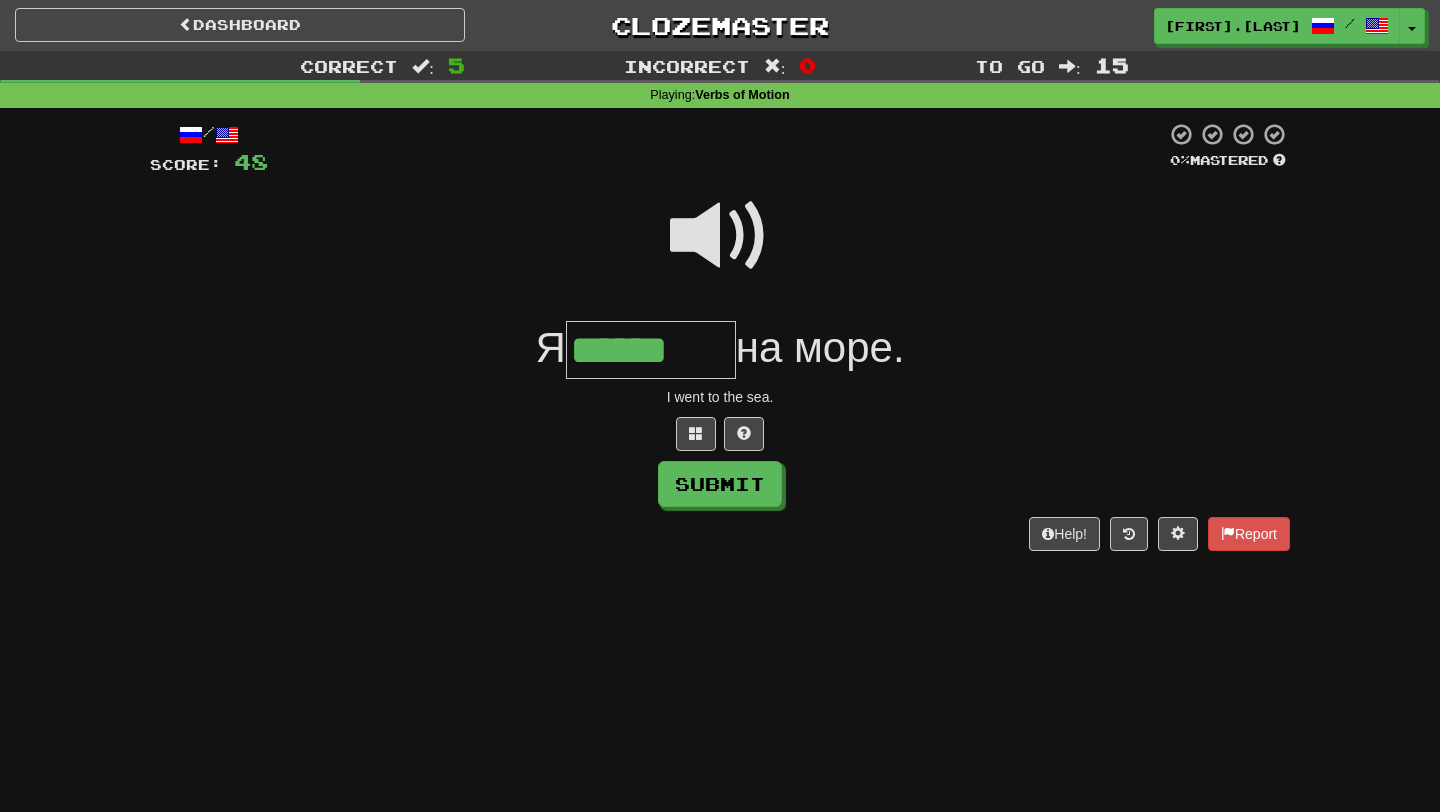 type on "*******" 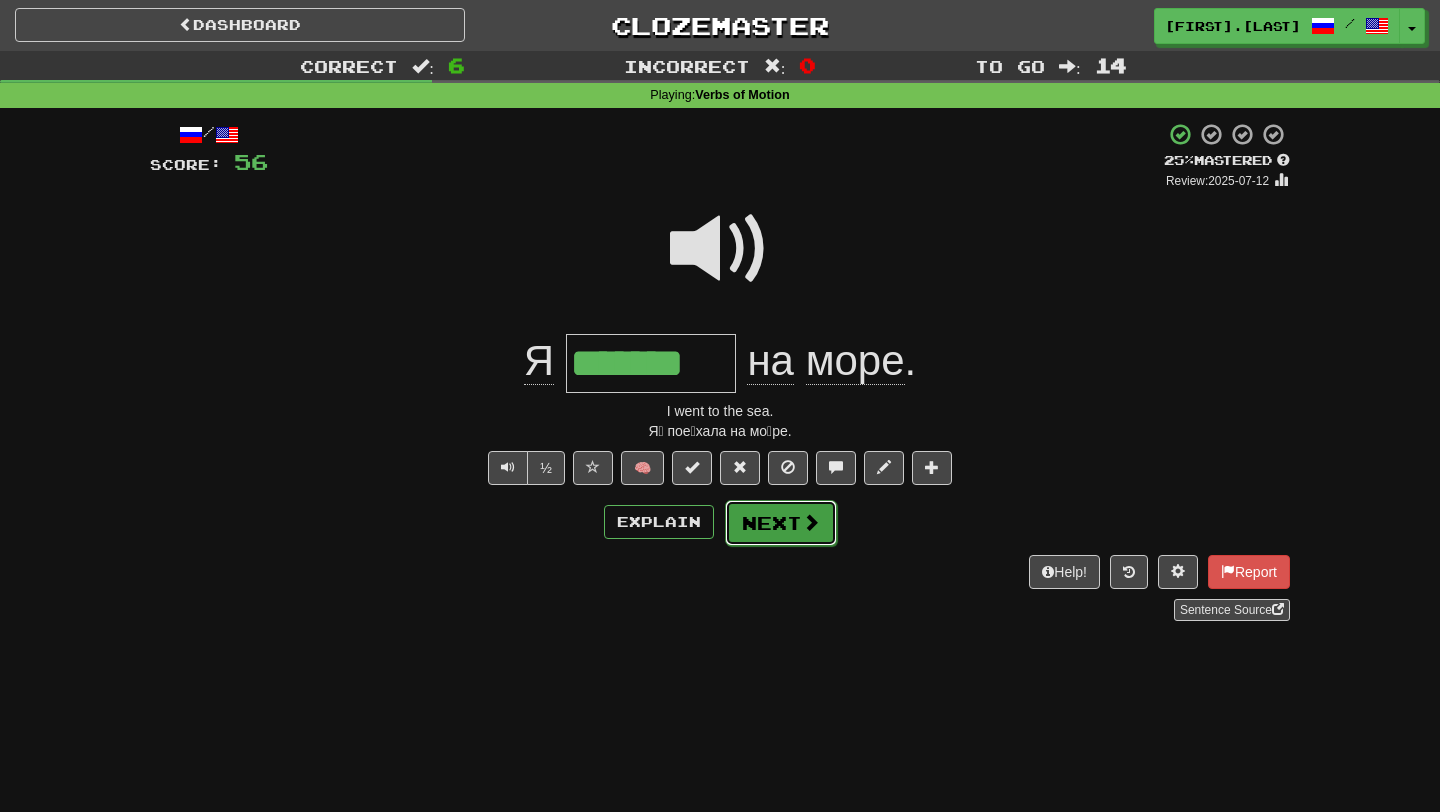 click on "Next" at bounding box center [781, 523] 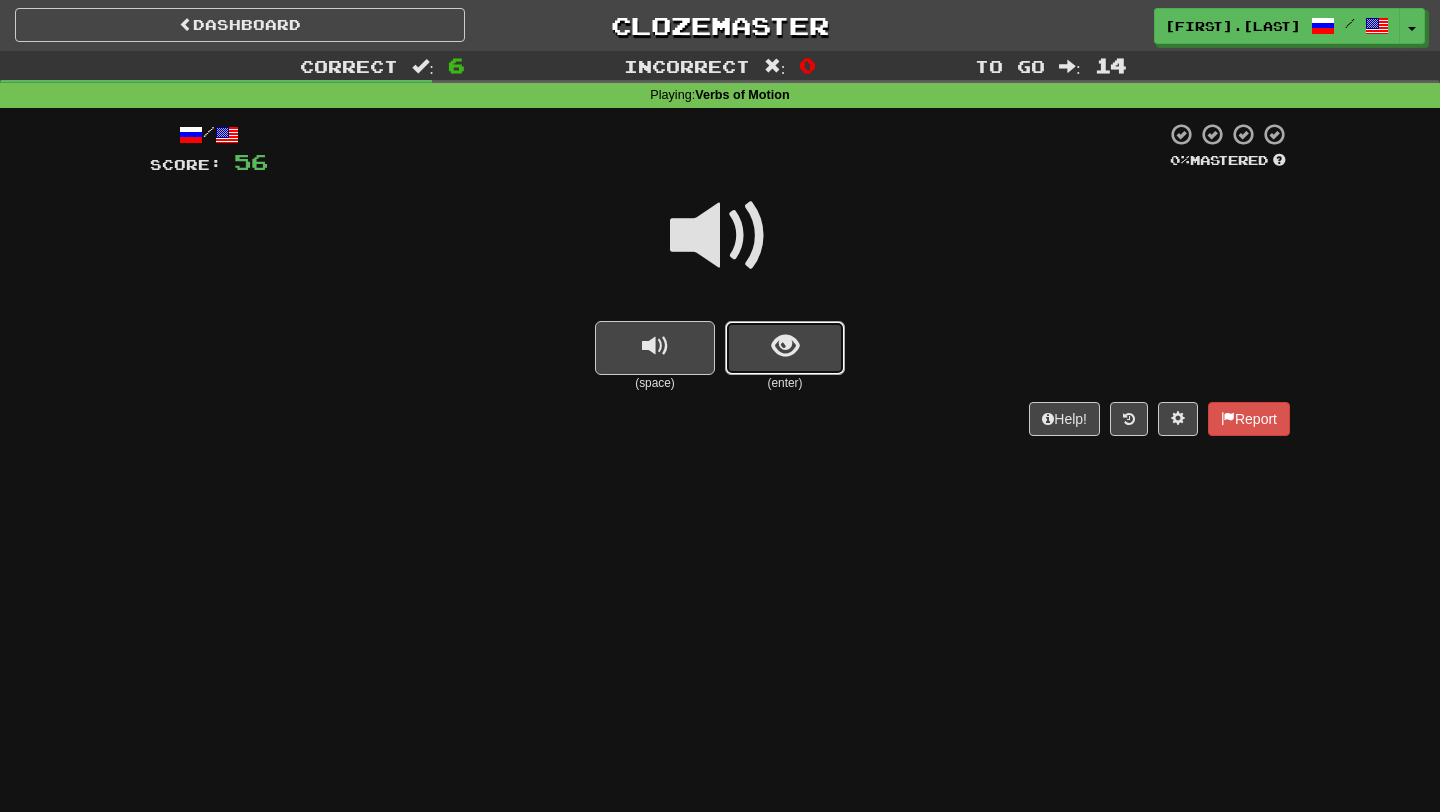 click at bounding box center (785, 346) 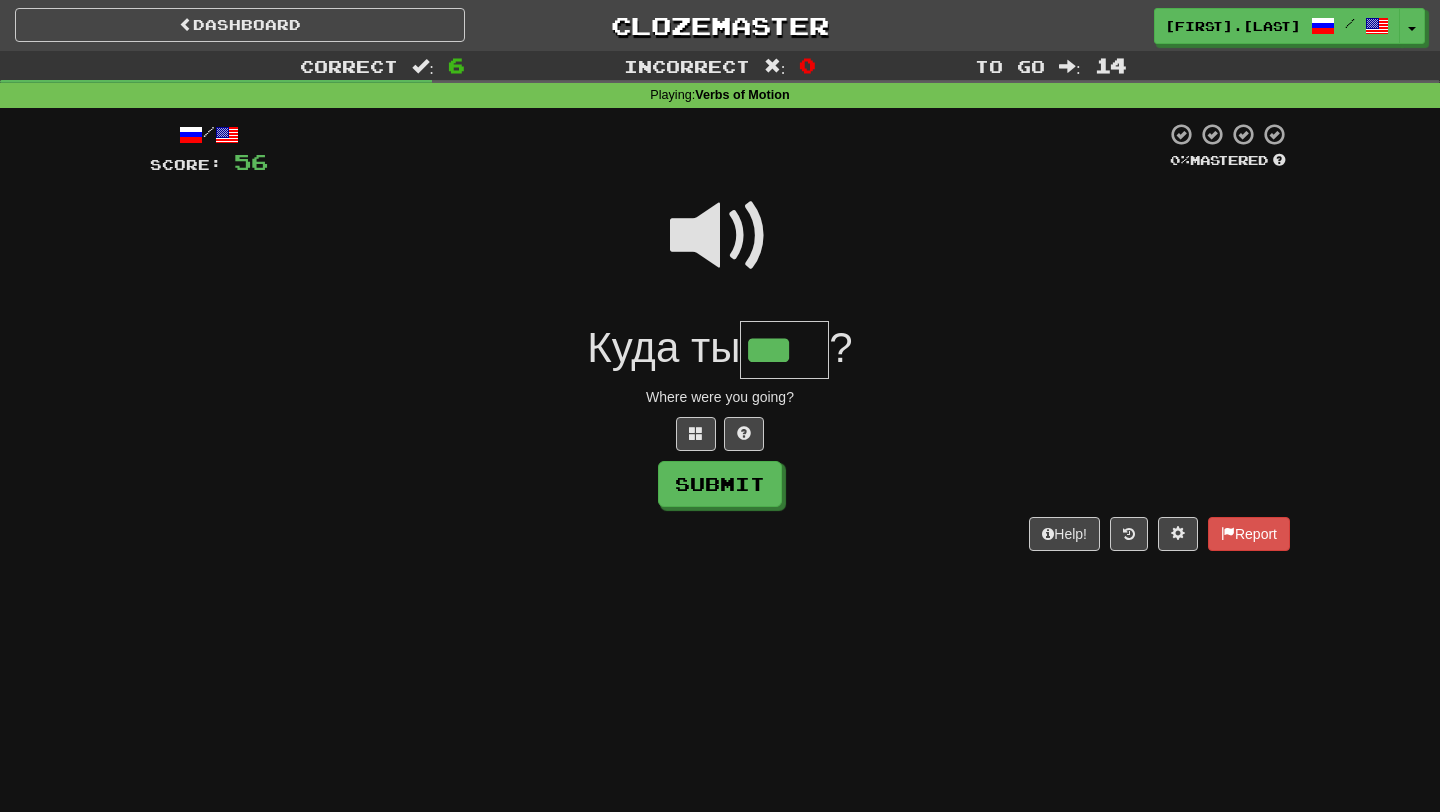 type on "***" 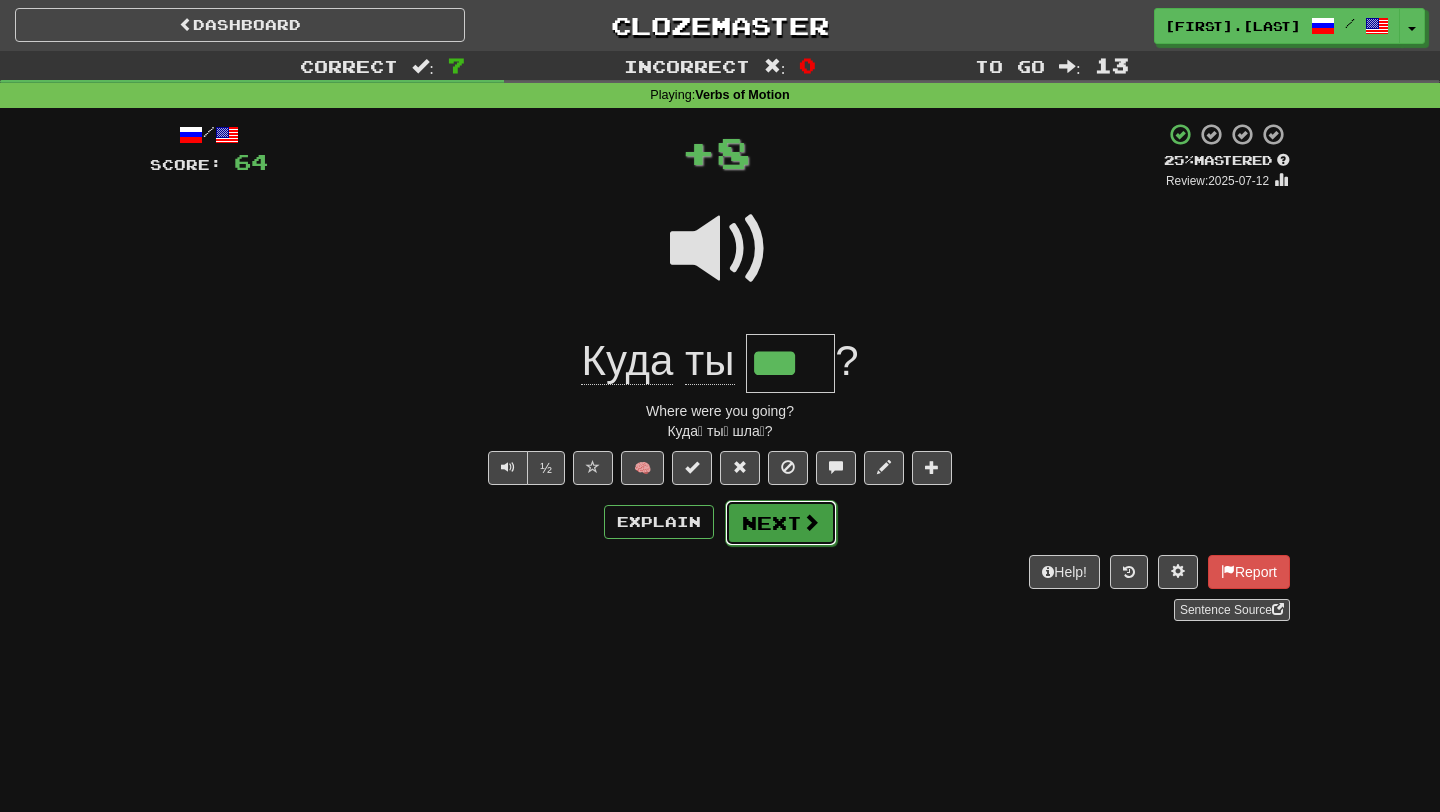 click on "Next" at bounding box center (781, 523) 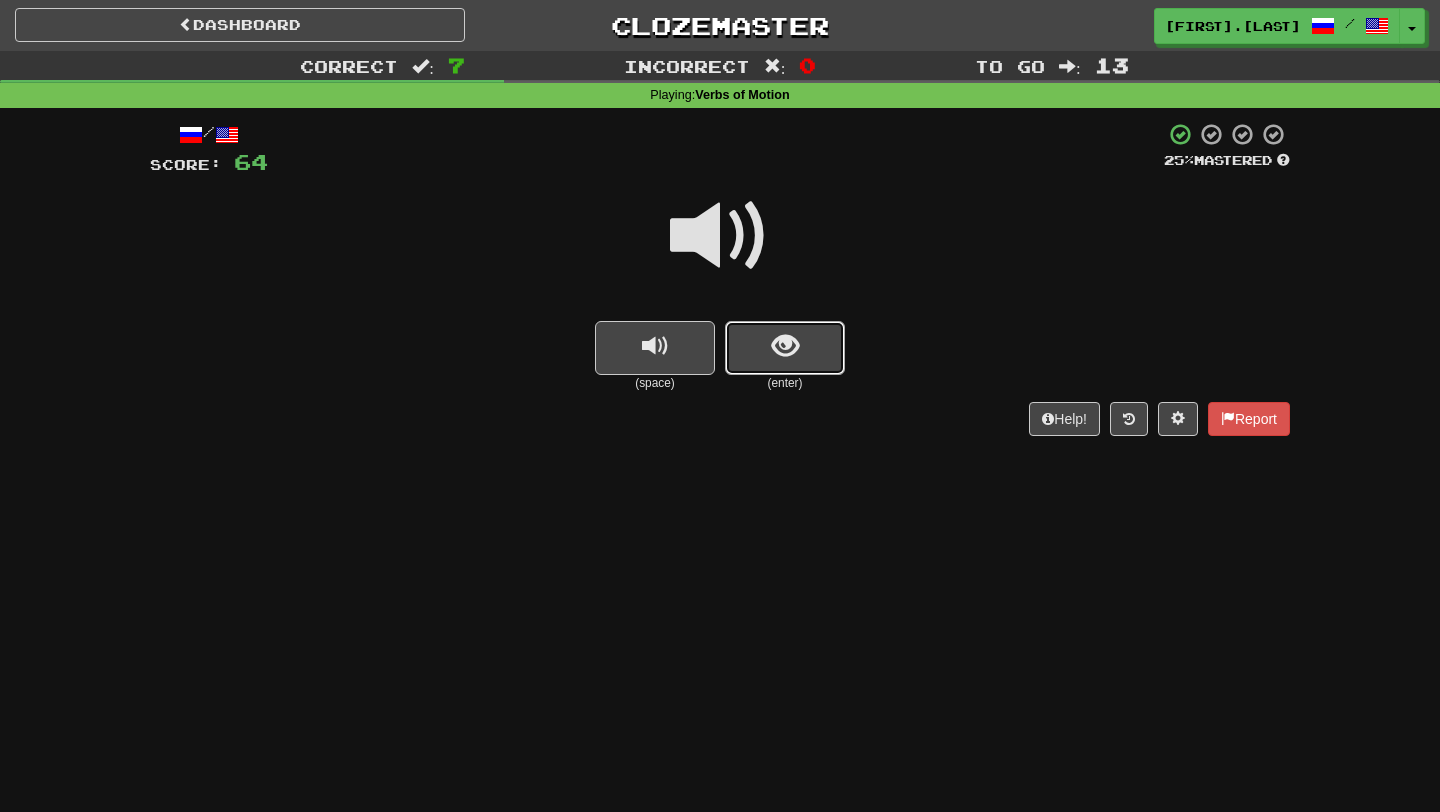 click at bounding box center [785, 348] 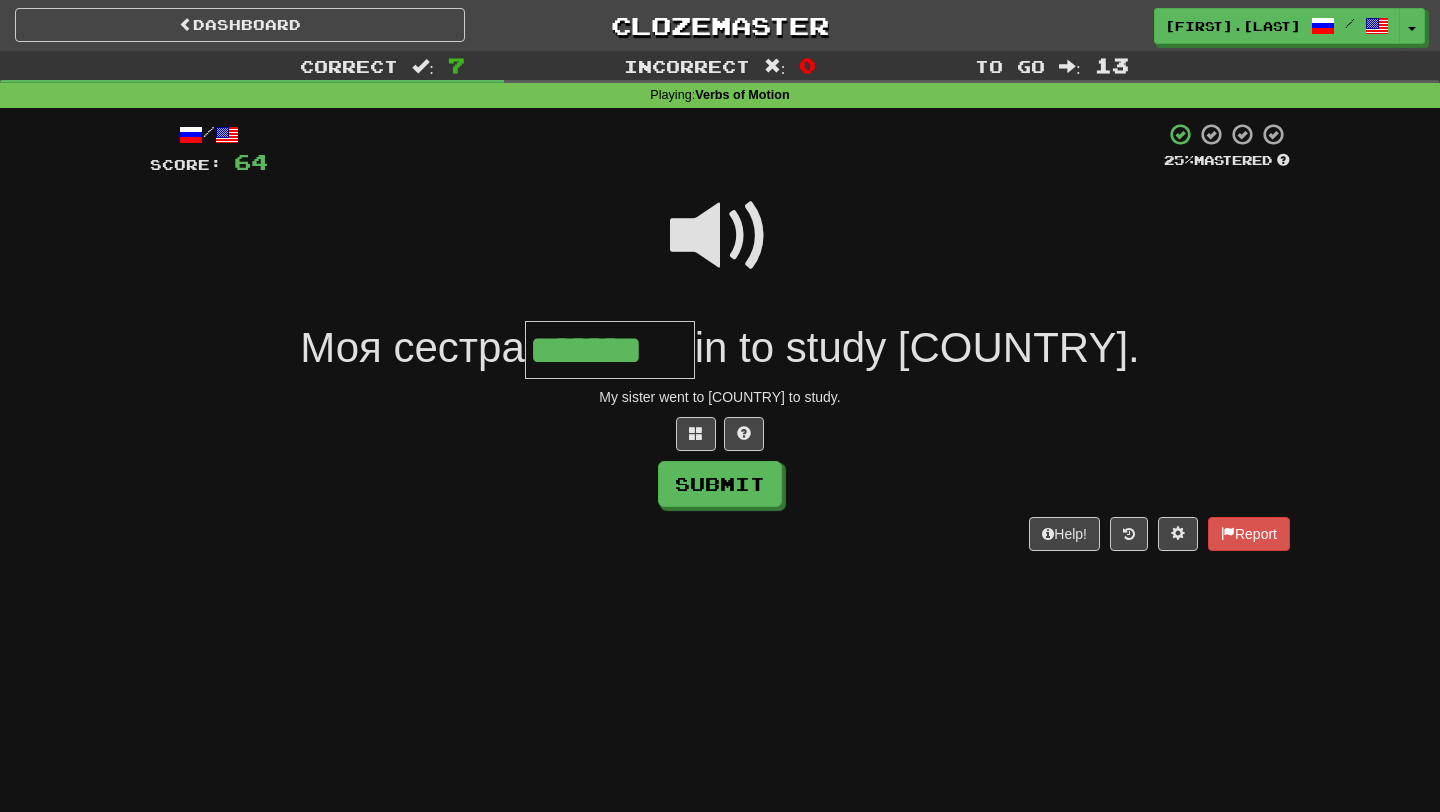 type on "*******" 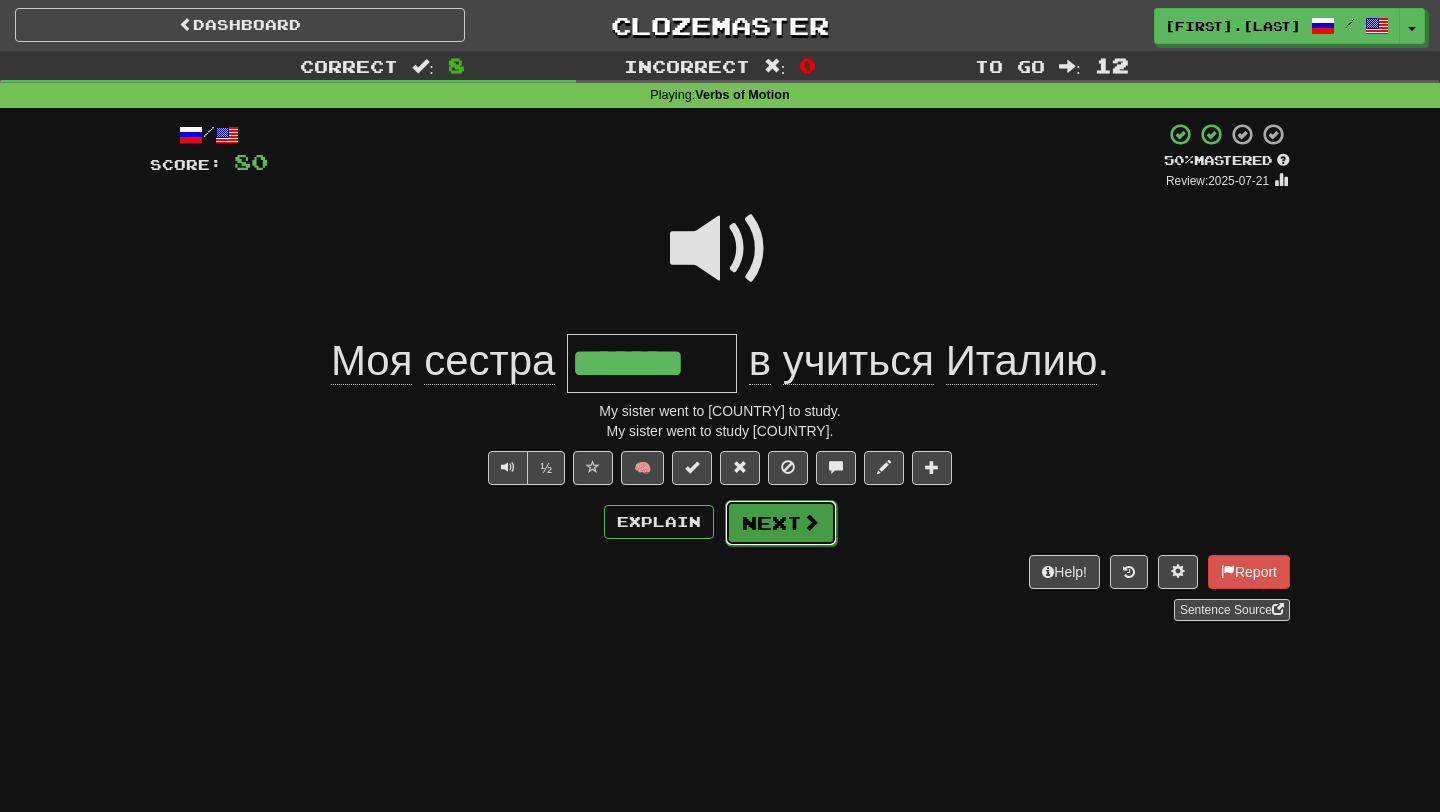 click on "Next" at bounding box center (781, 523) 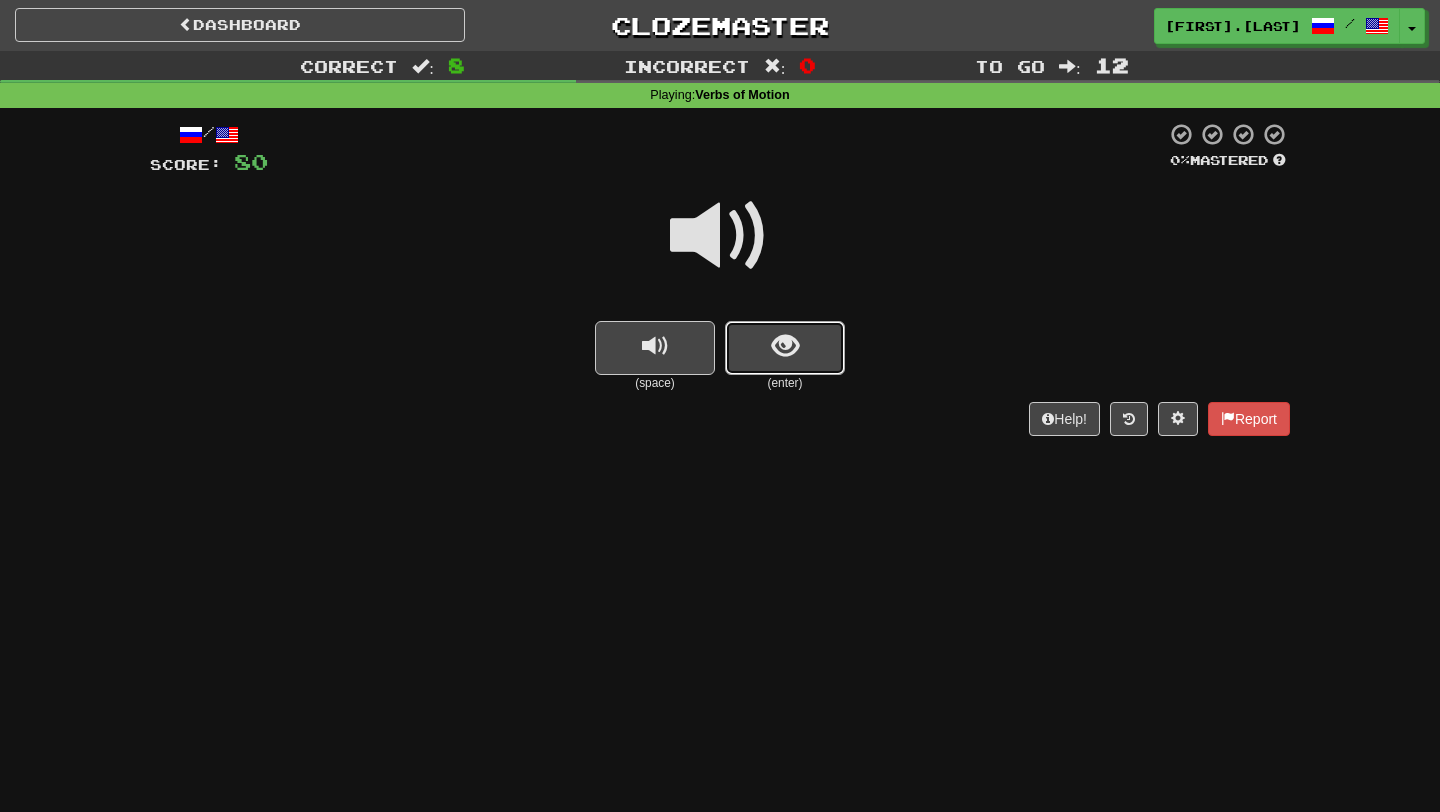 click at bounding box center [785, 346] 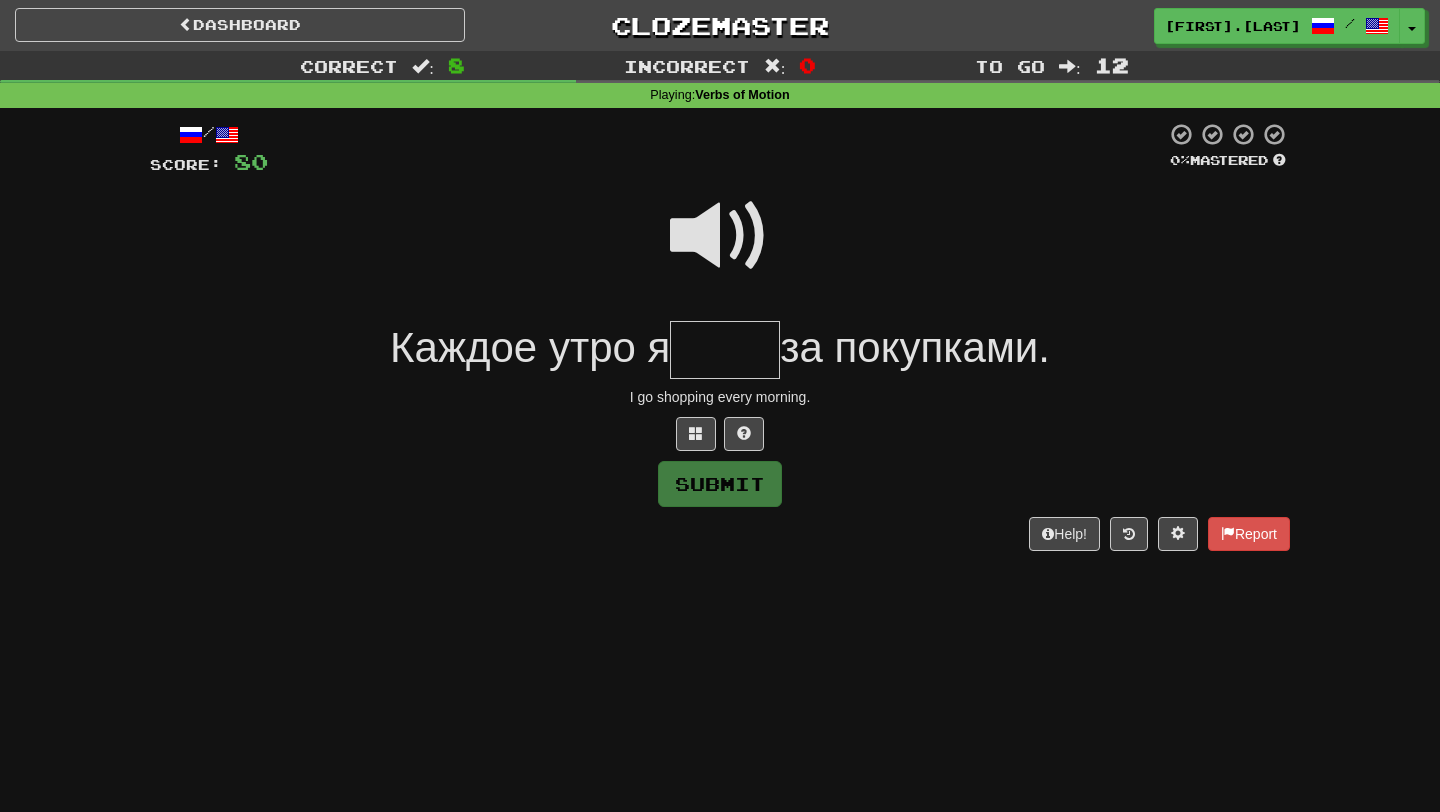 click at bounding box center (720, 236) 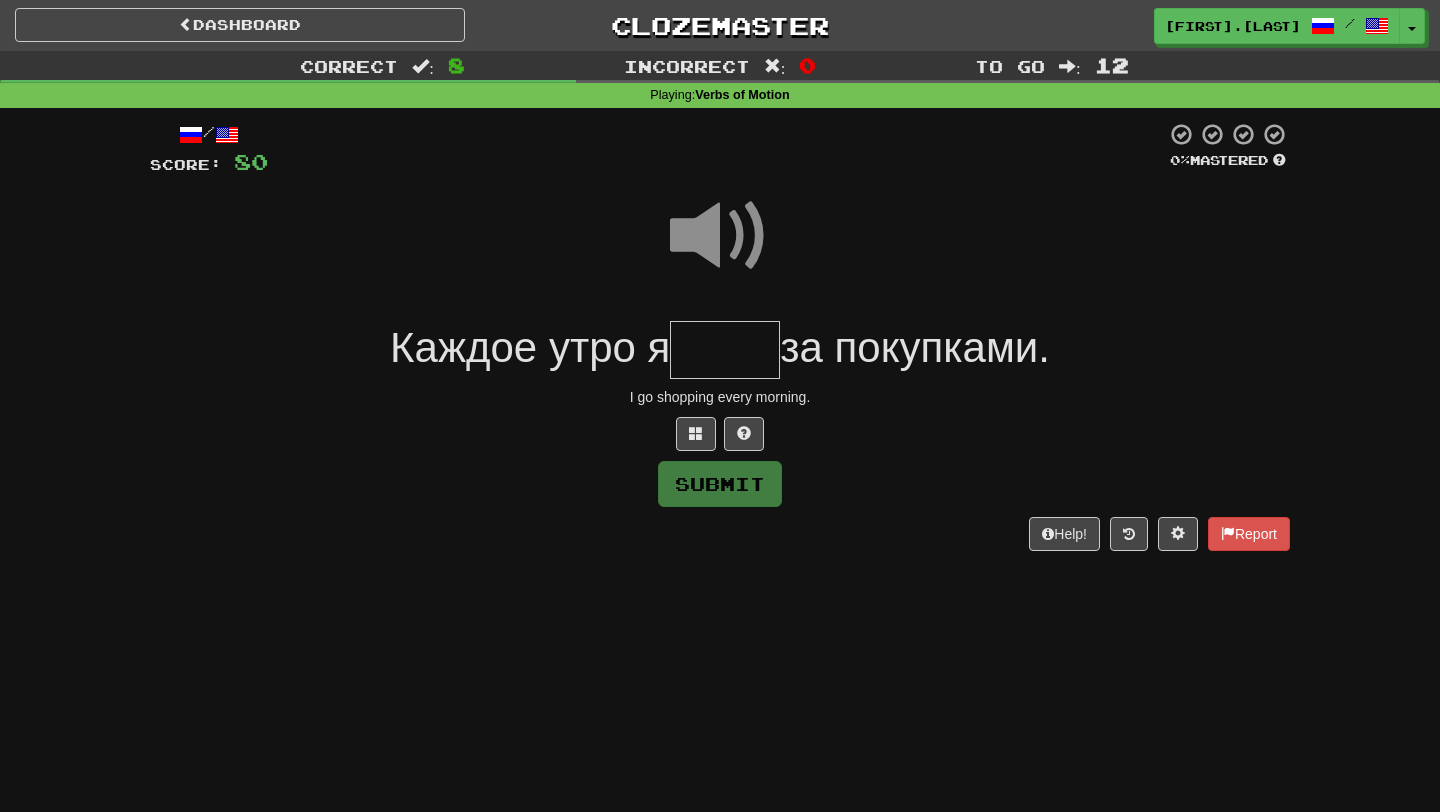 click at bounding box center (725, 350) 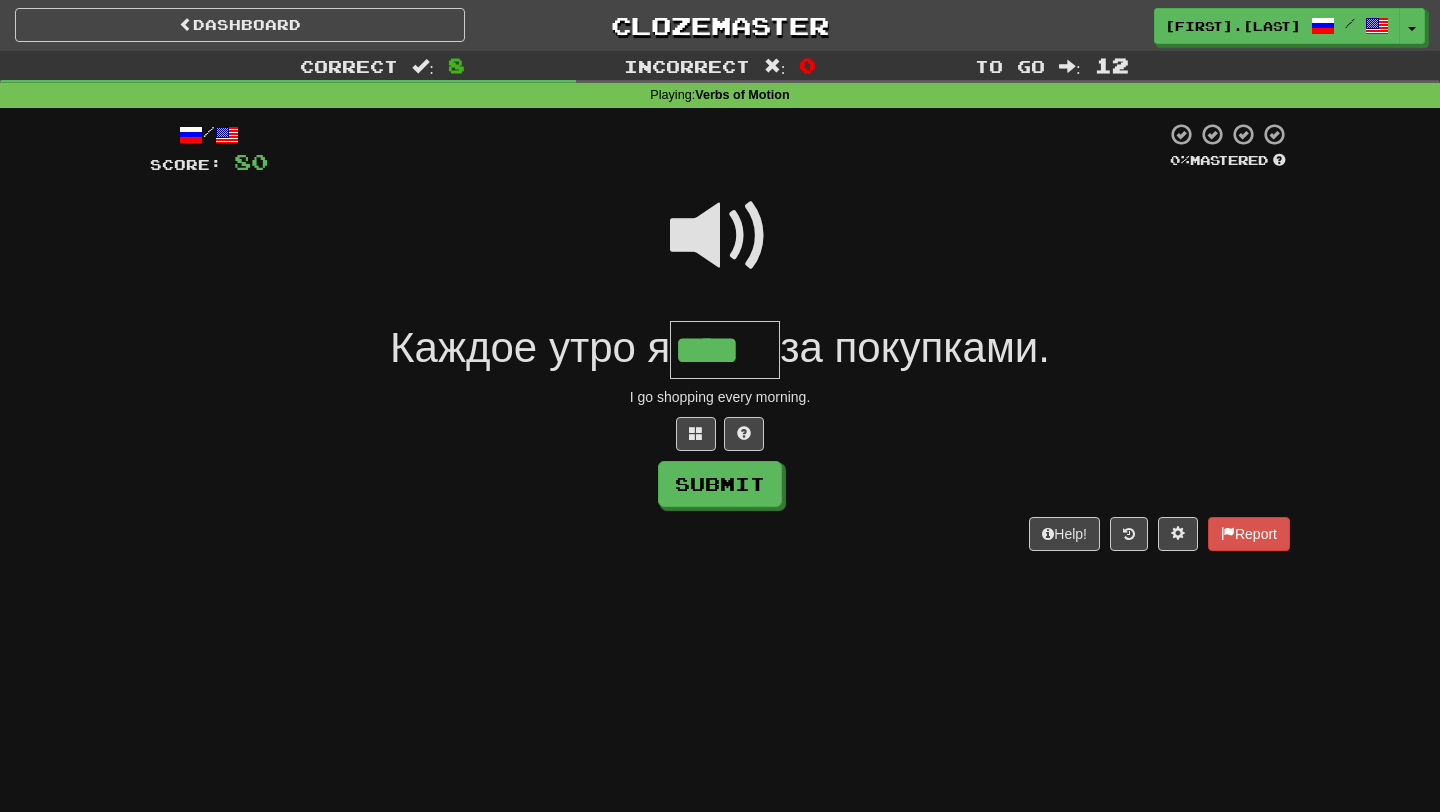 type on "****" 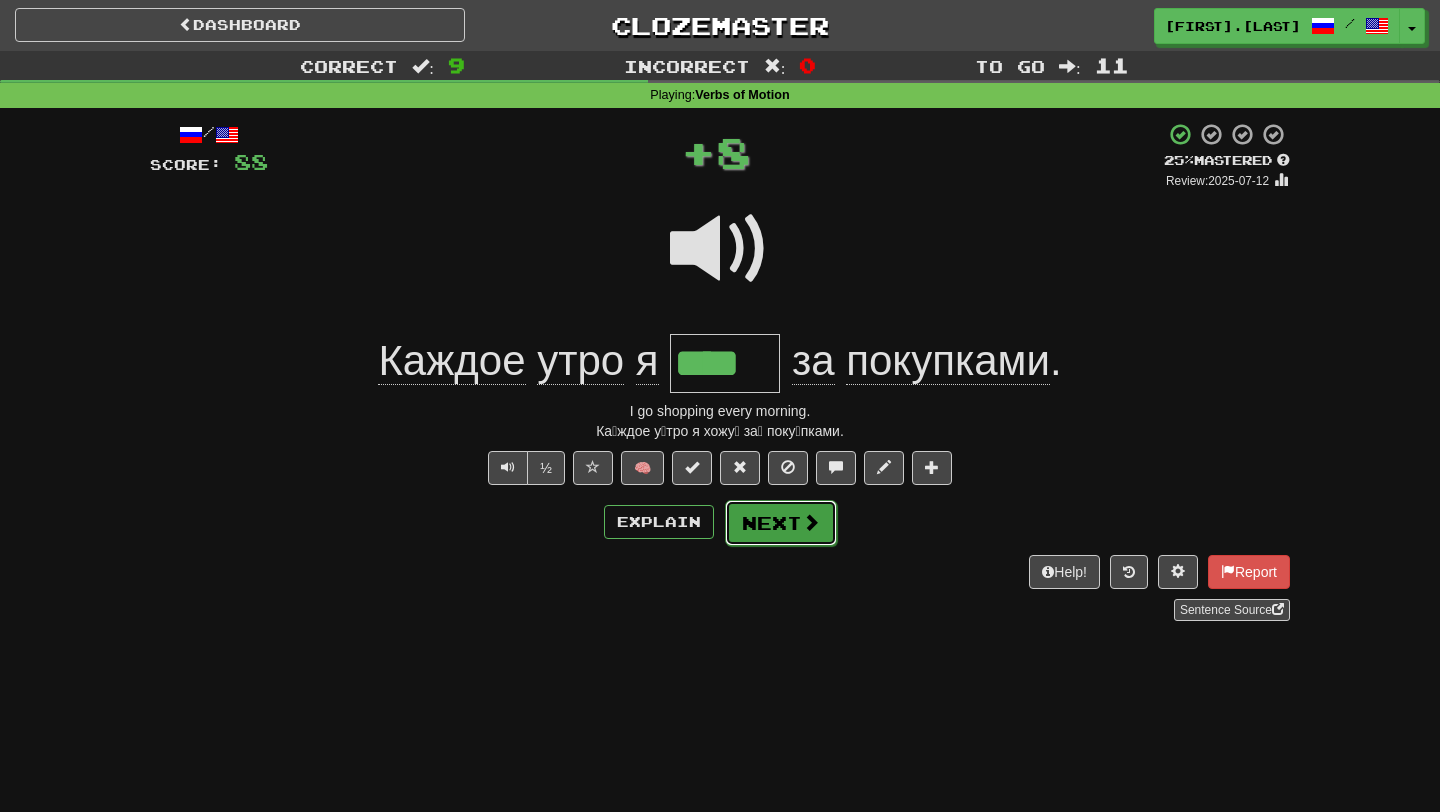 click on "Next" at bounding box center (781, 523) 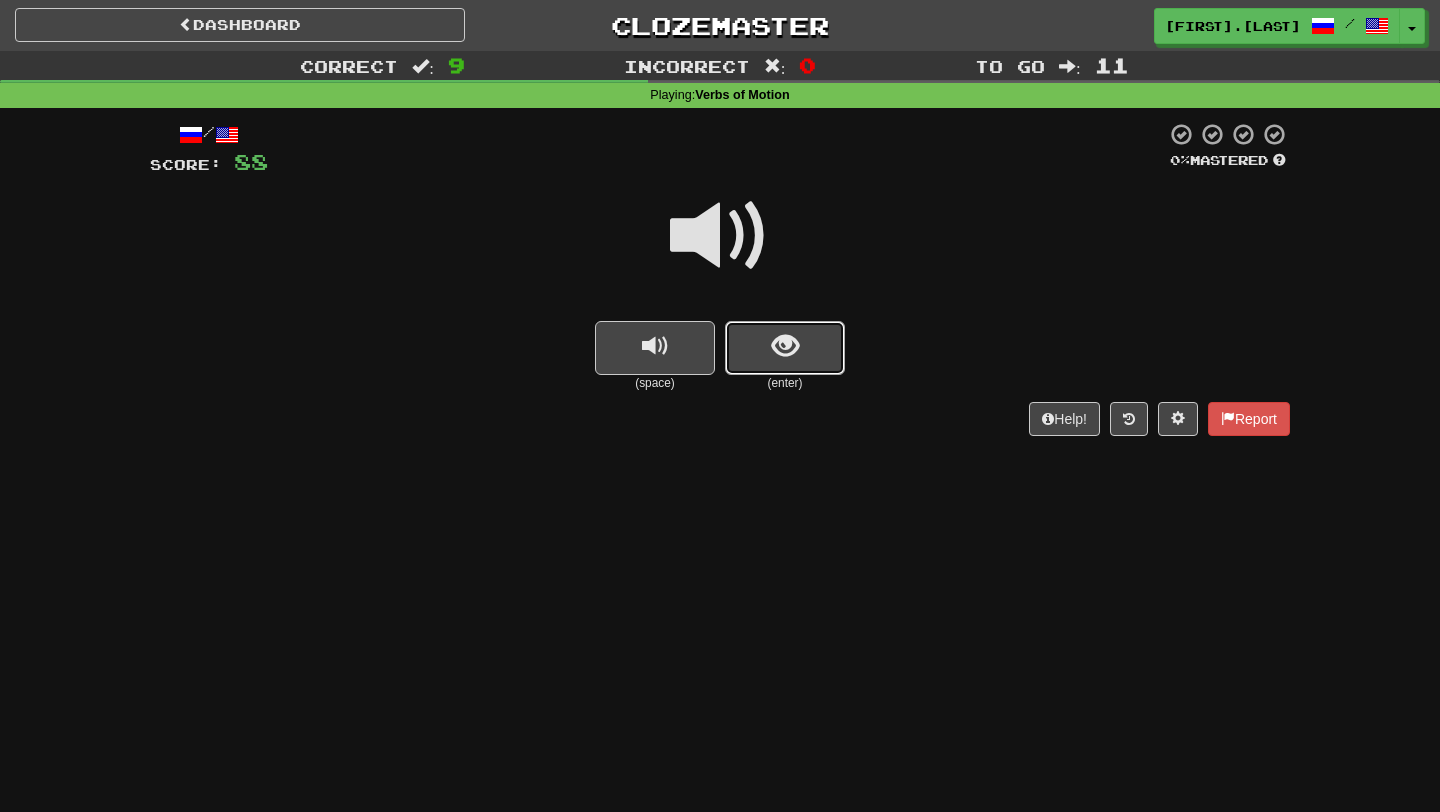 click at bounding box center [785, 348] 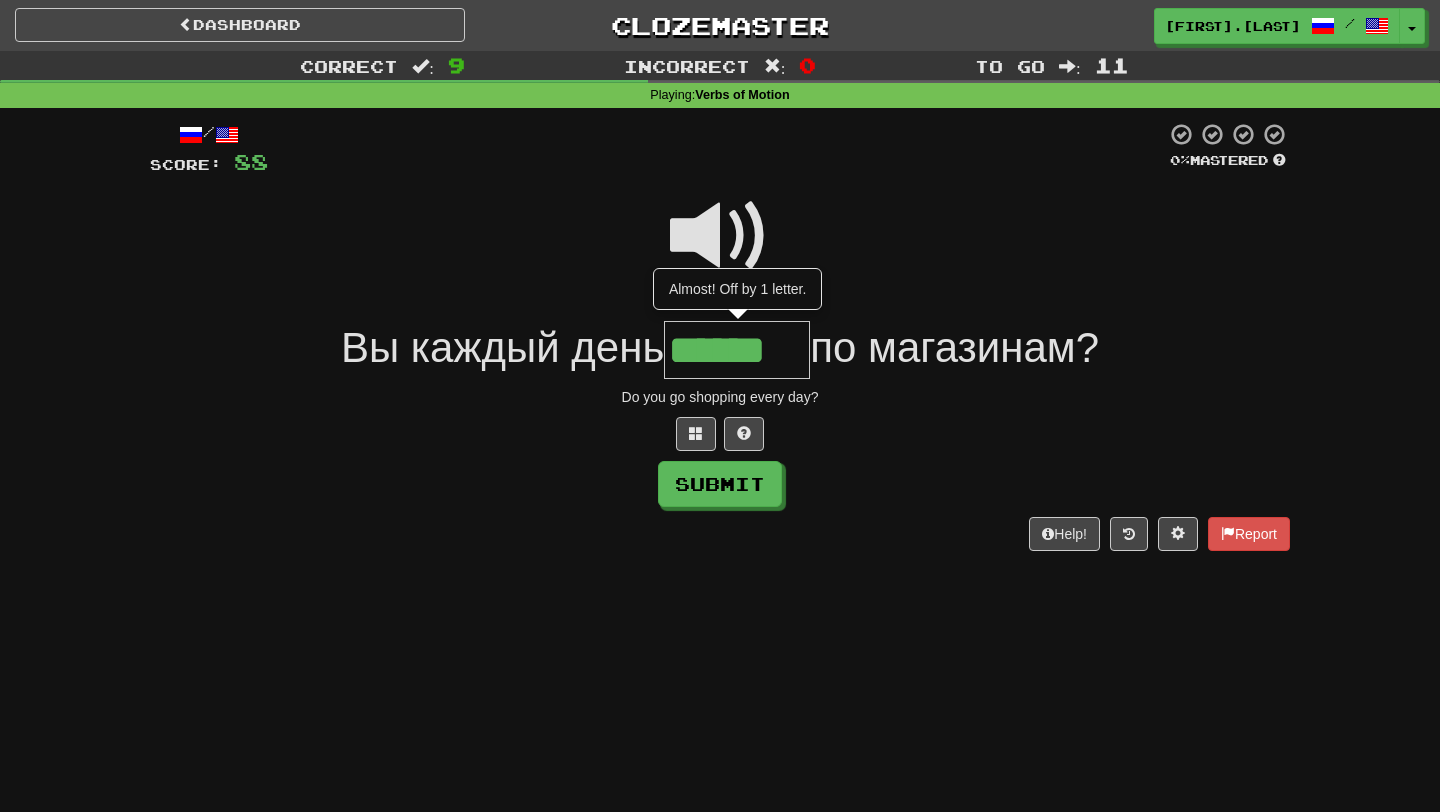 type on "******" 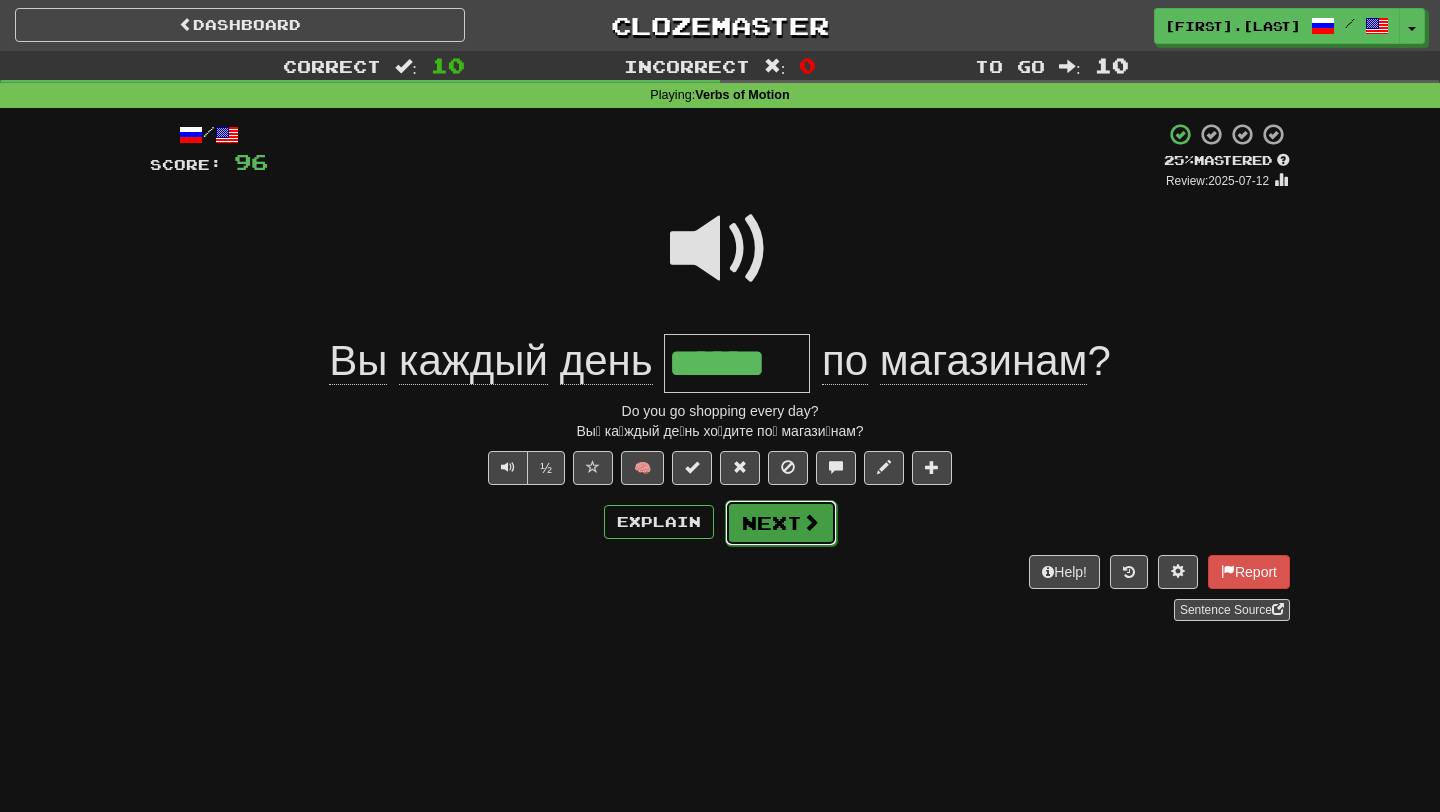 click on "Next" at bounding box center (781, 523) 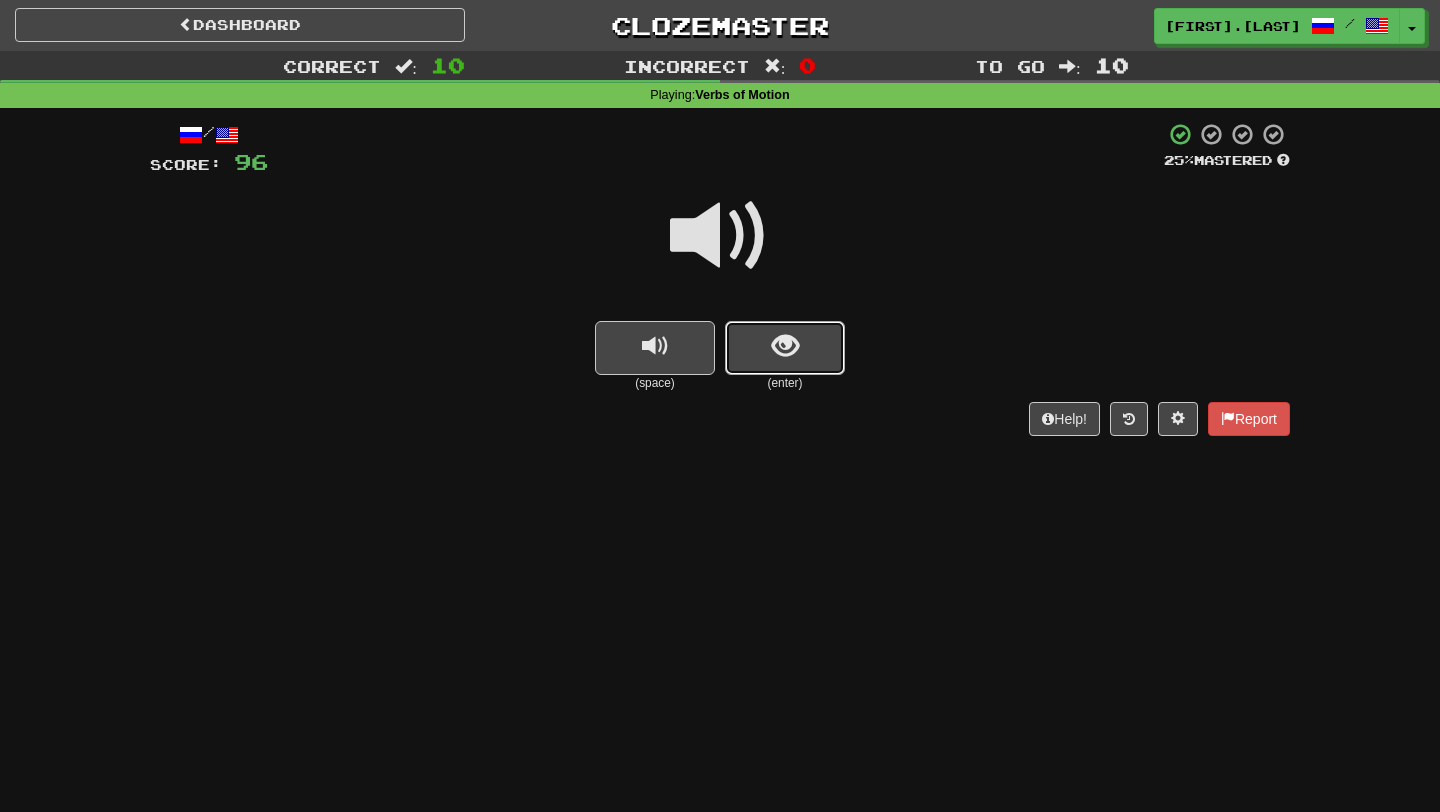 click at bounding box center [785, 348] 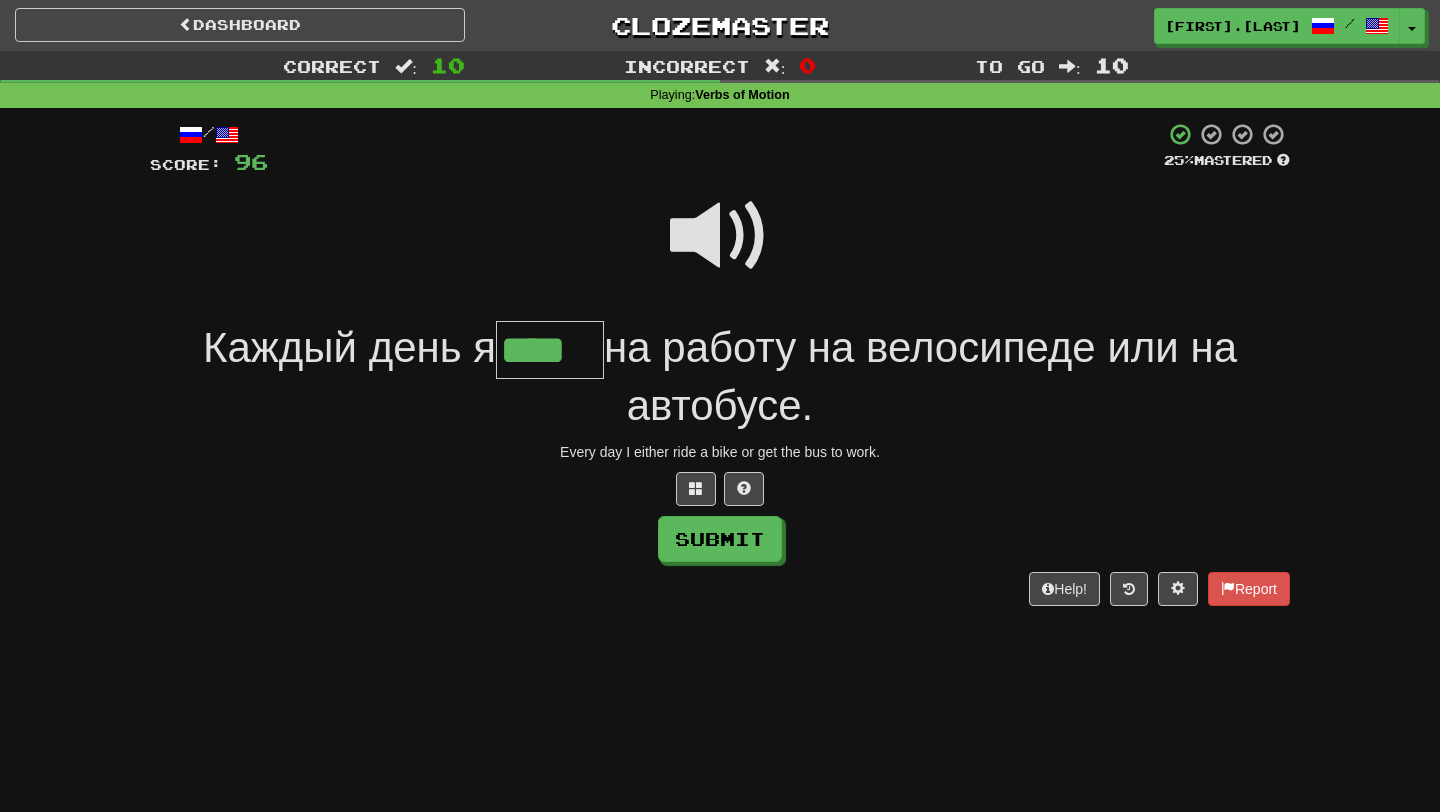 type on "****" 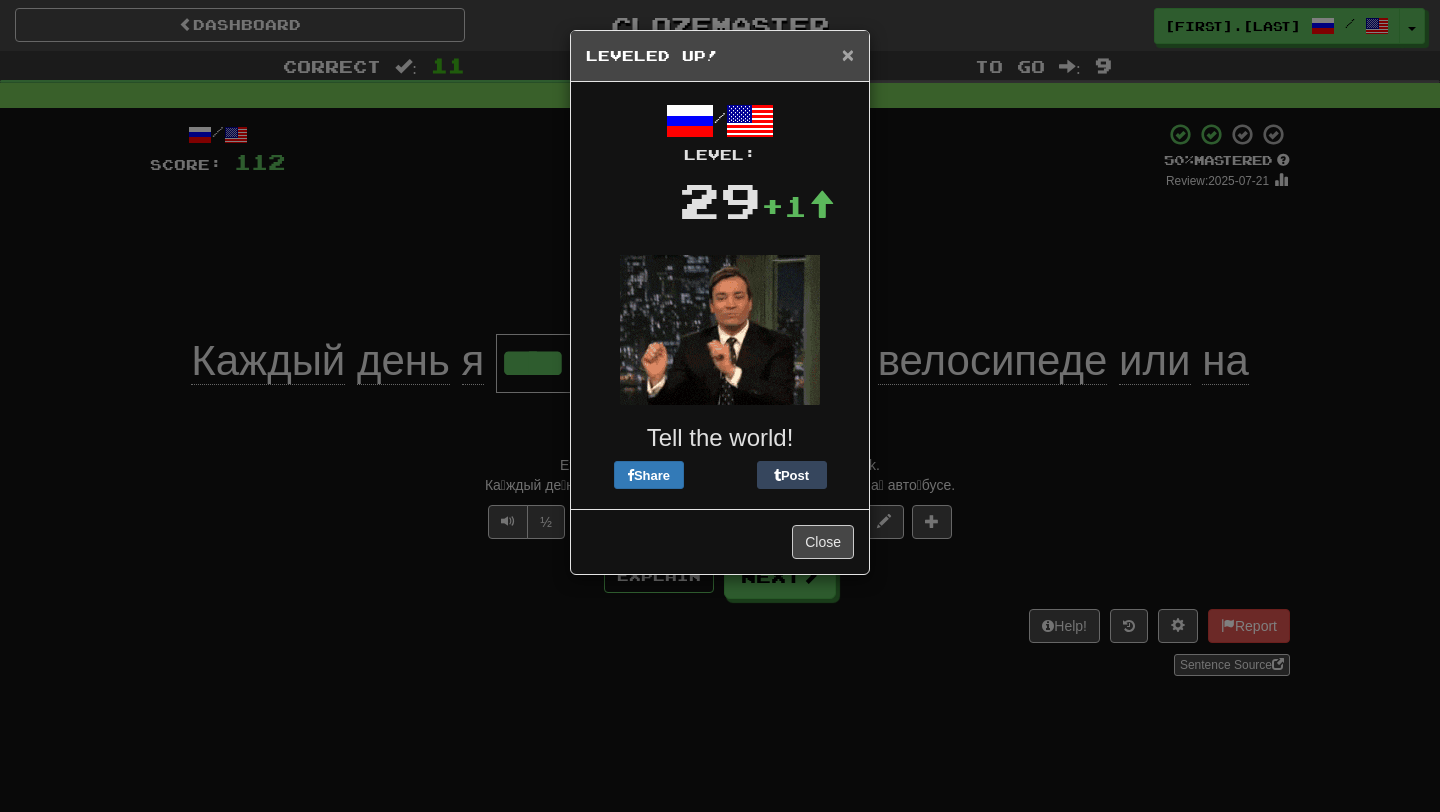 click on "×" at bounding box center [848, 54] 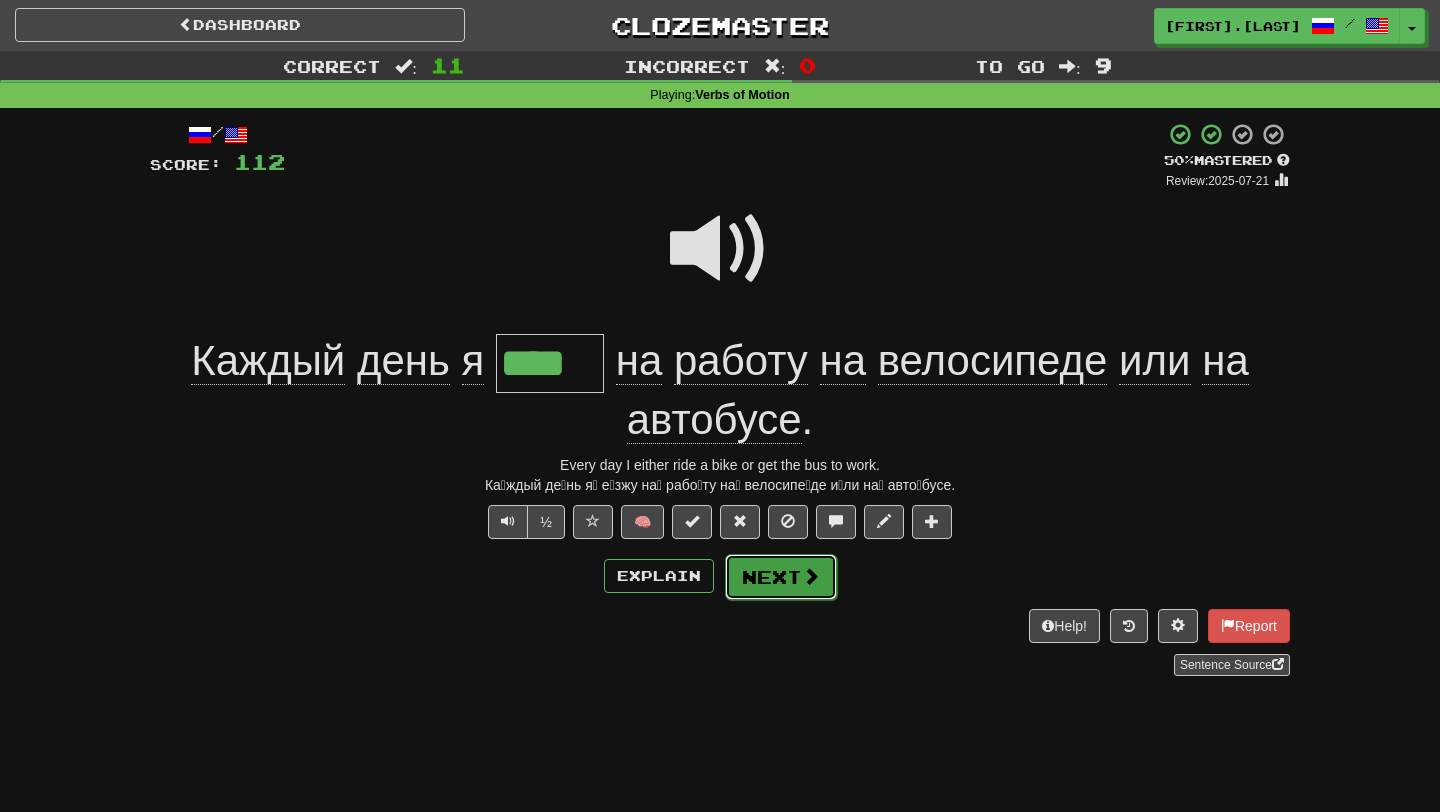 click on "Next" at bounding box center [781, 577] 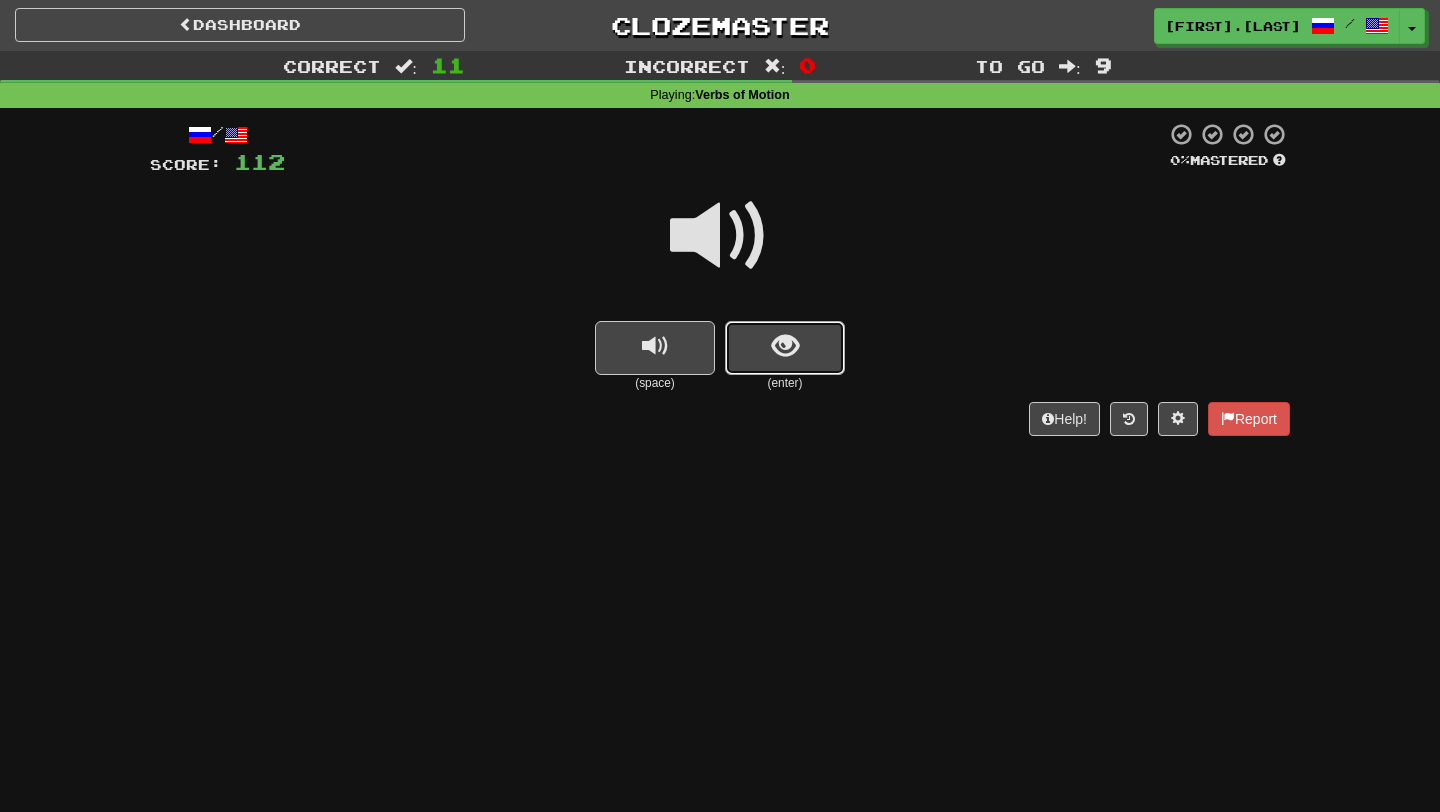 click at bounding box center [785, 348] 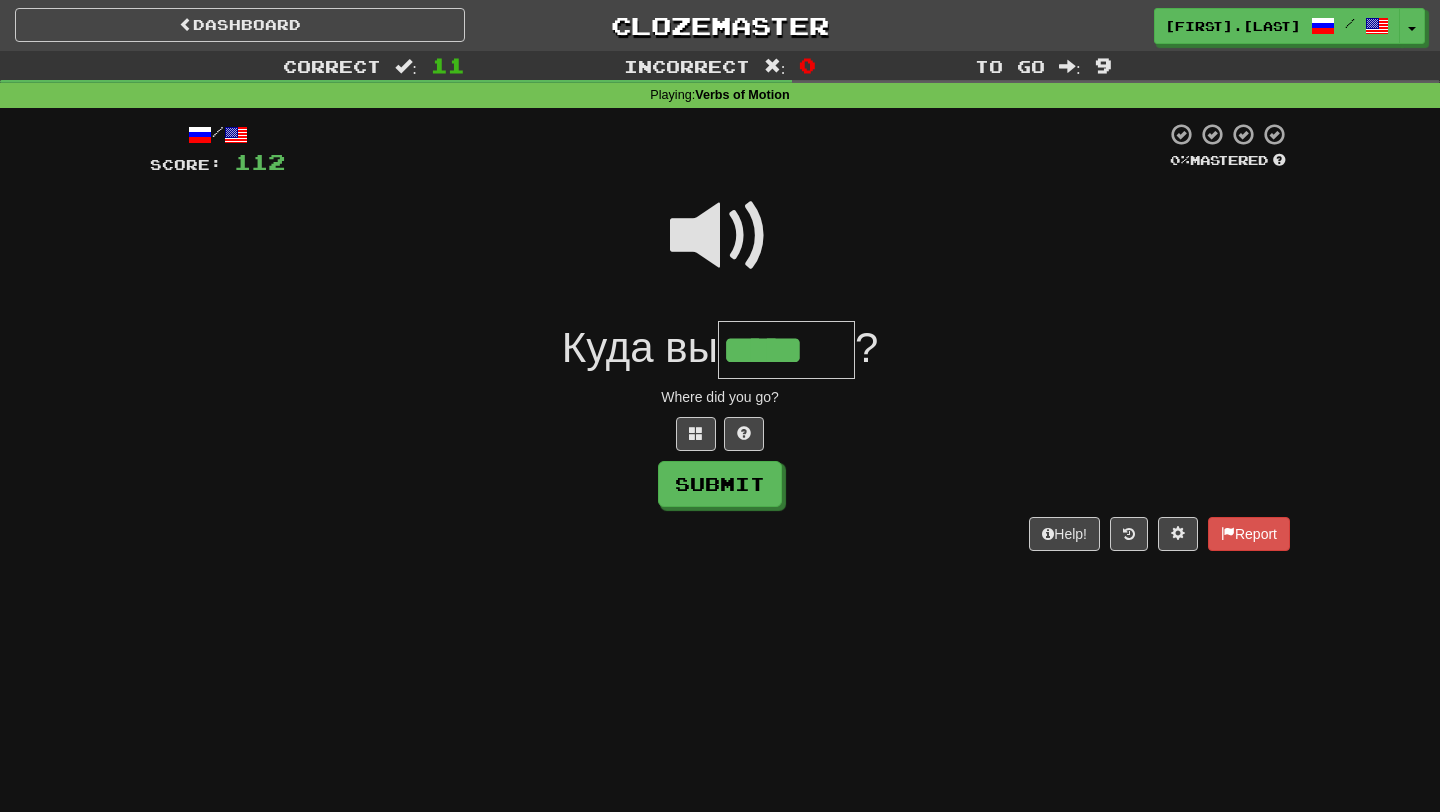 type on "*****" 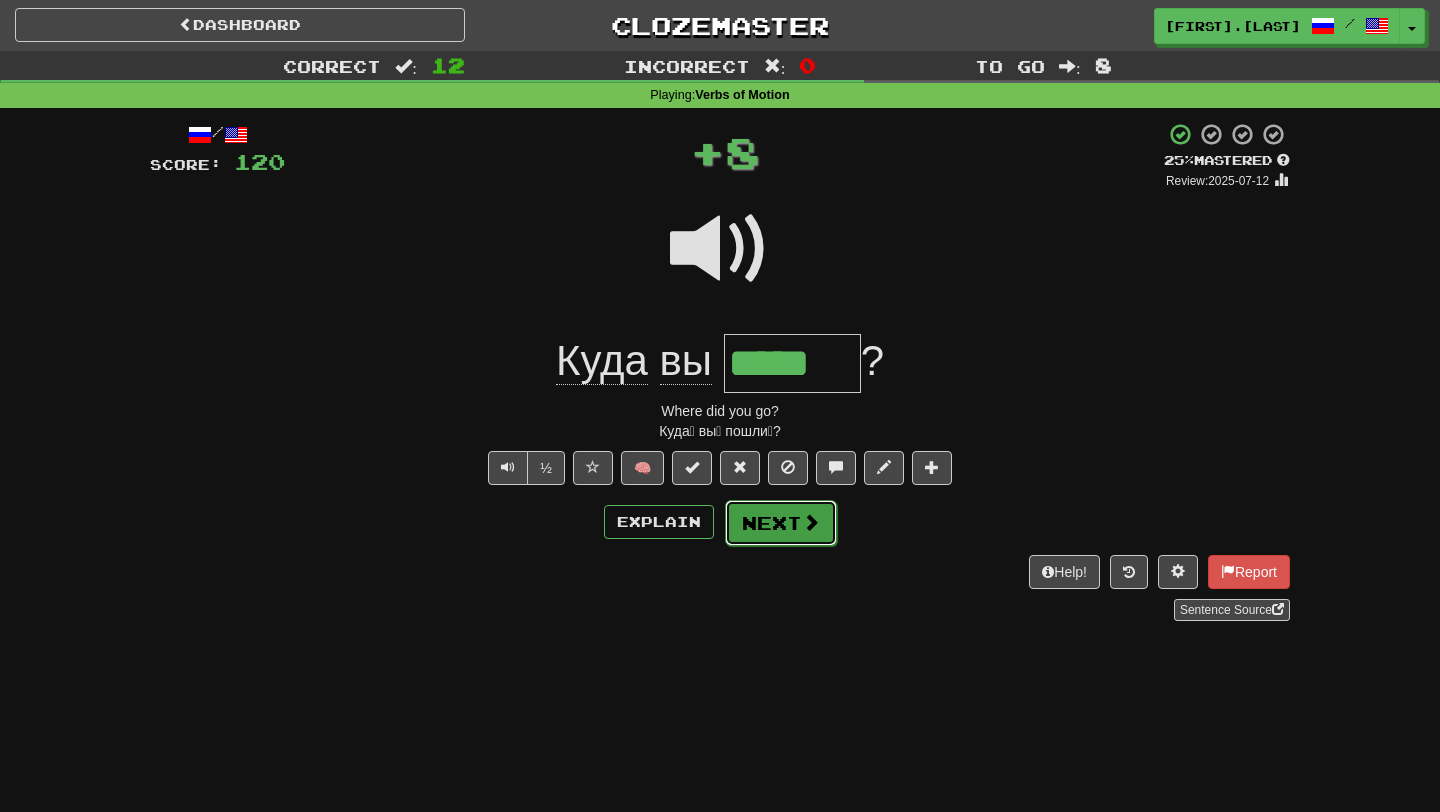 click on "Next" at bounding box center [781, 523] 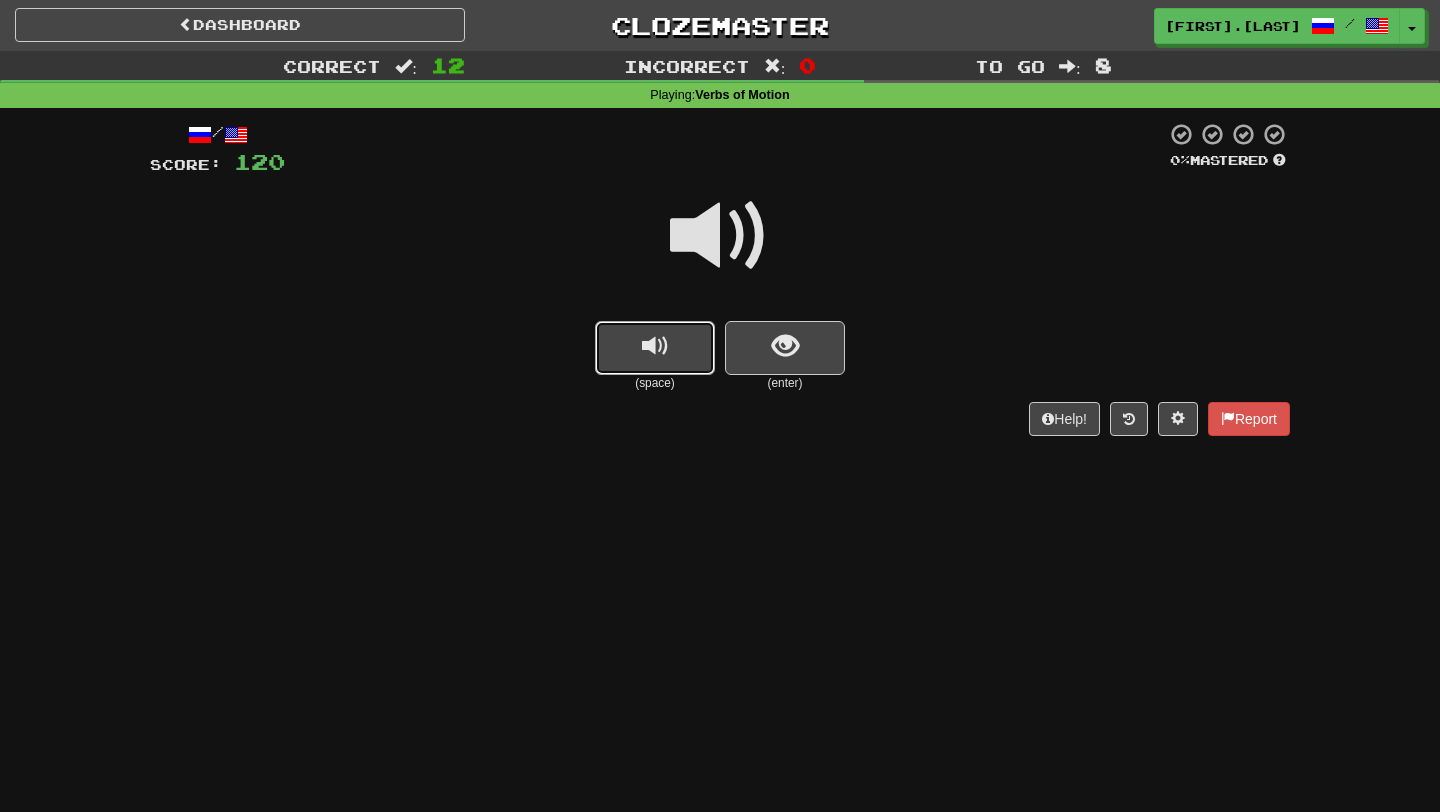 click at bounding box center (655, 346) 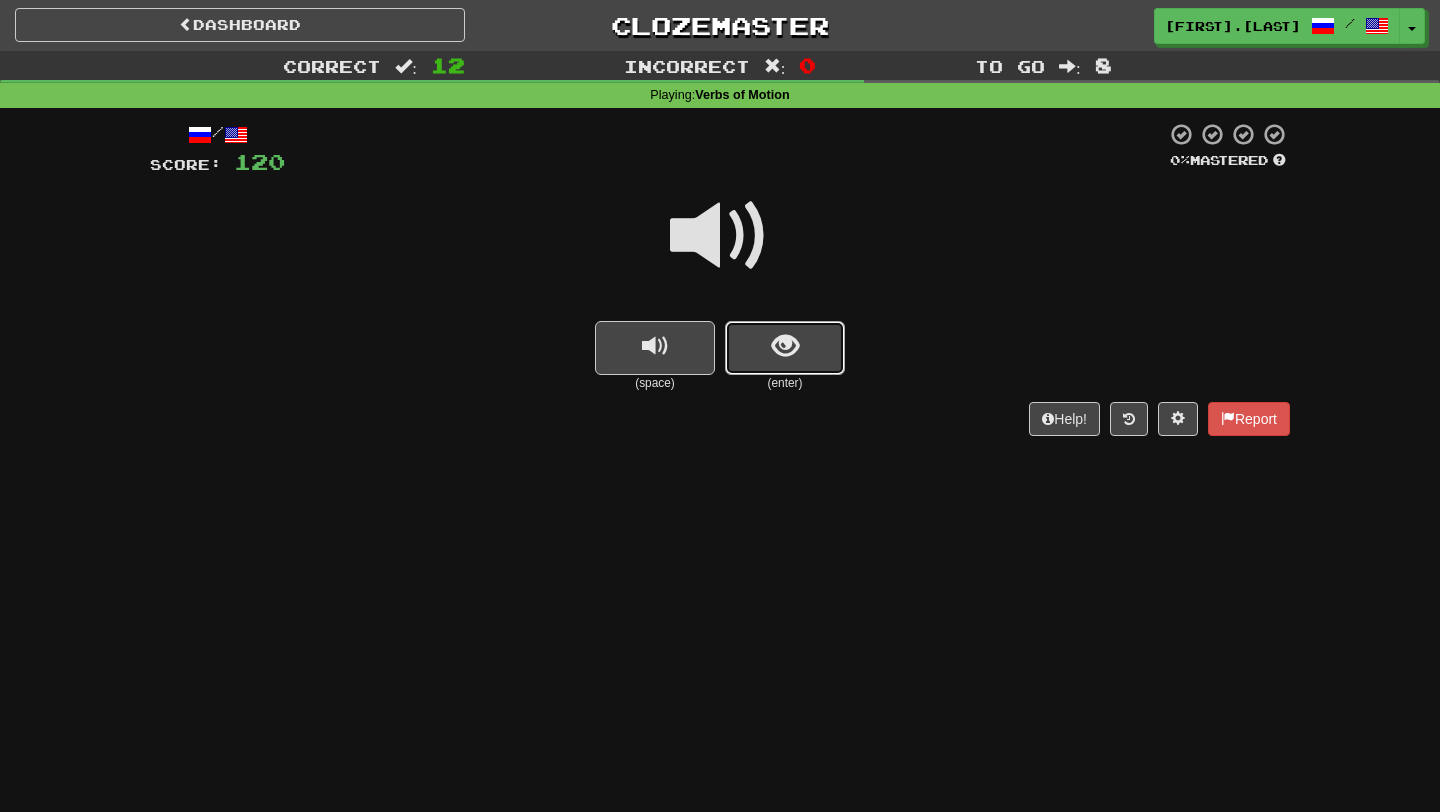 click at bounding box center [785, 346] 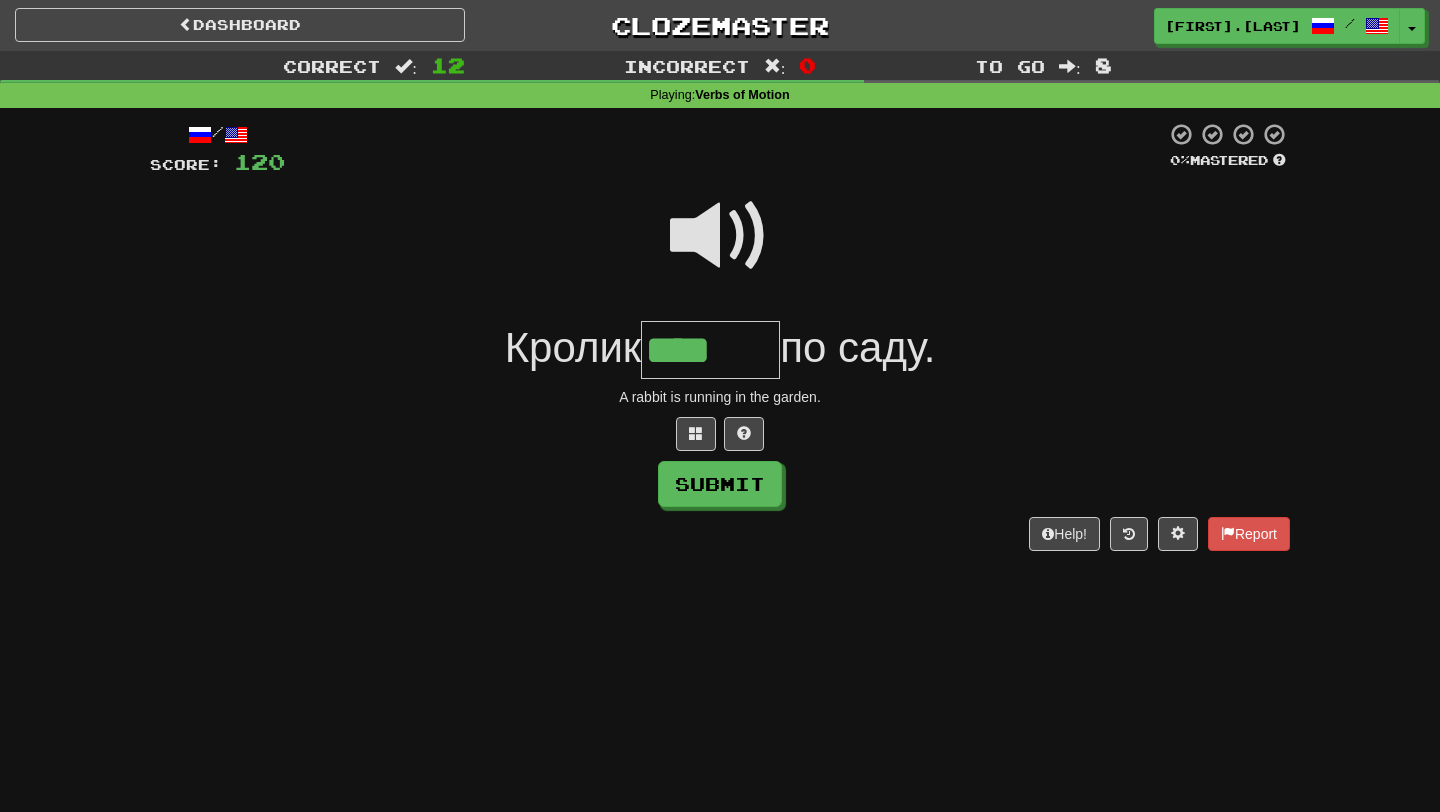 click at bounding box center (720, 236) 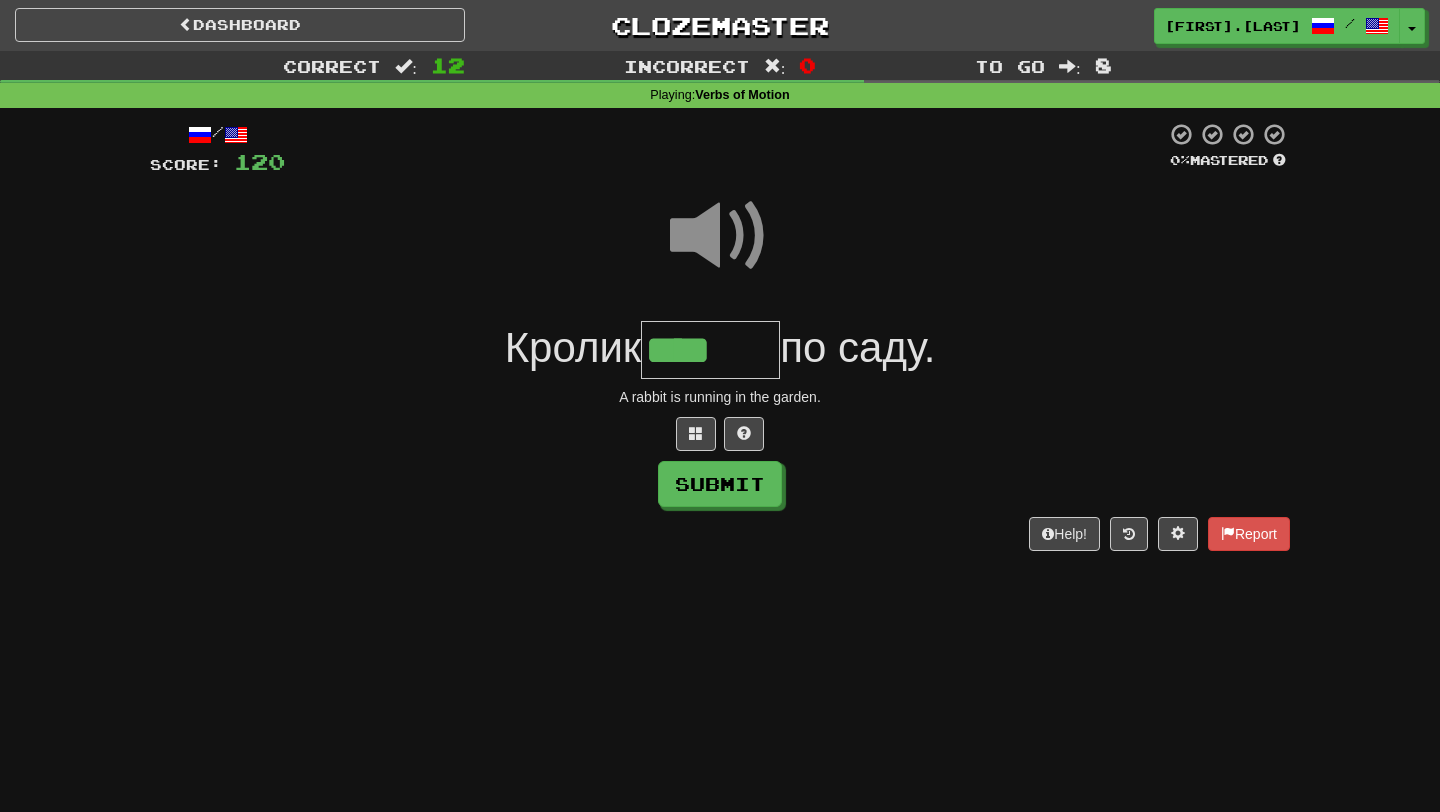 click on "****" at bounding box center [710, 350] 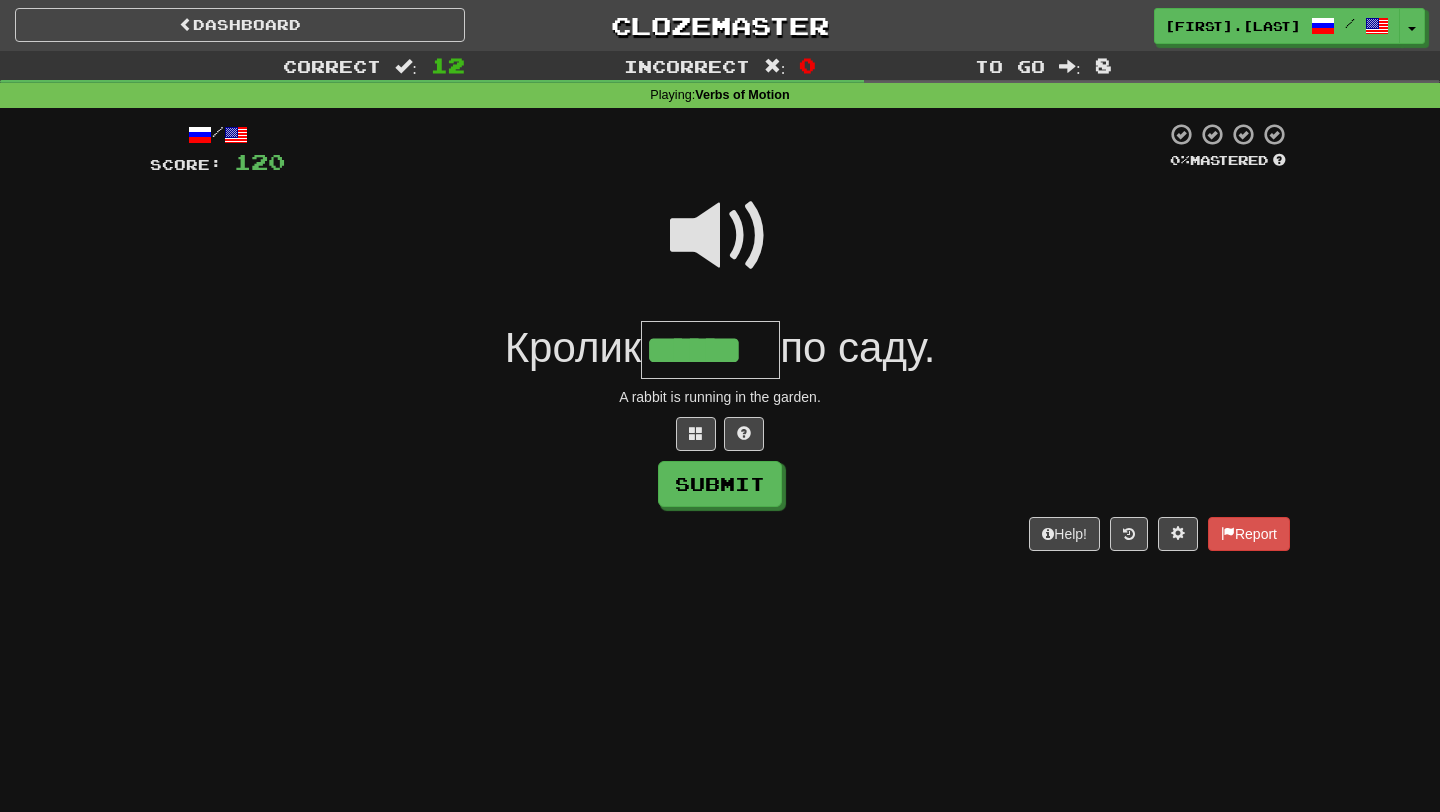 type on "******" 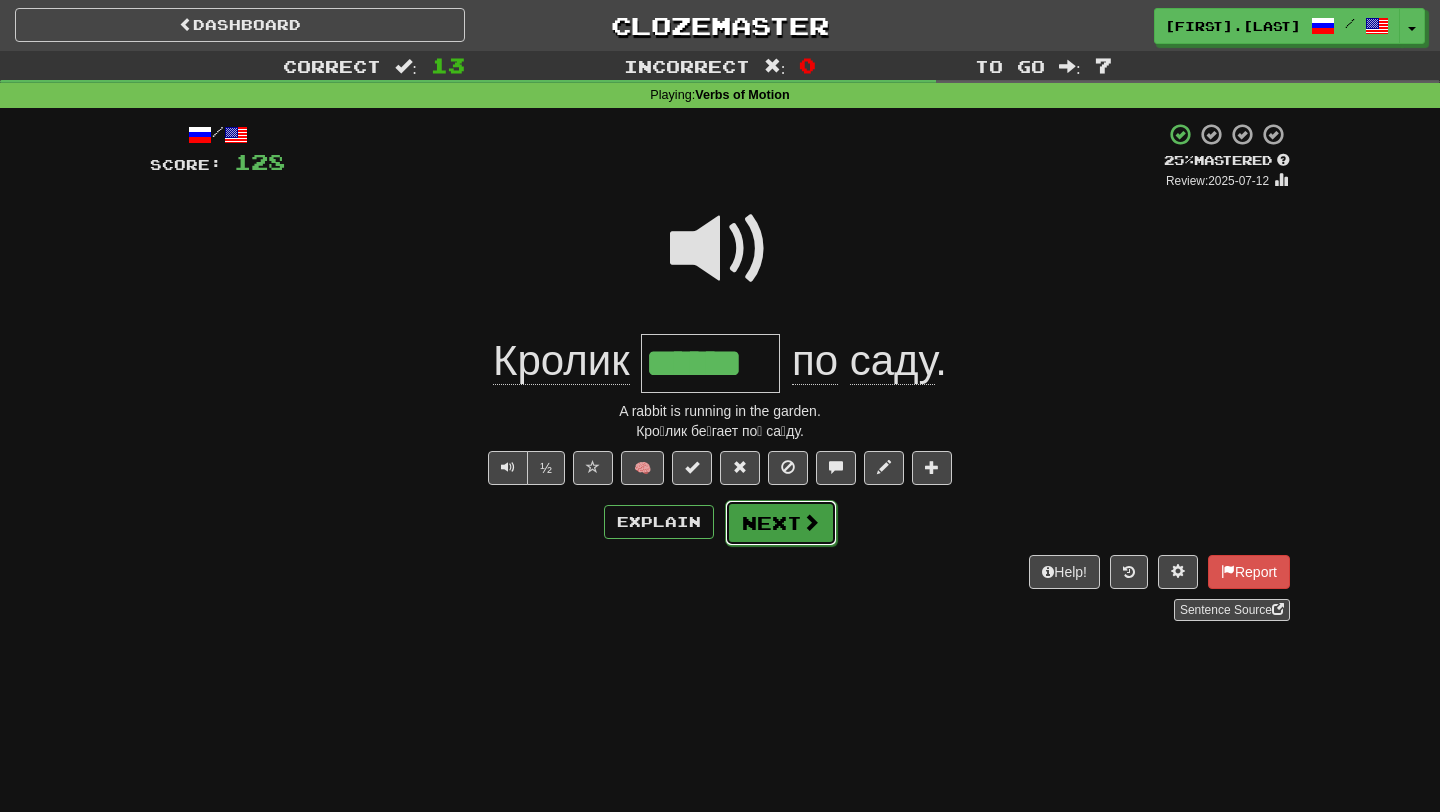 click on "Next" at bounding box center (781, 523) 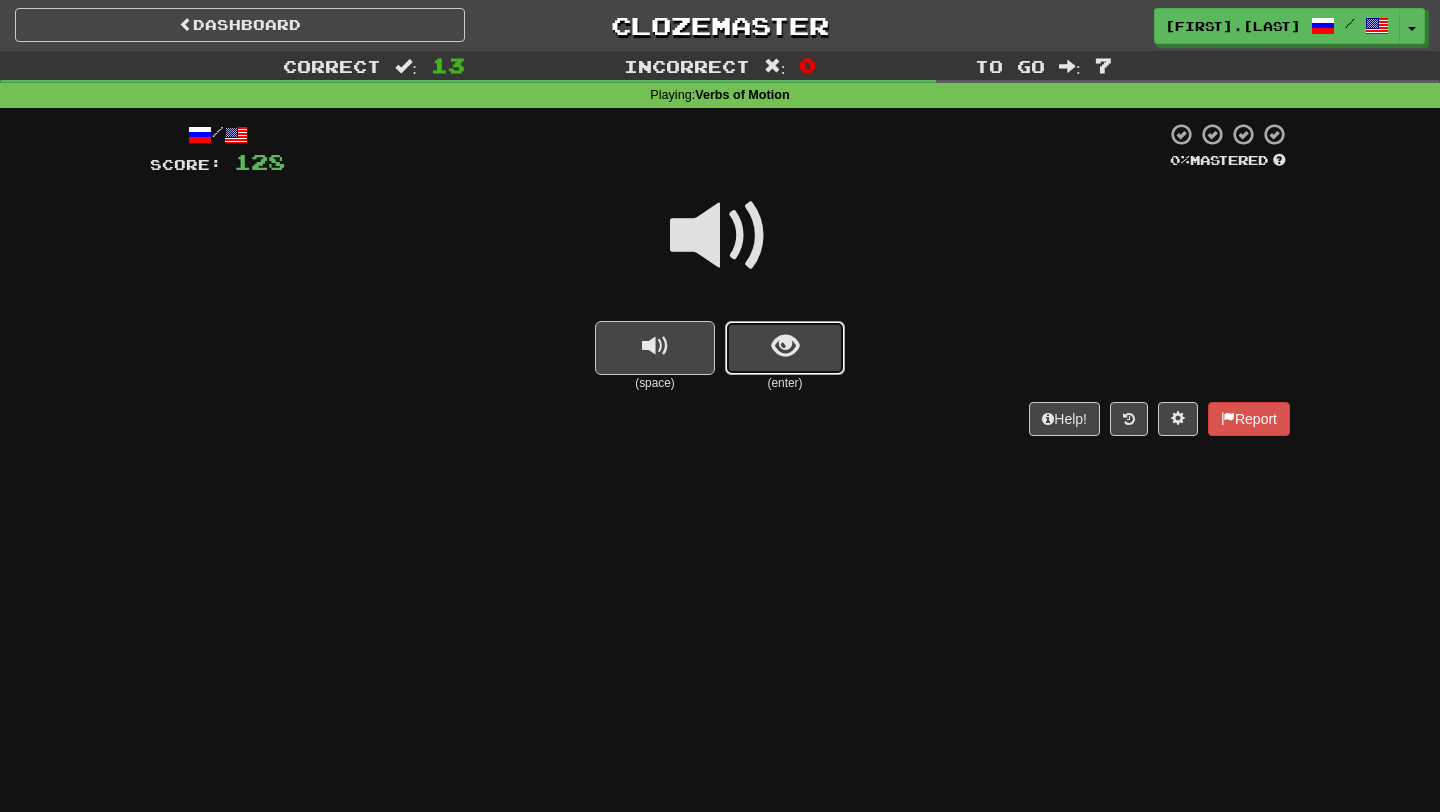 click at bounding box center (785, 348) 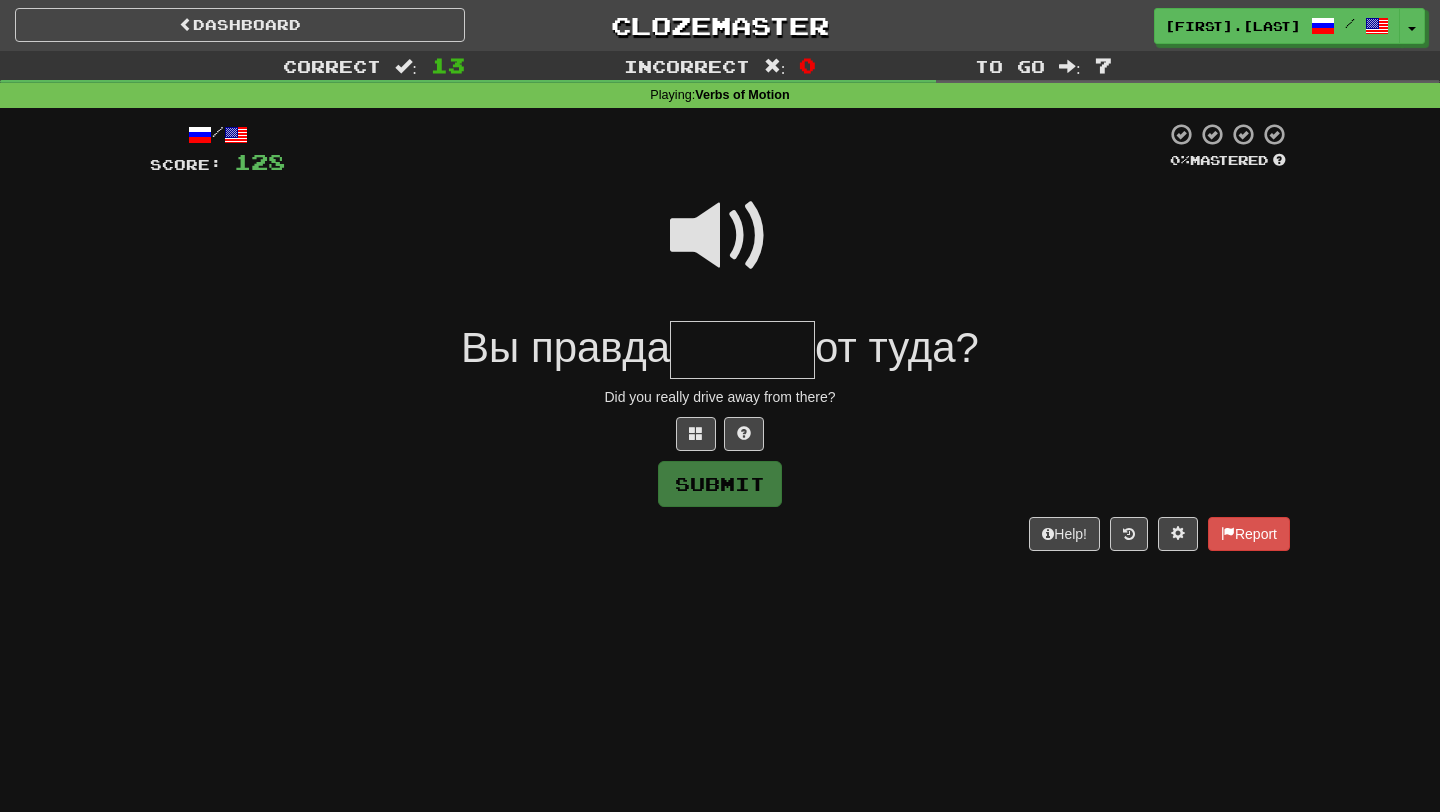 type on "*" 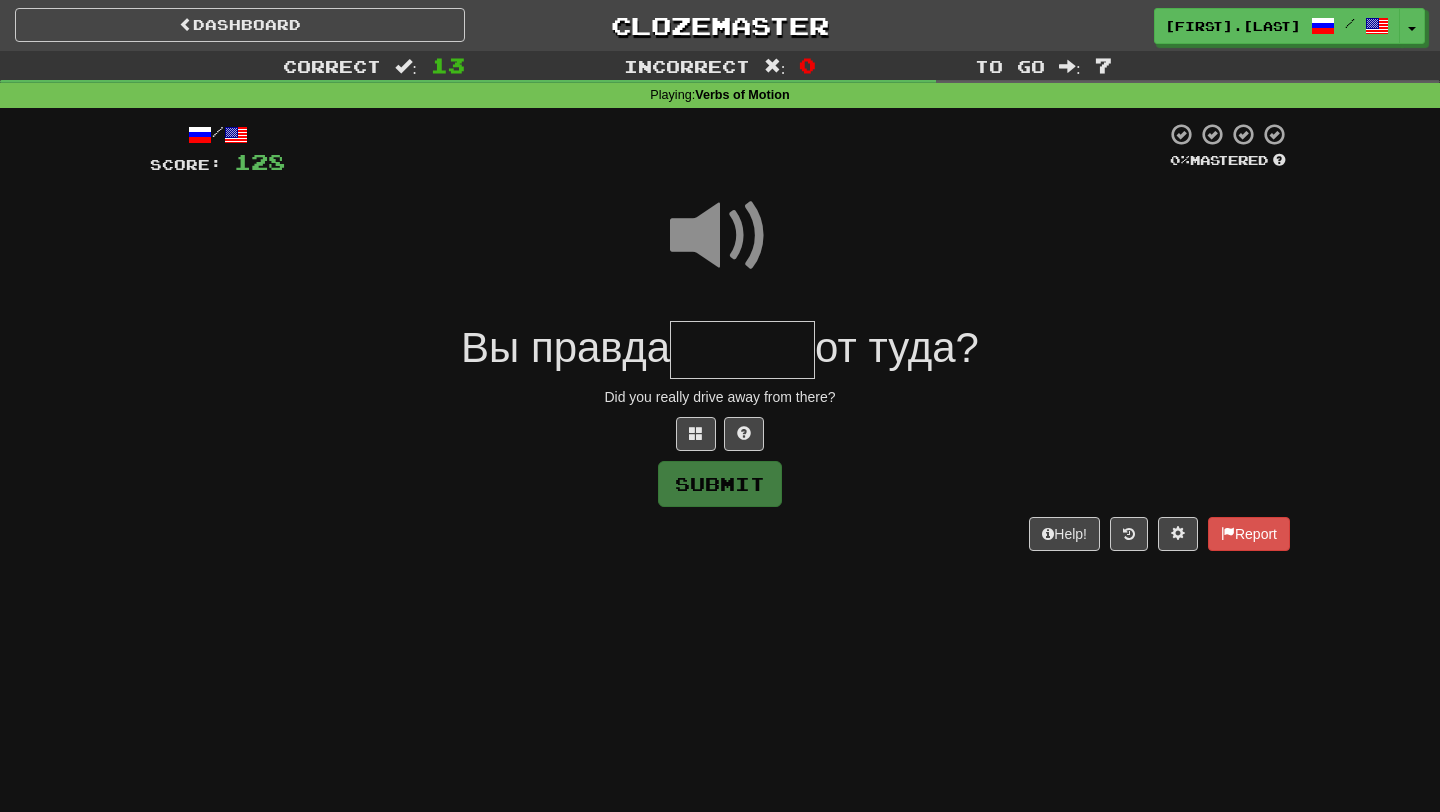 click at bounding box center (742, 350) 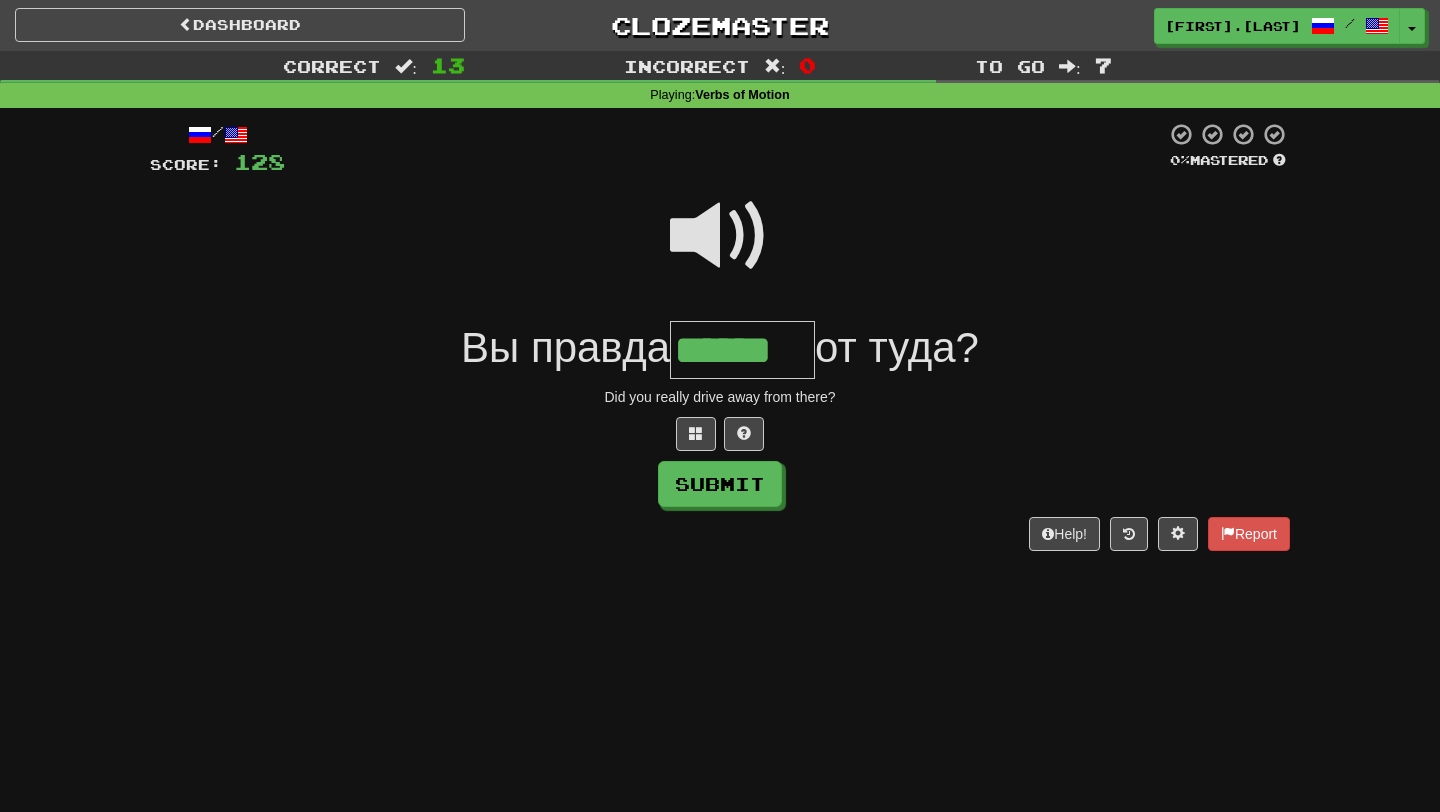 type on "******" 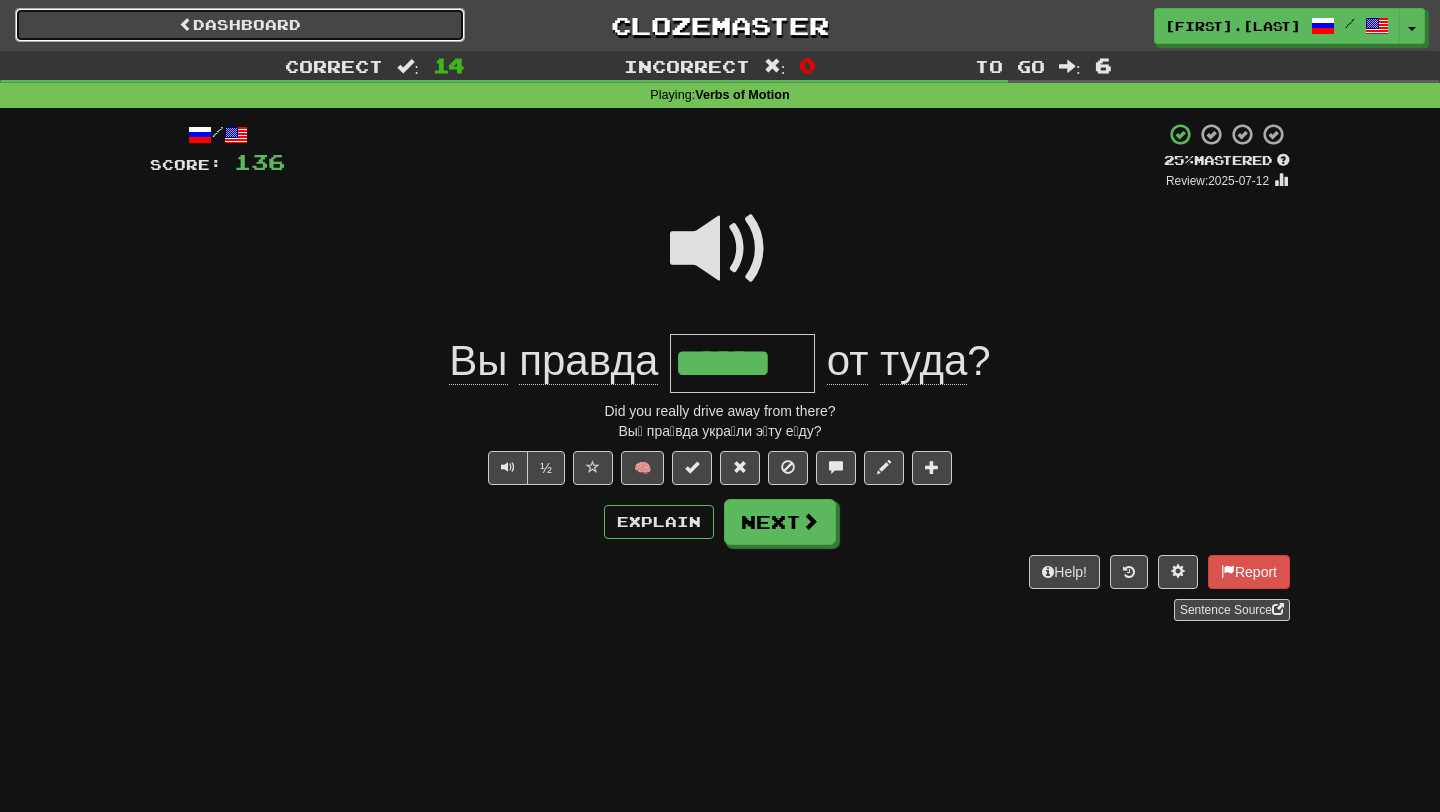 click on "Dashboard" at bounding box center (240, 25) 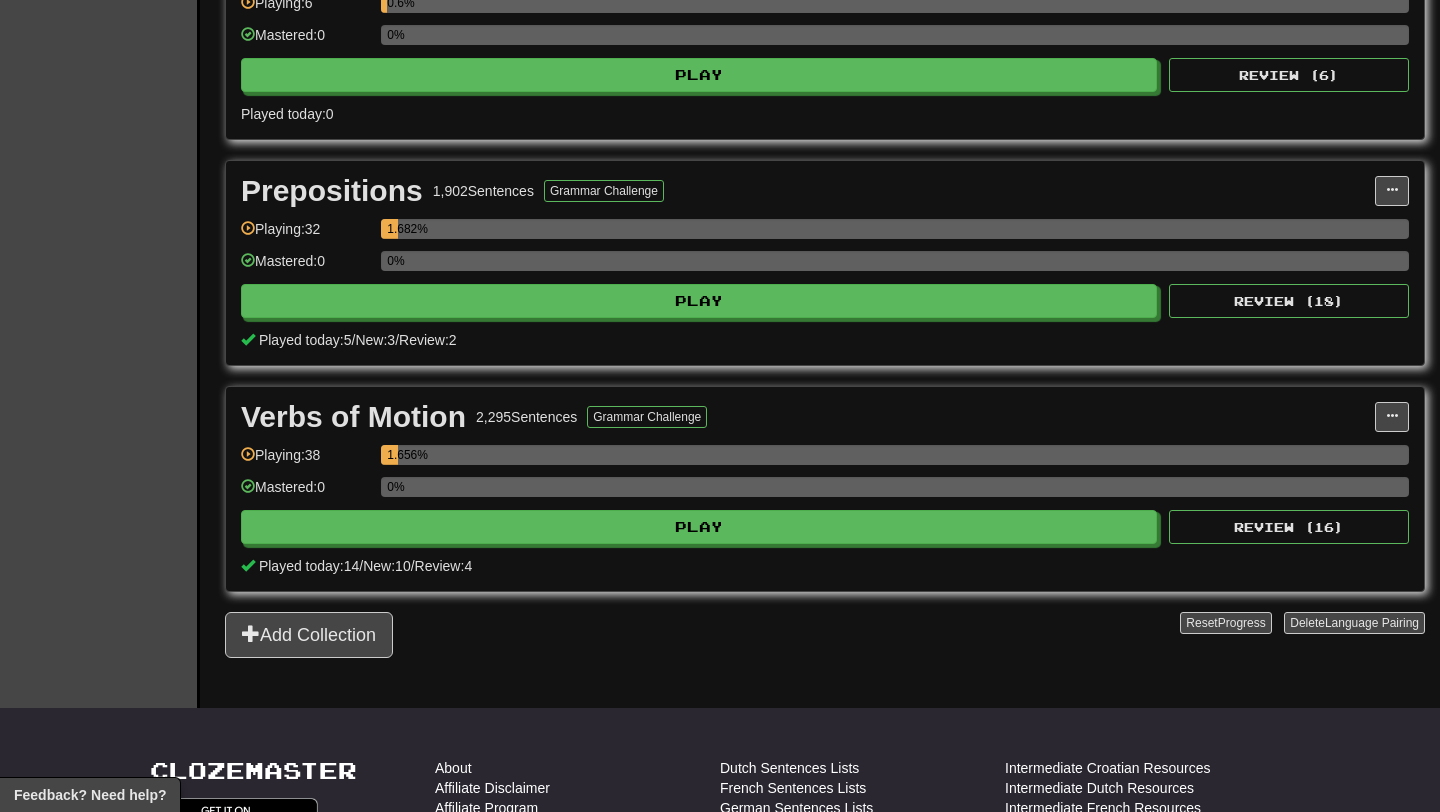 scroll, scrollTop: 996, scrollLeft: 0, axis: vertical 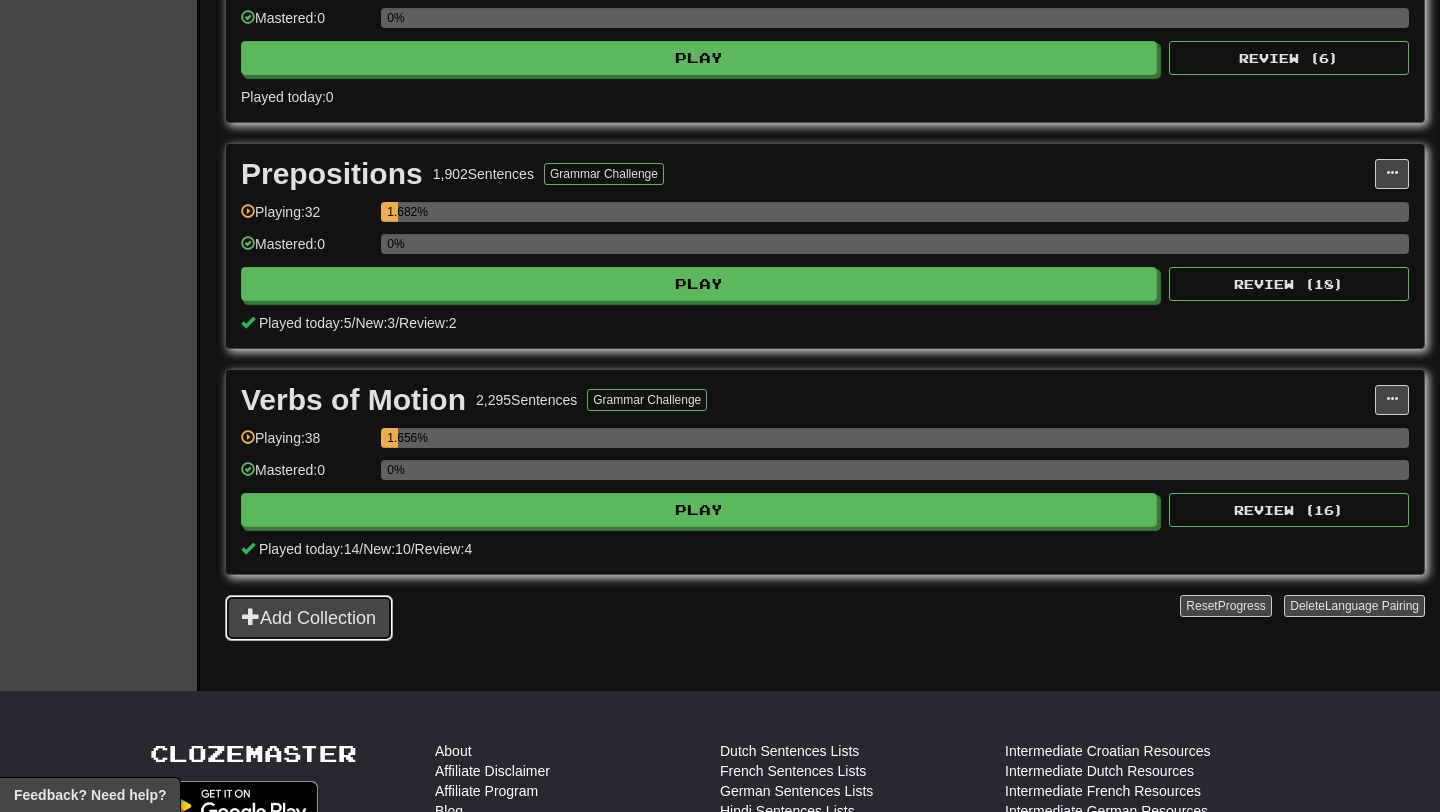 click on "Add Collection" at bounding box center (309, 618) 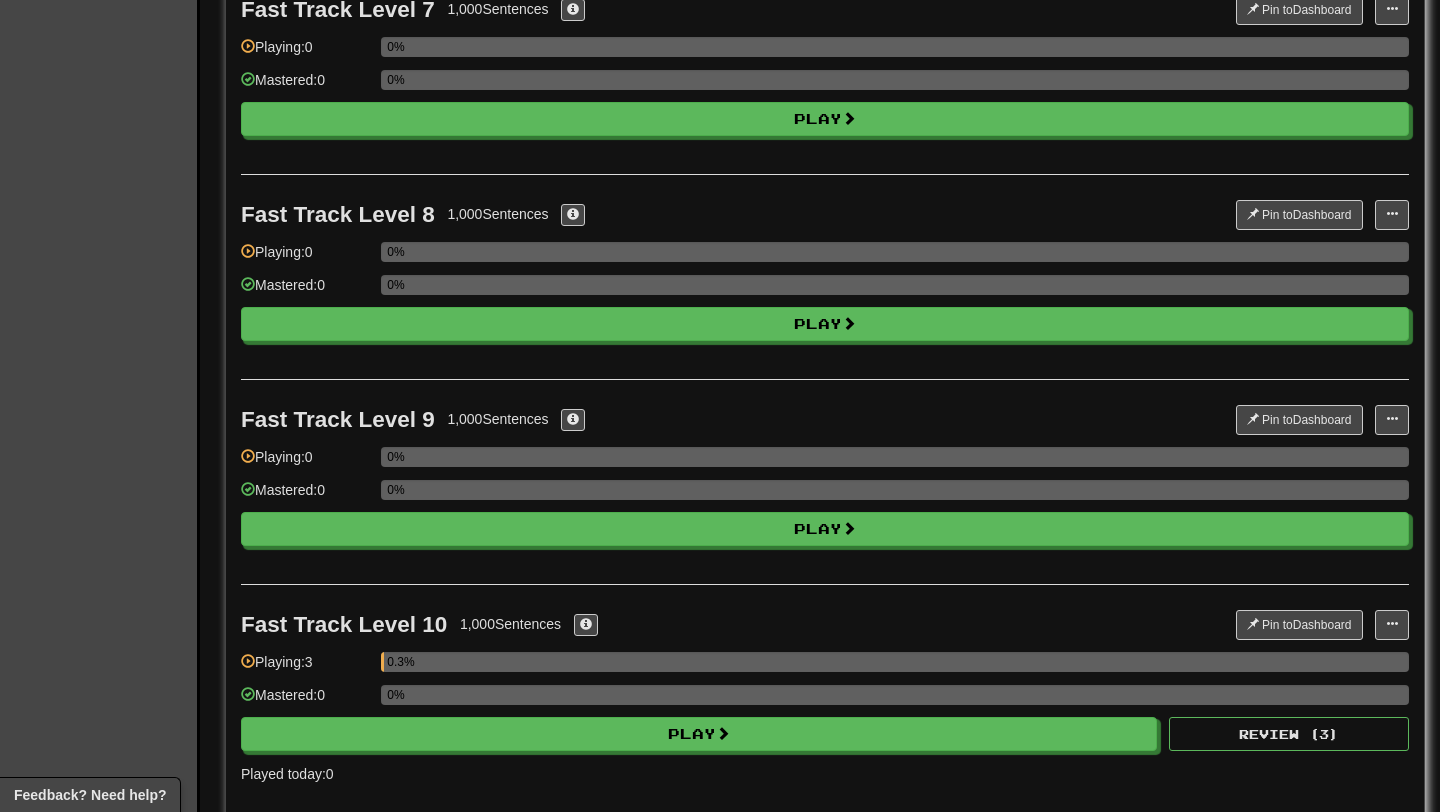 scroll, scrollTop: 1484, scrollLeft: 0, axis: vertical 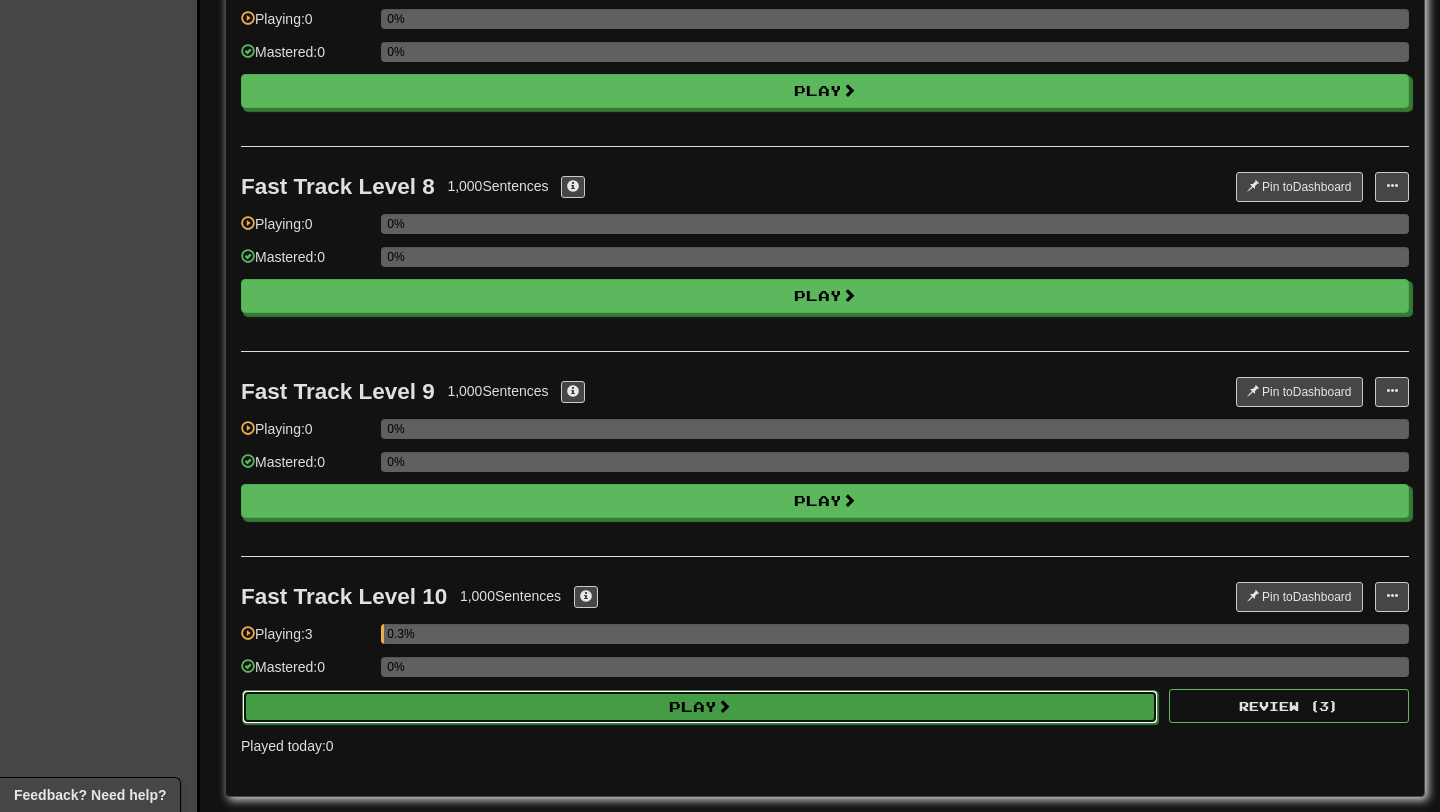 click on "Play" at bounding box center (700, 707) 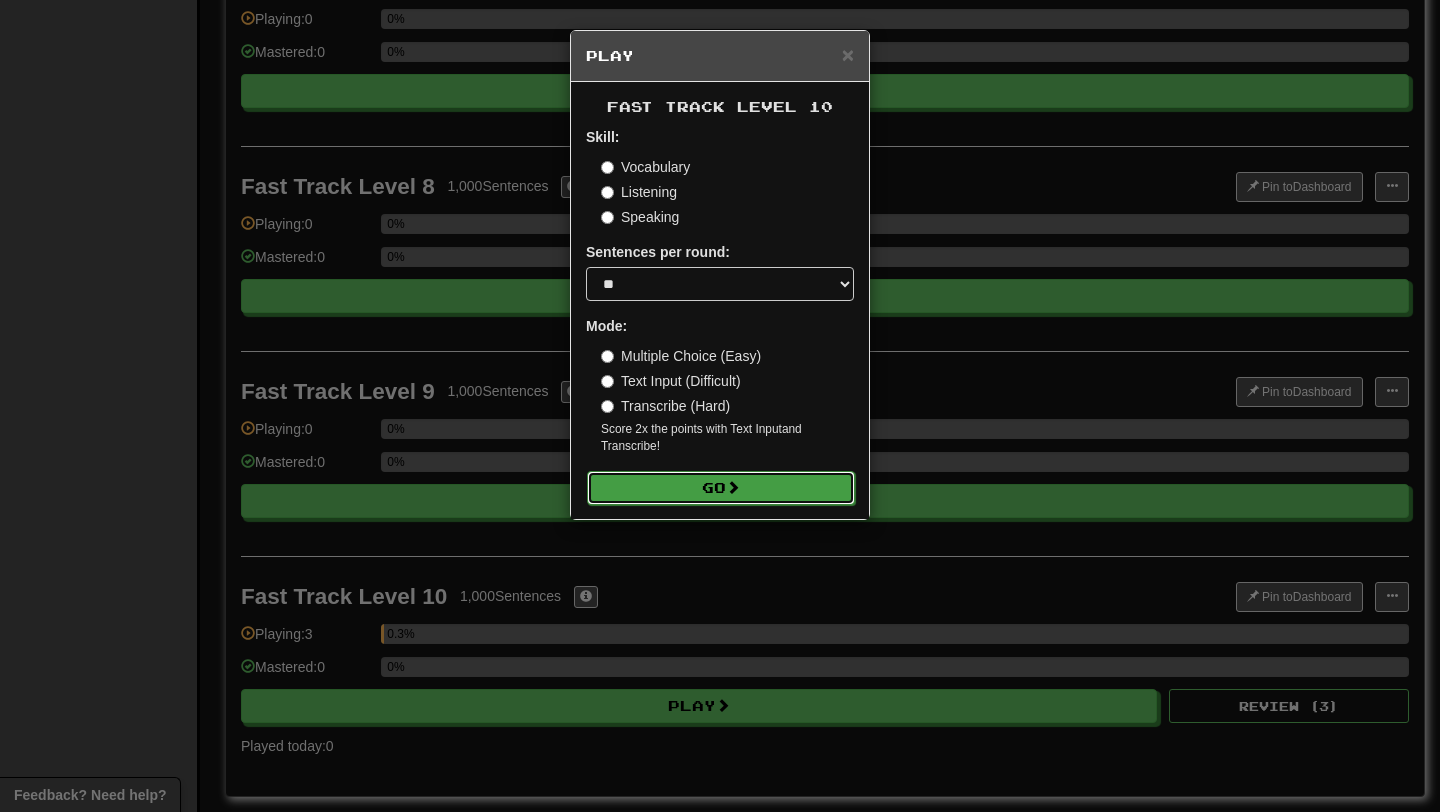 click on "Go" at bounding box center [721, 488] 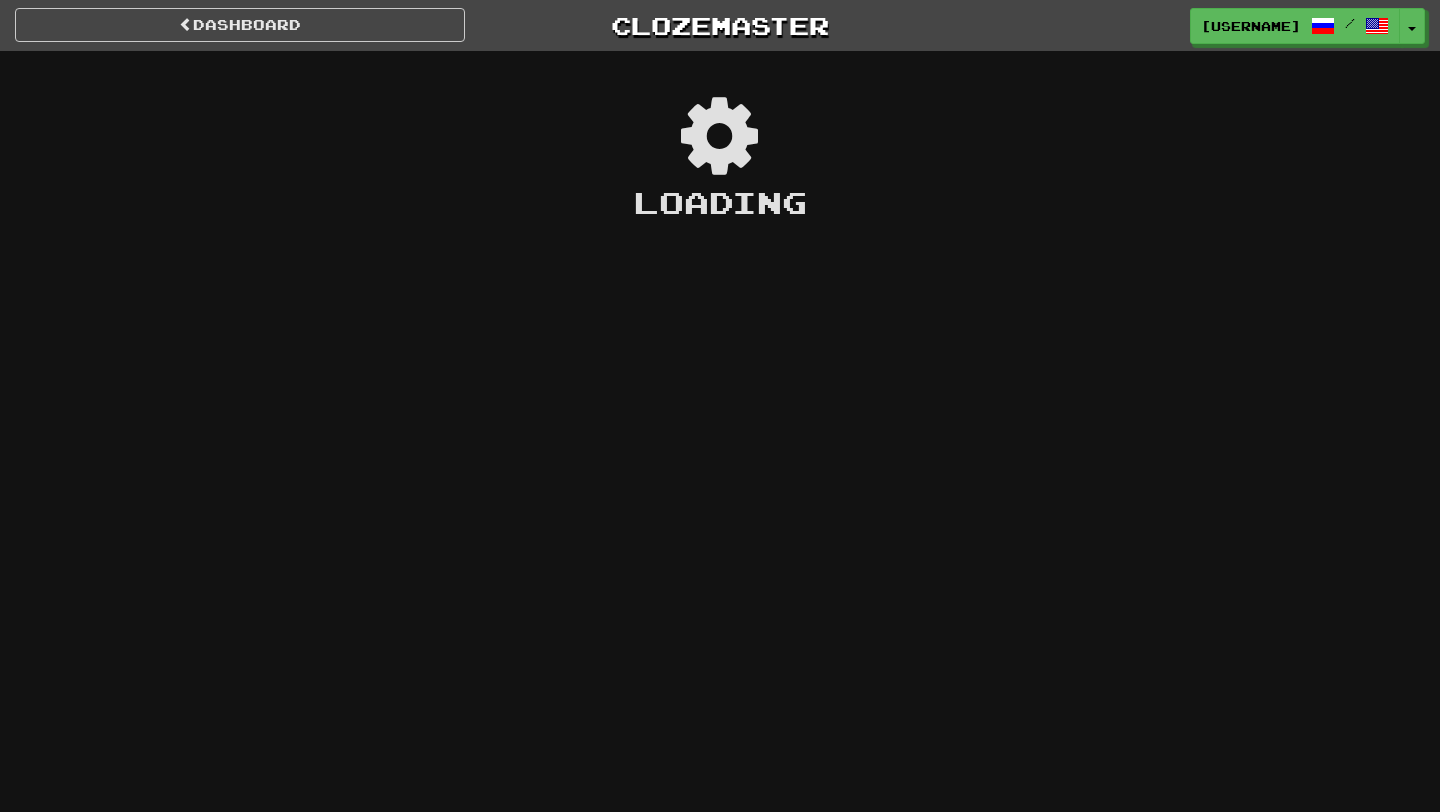 scroll, scrollTop: 0, scrollLeft: 0, axis: both 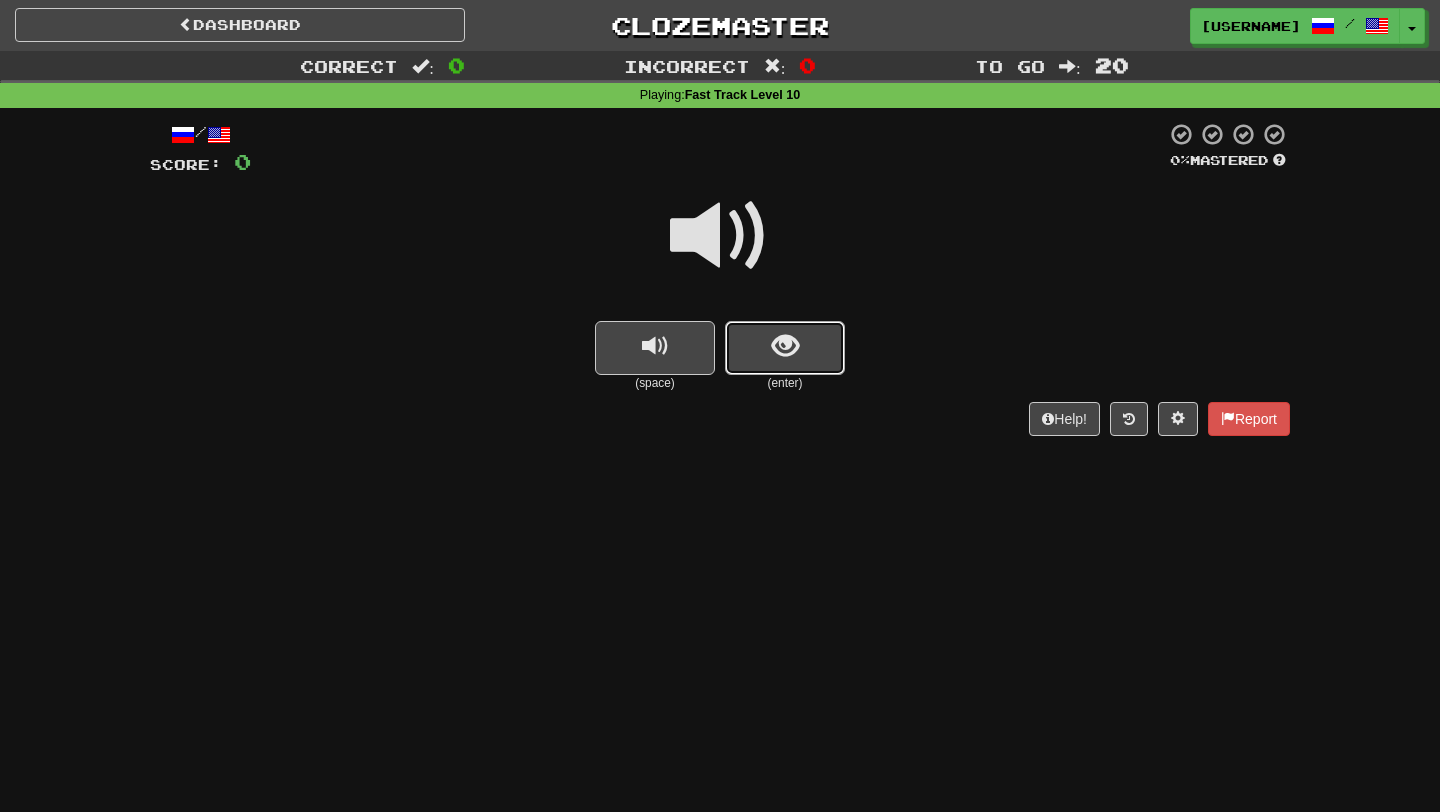 click at bounding box center [785, 346] 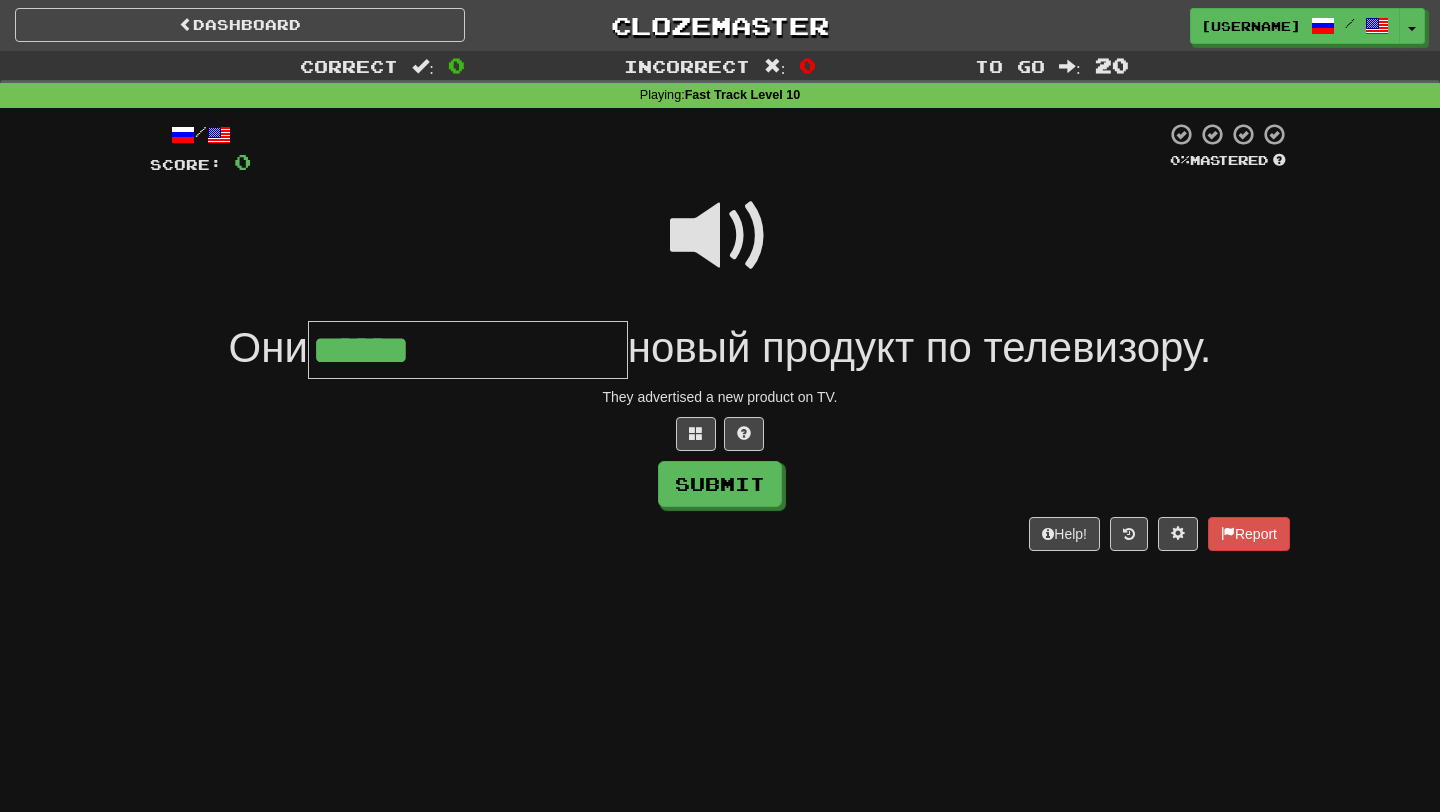 click at bounding box center (720, 236) 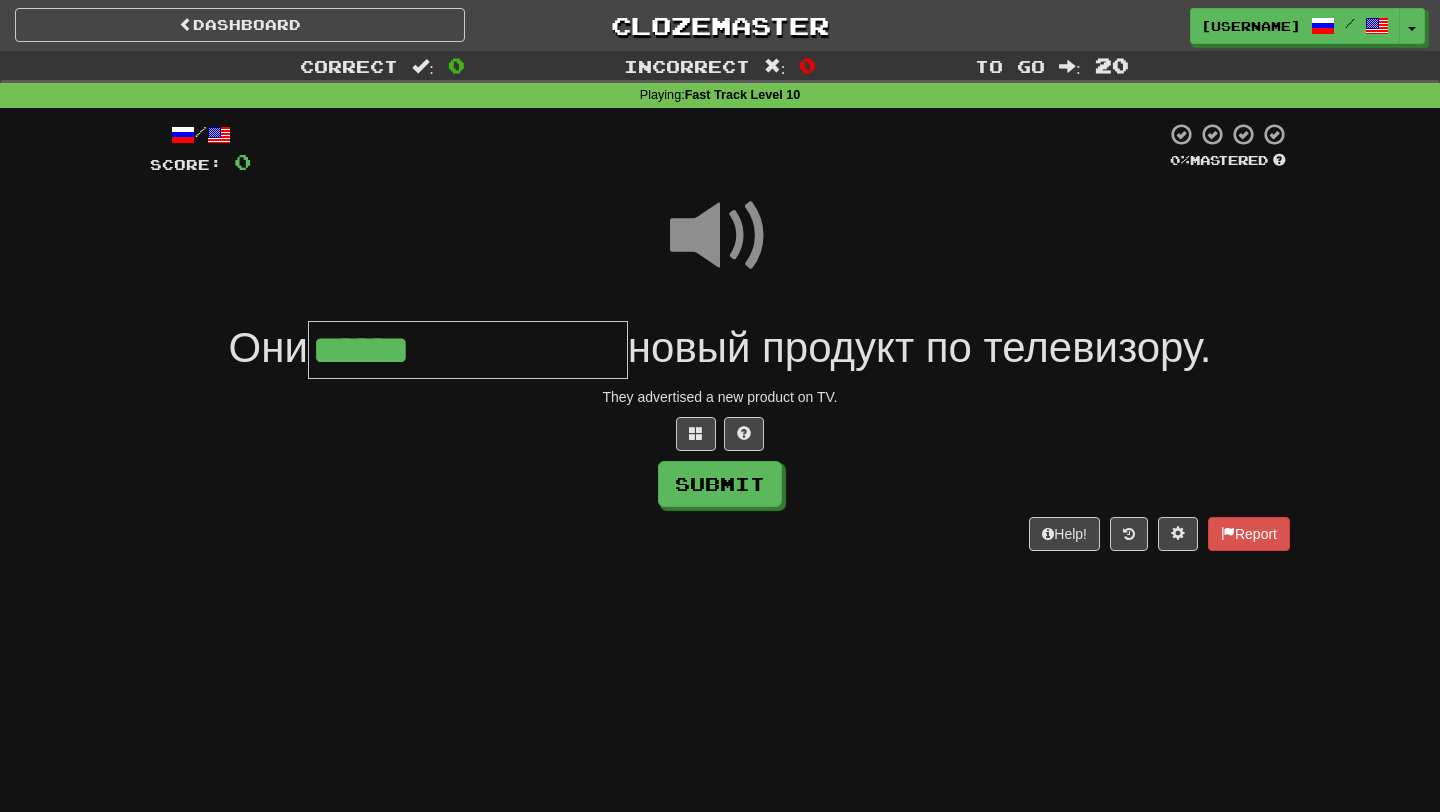 click on "******" at bounding box center [468, 350] 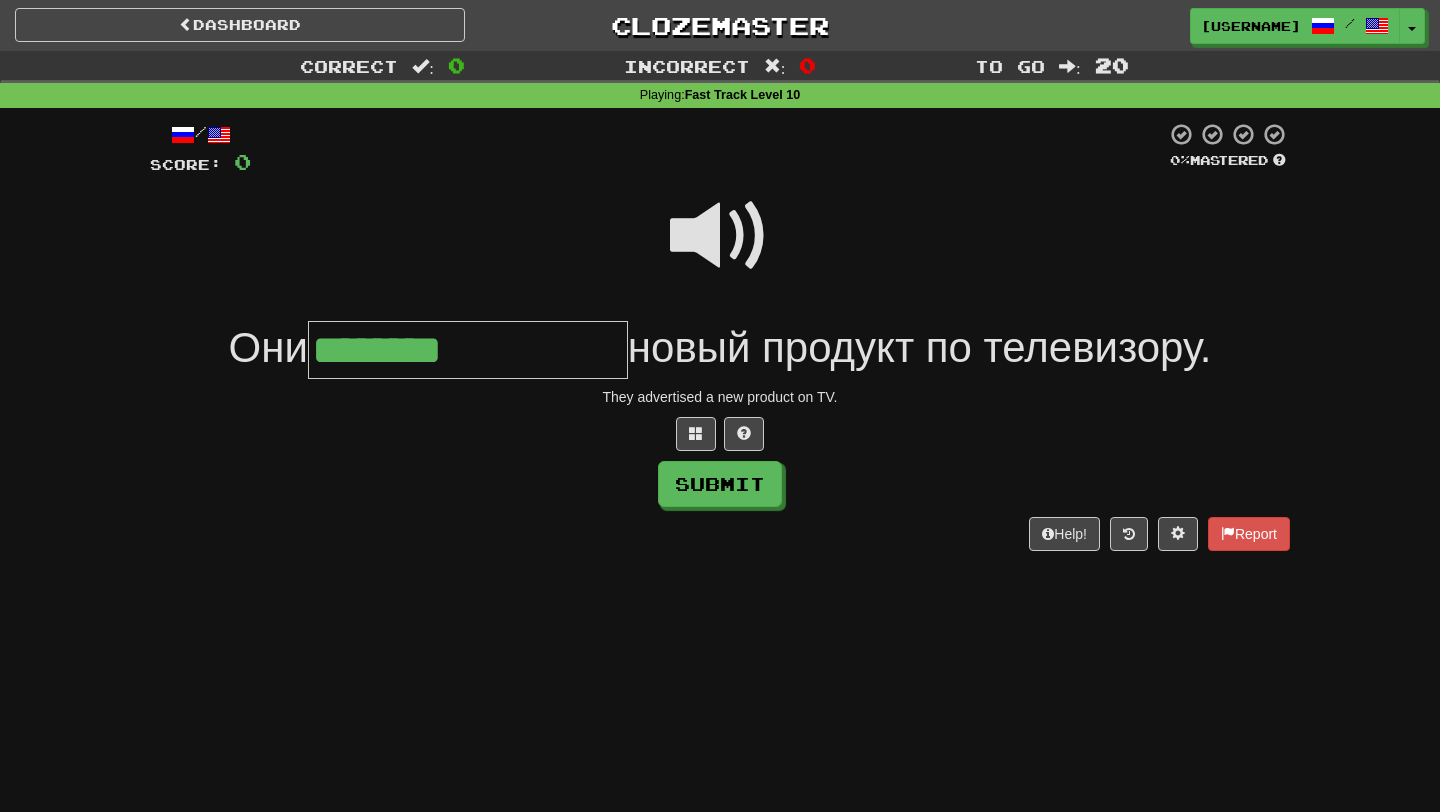 click at bounding box center (720, 236) 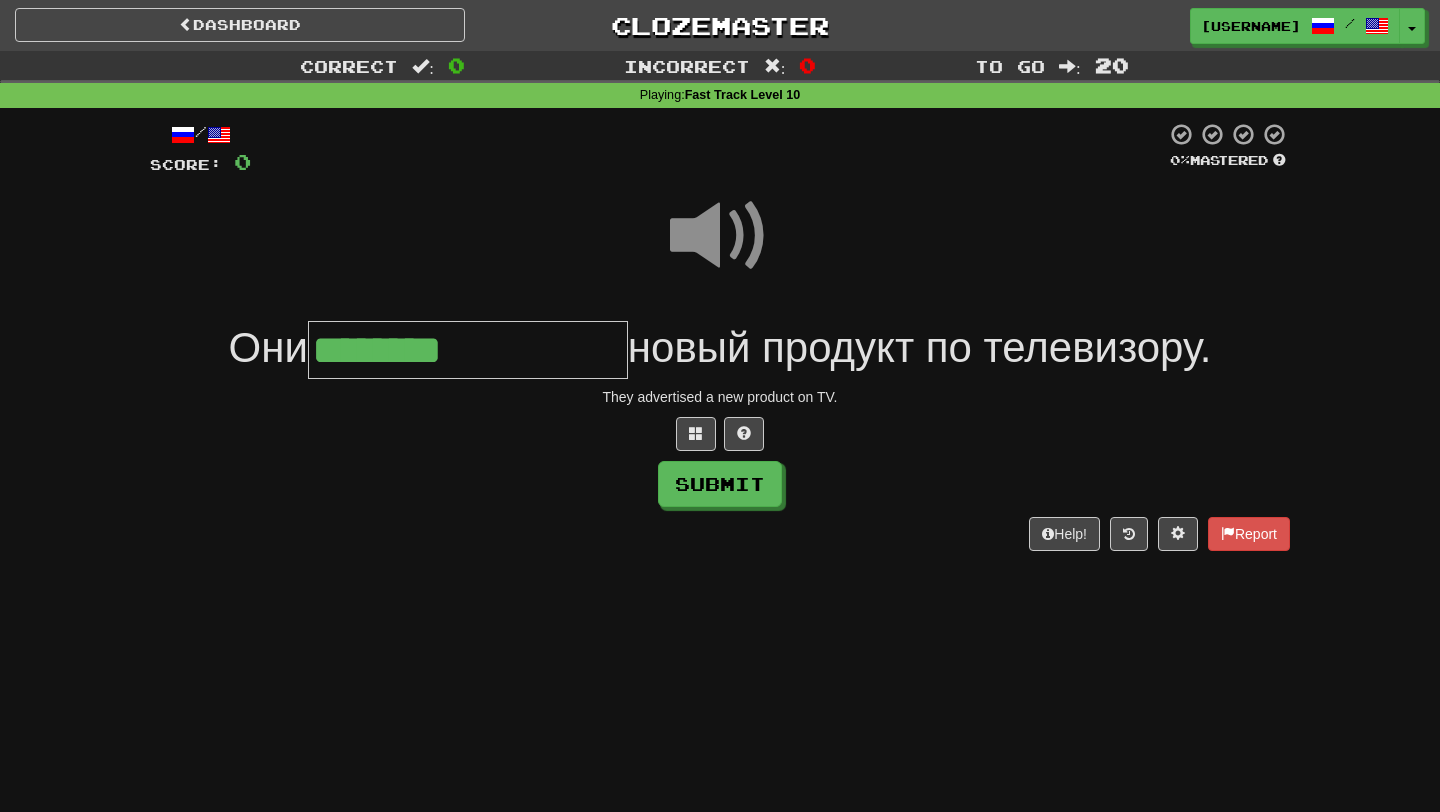 click on "********" at bounding box center (468, 350) 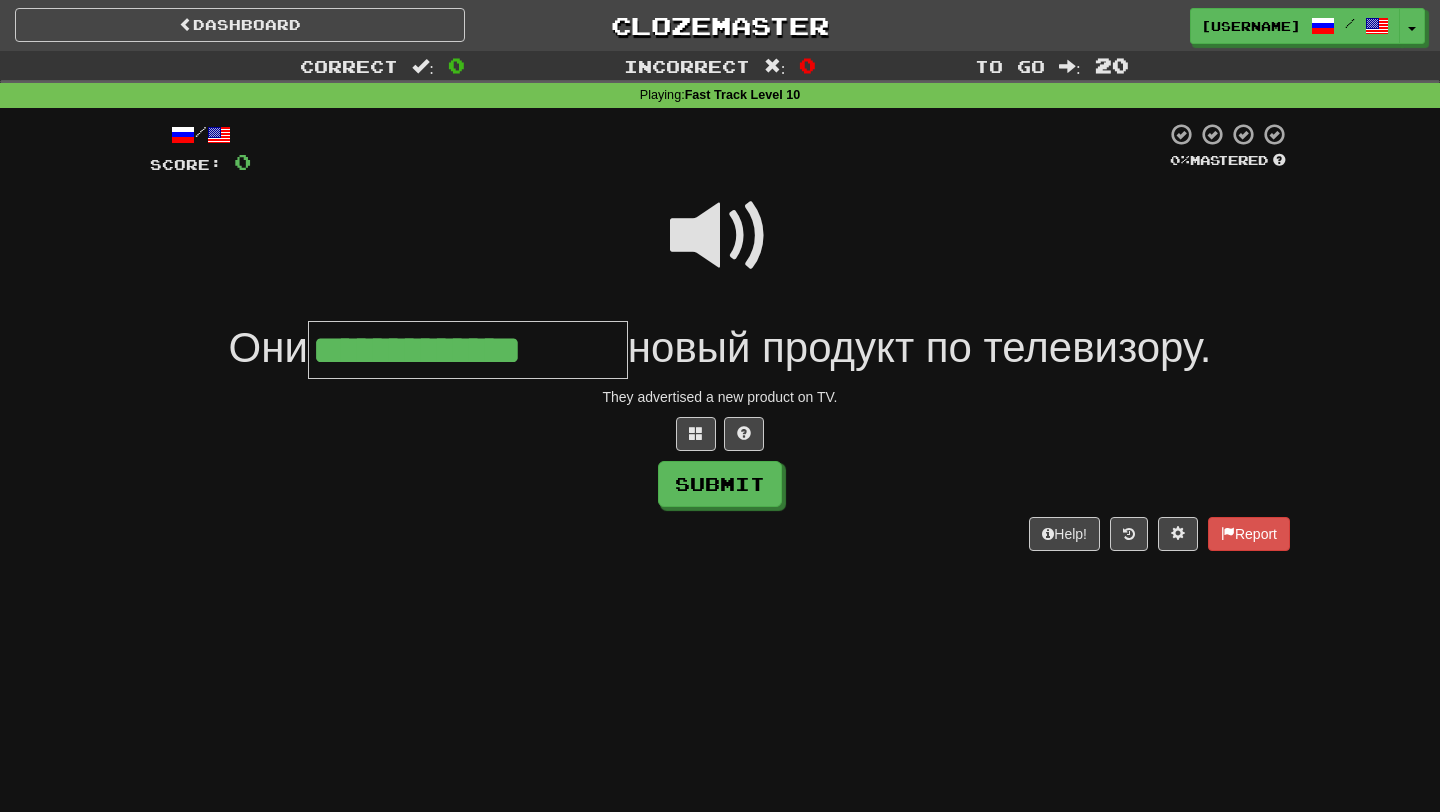 type on "**********" 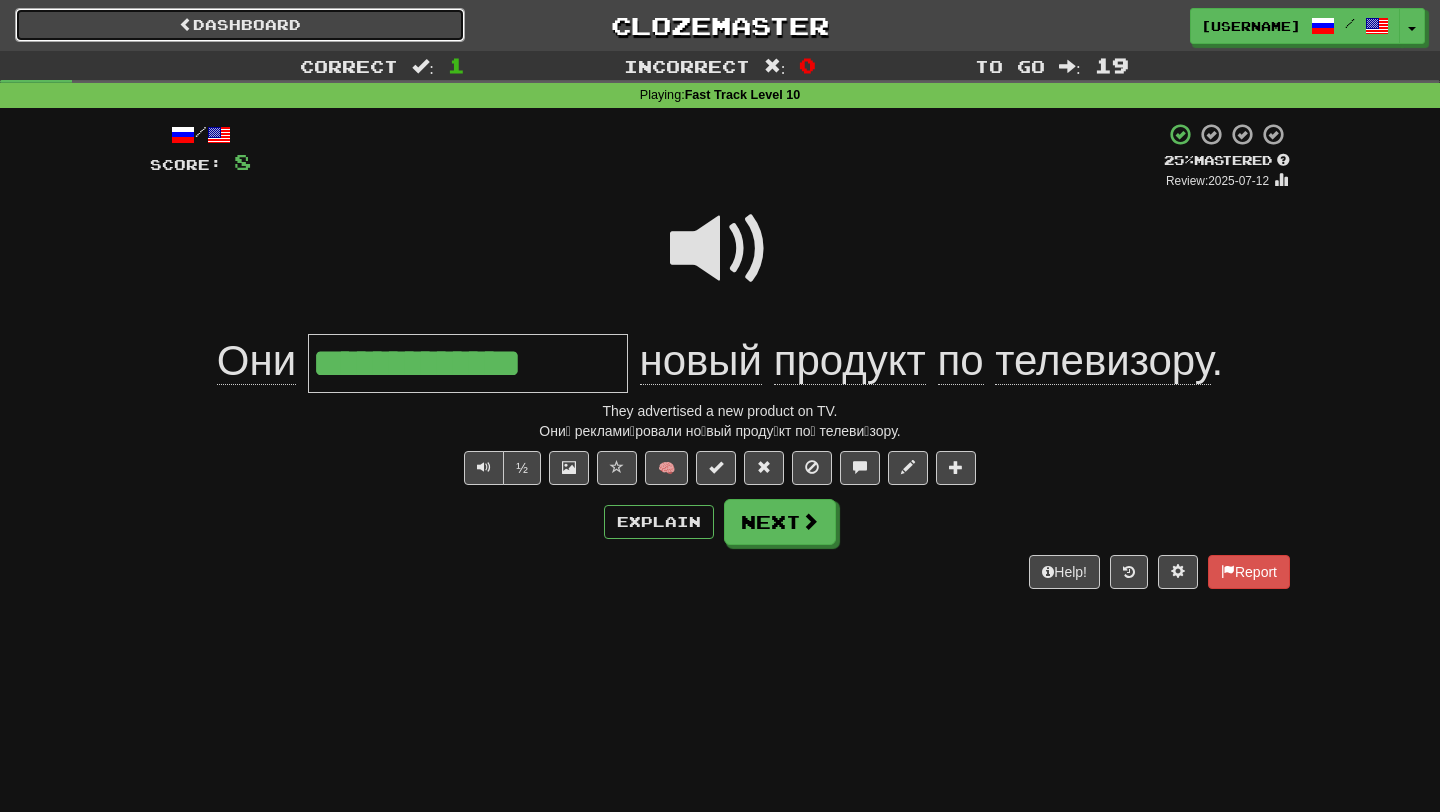 click on "Dashboard" at bounding box center (240, 25) 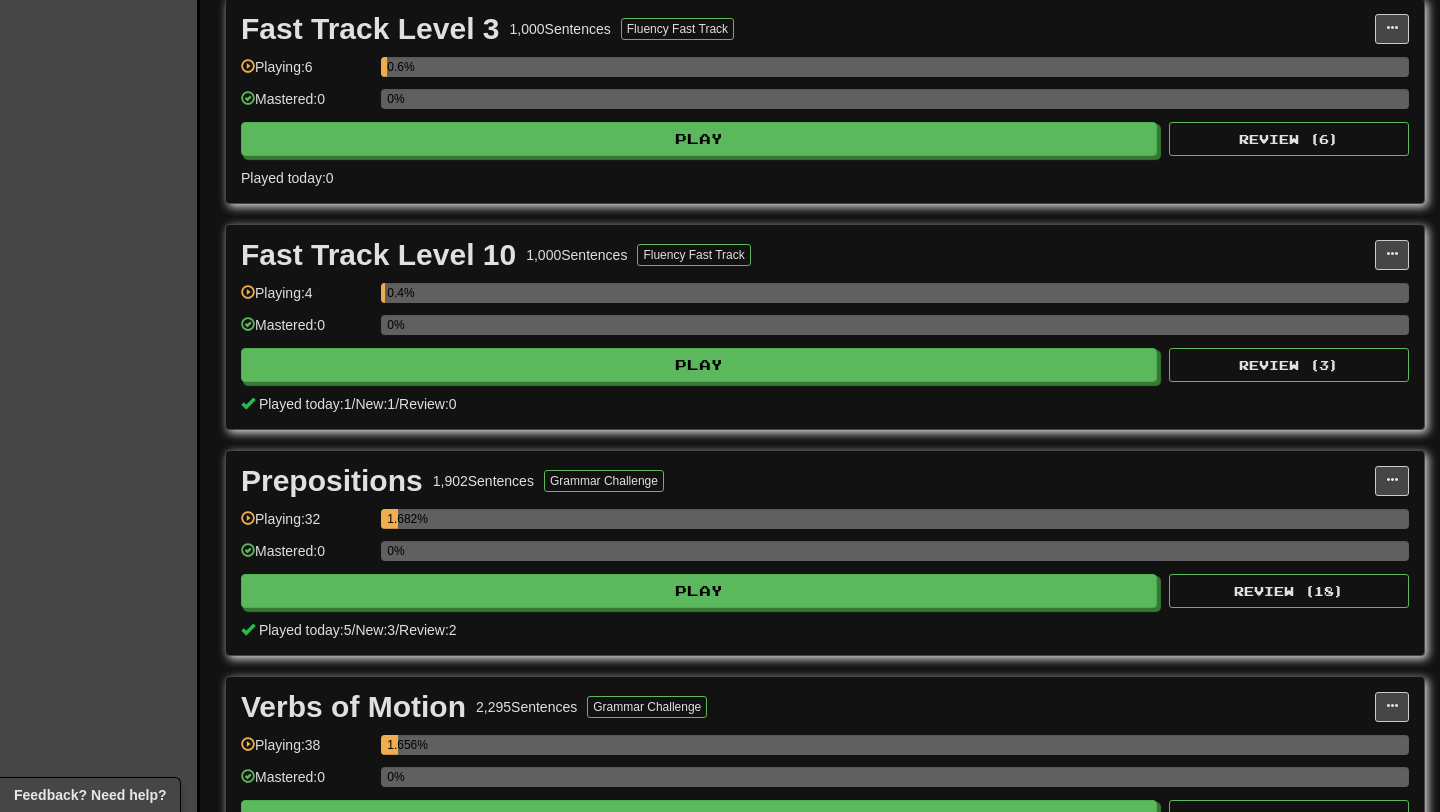 scroll, scrollTop: 906, scrollLeft: 0, axis: vertical 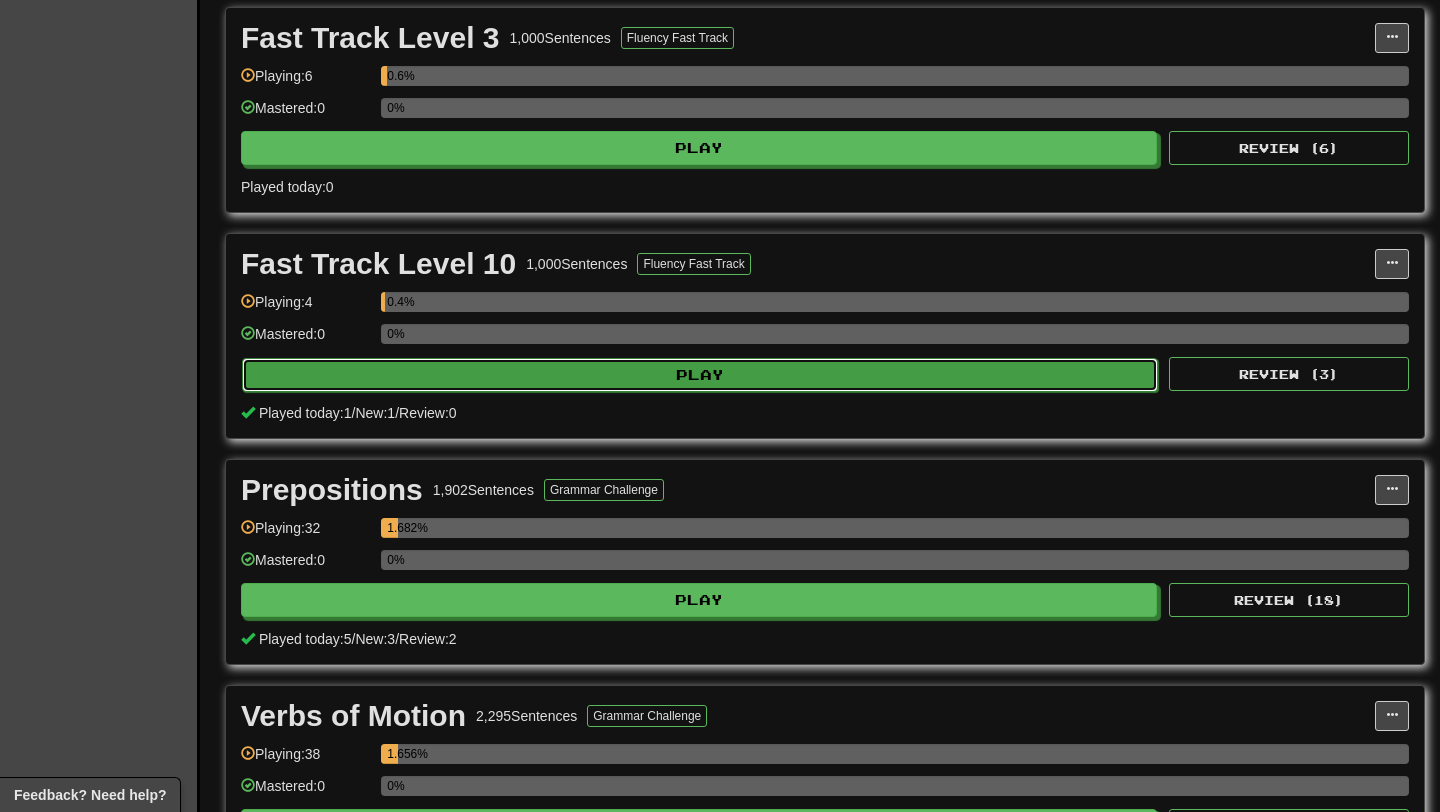 click on "Play" at bounding box center (700, 375) 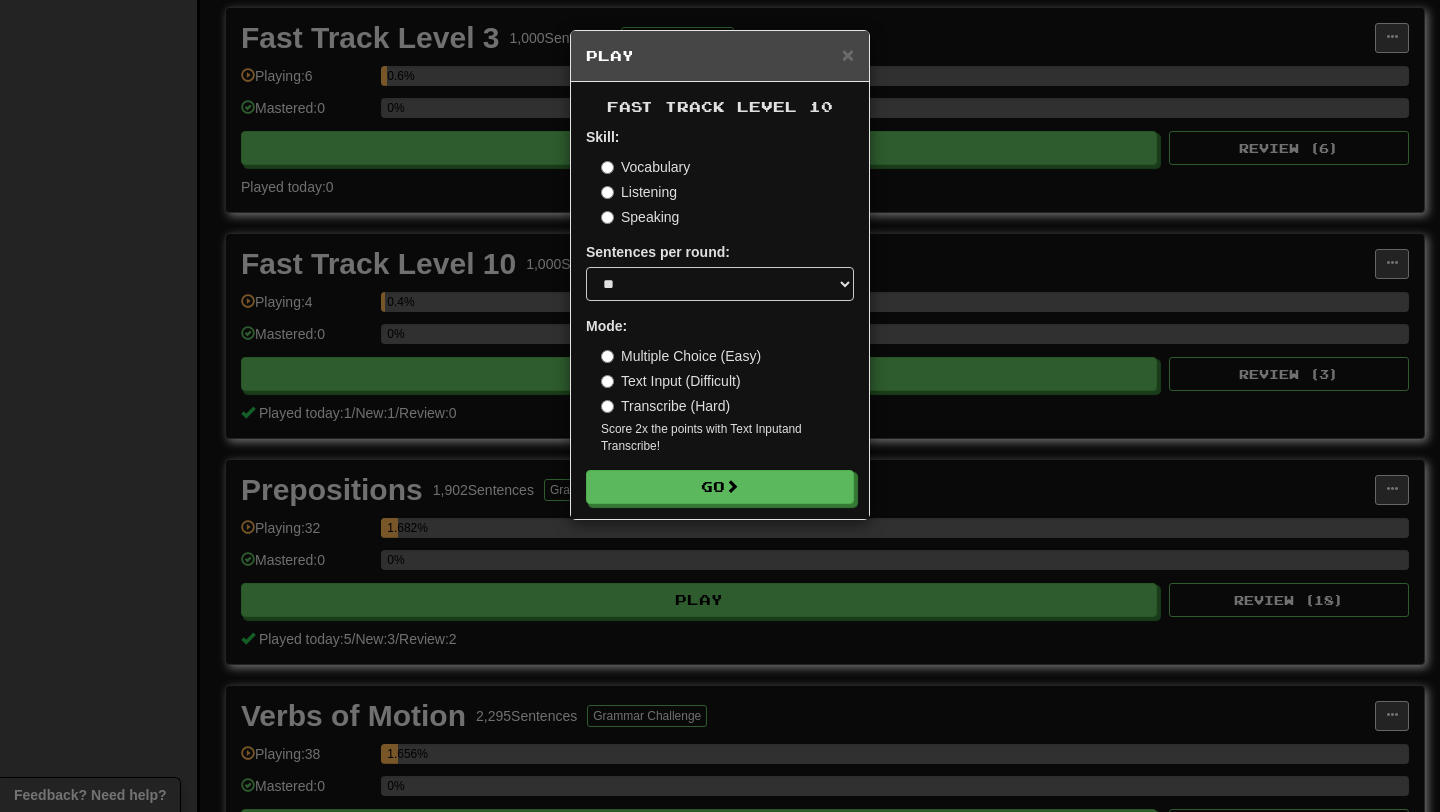click on "Vocabulary" at bounding box center (645, 167) 